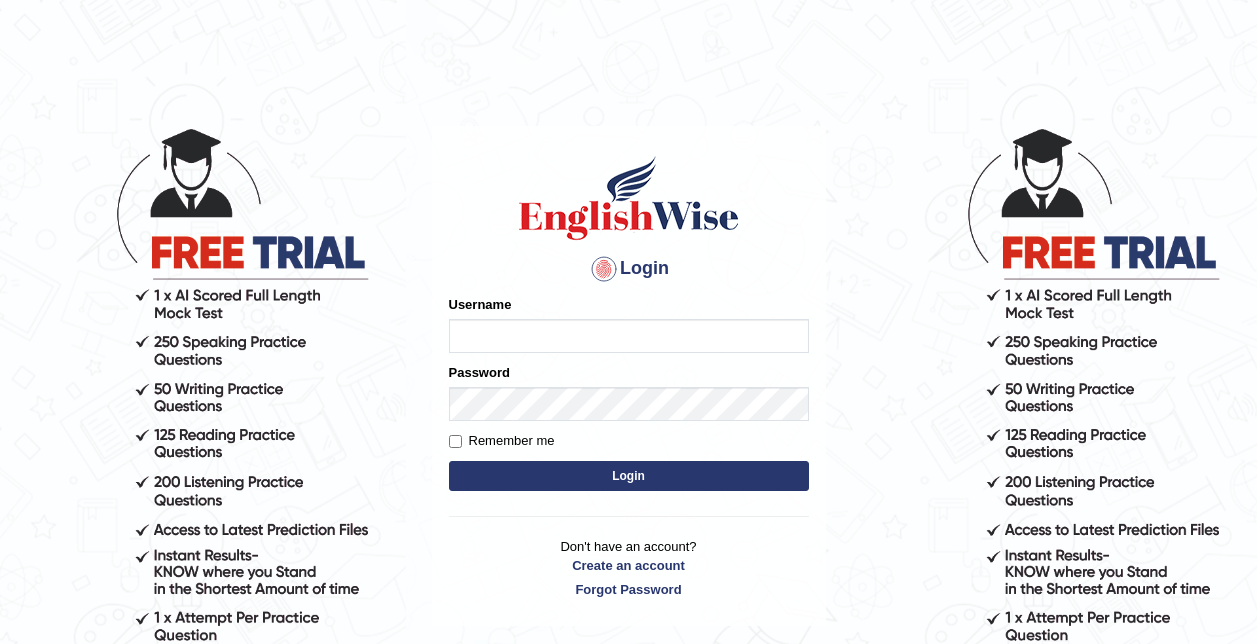 scroll, scrollTop: 0, scrollLeft: 0, axis: both 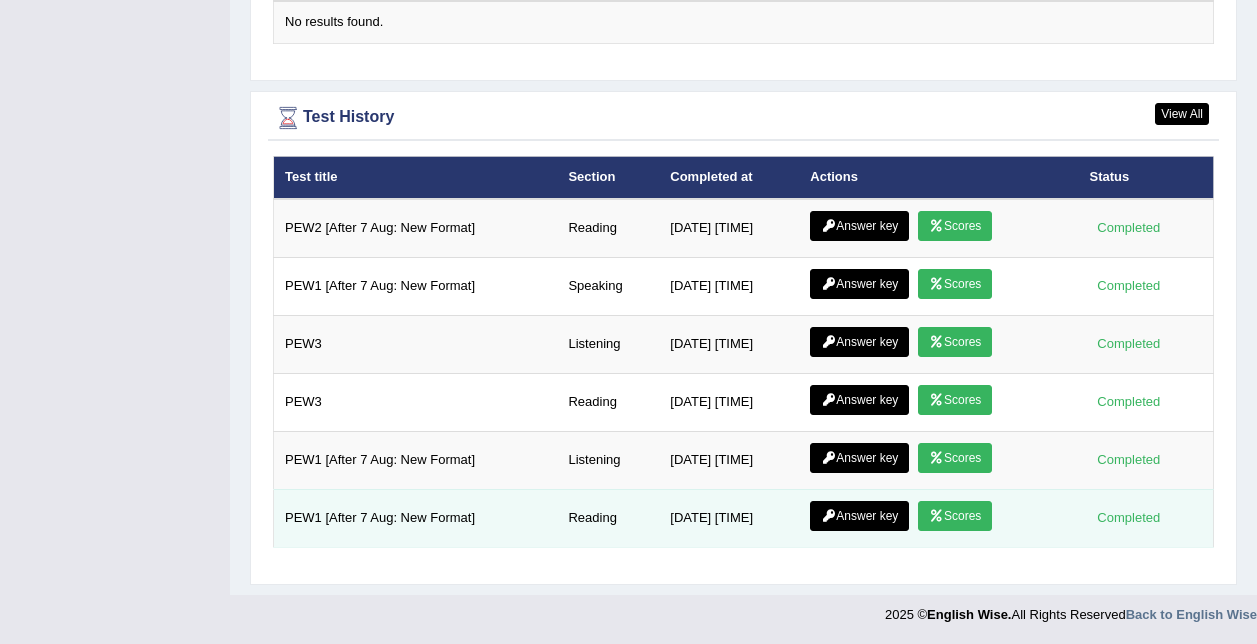 click on "Answer key" at bounding box center (859, 516) 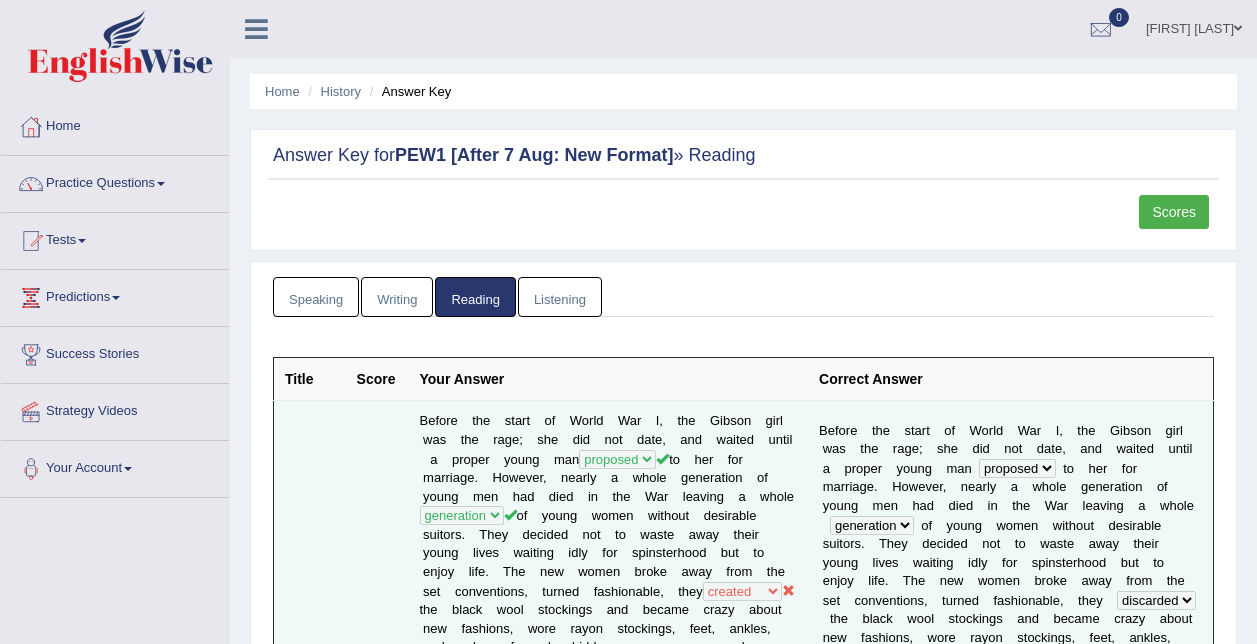 scroll, scrollTop: 0, scrollLeft: 0, axis: both 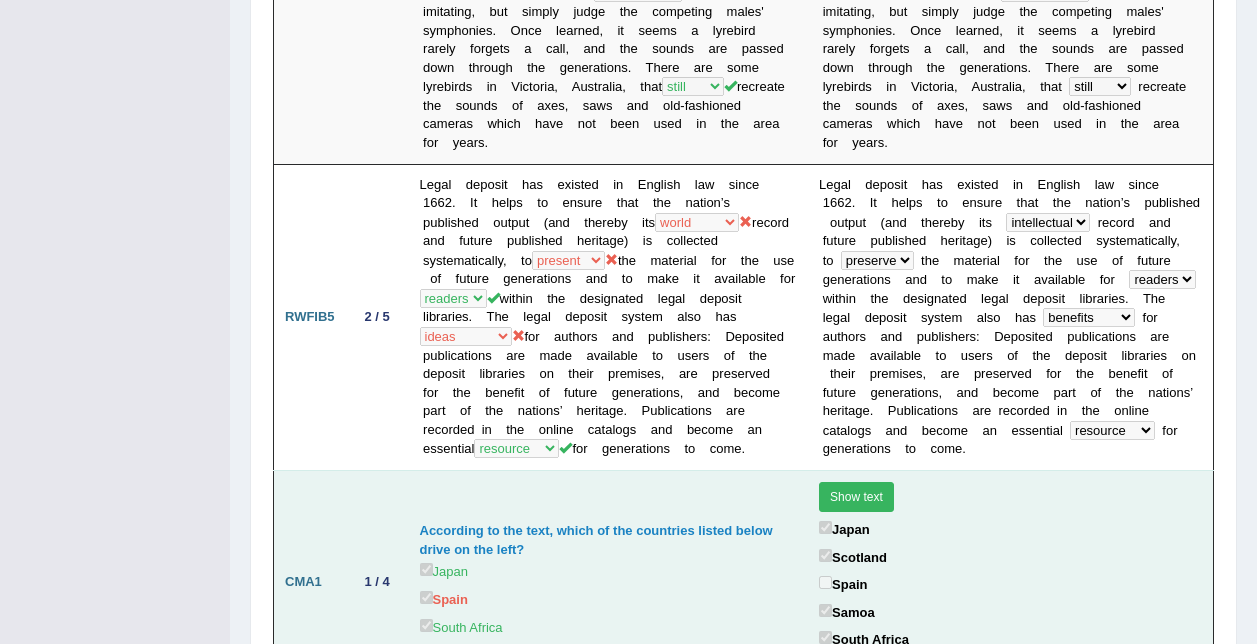 click on "Show text" at bounding box center (856, 497) 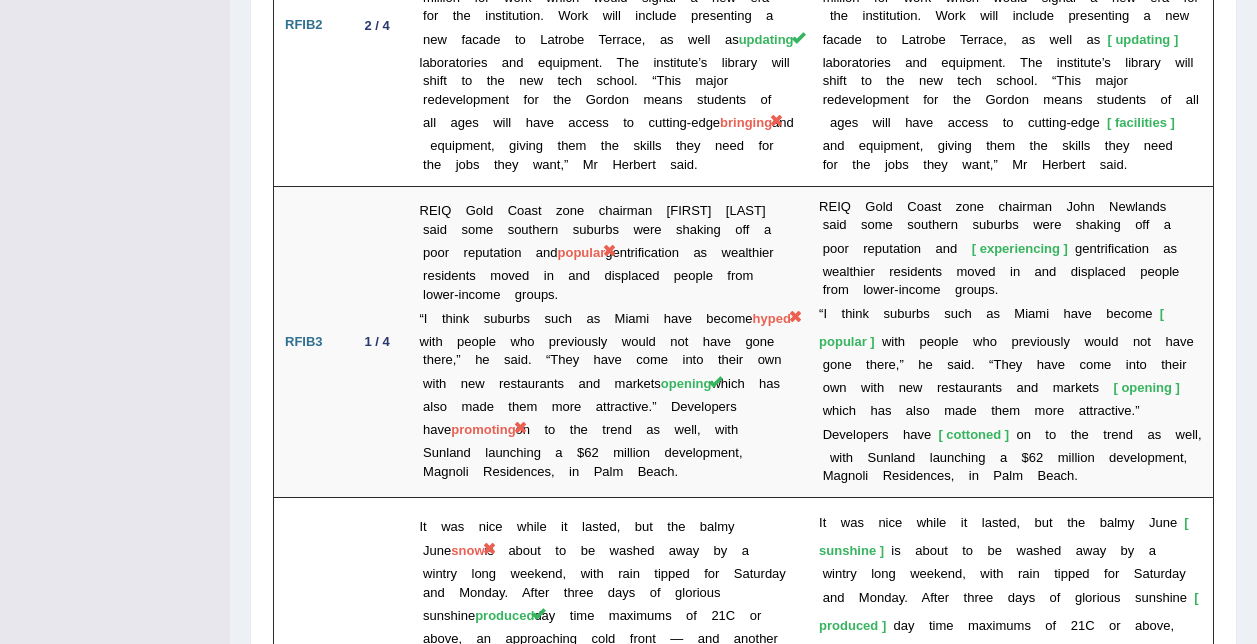 scroll, scrollTop: 4200, scrollLeft: 0, axis: vertical 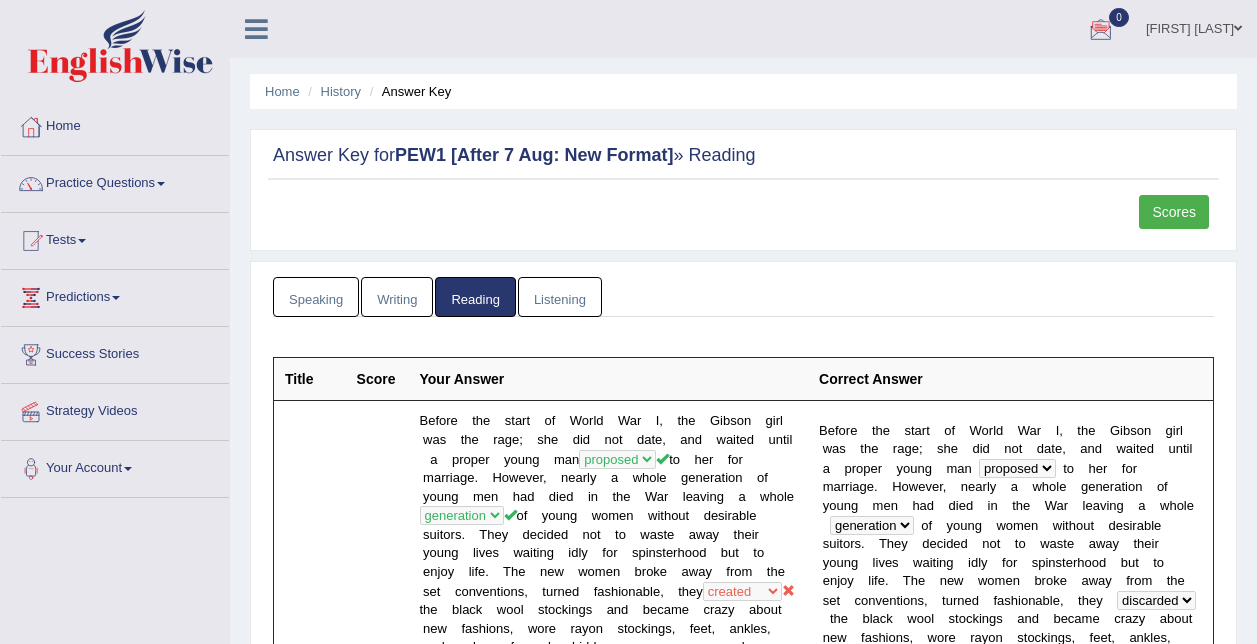 click on "Home" at bounding box center [115, 124] 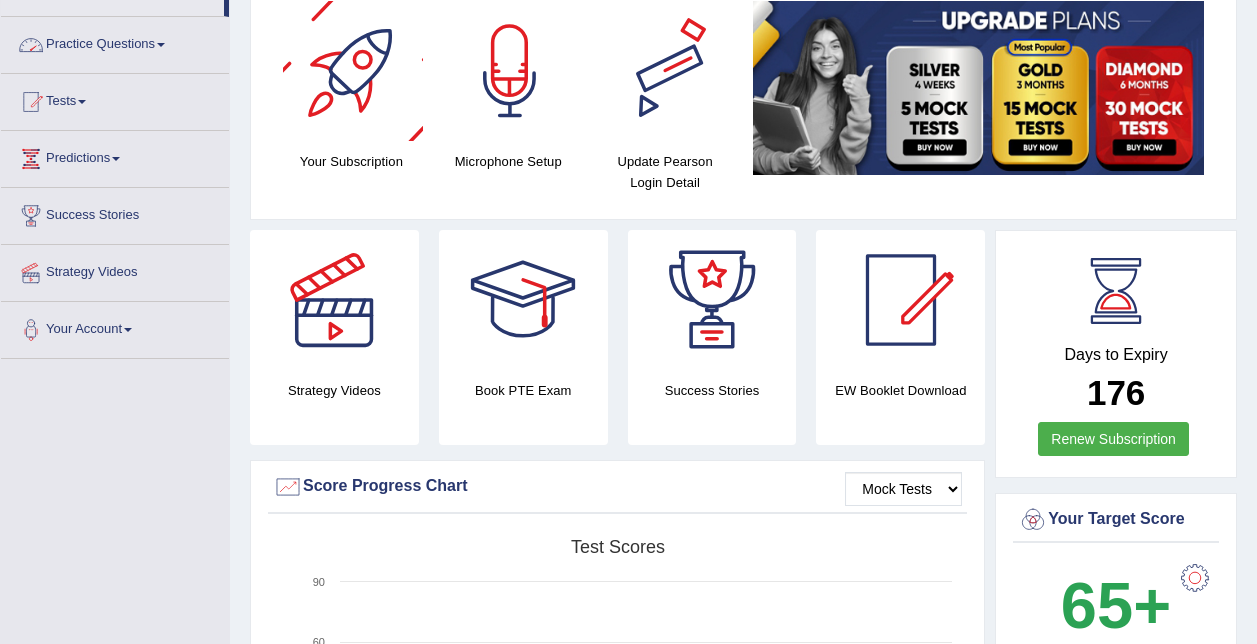 scroll, scrollTop: 0, scrollLeft: 0, axis: both 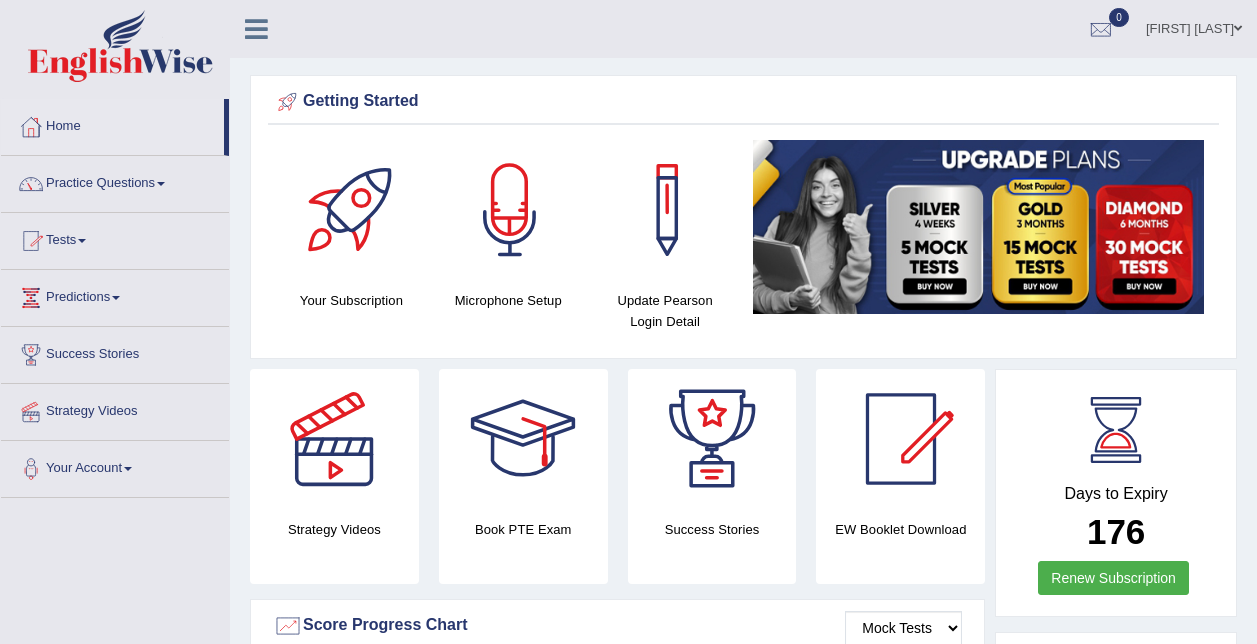 click at bounding box center (161, 184) 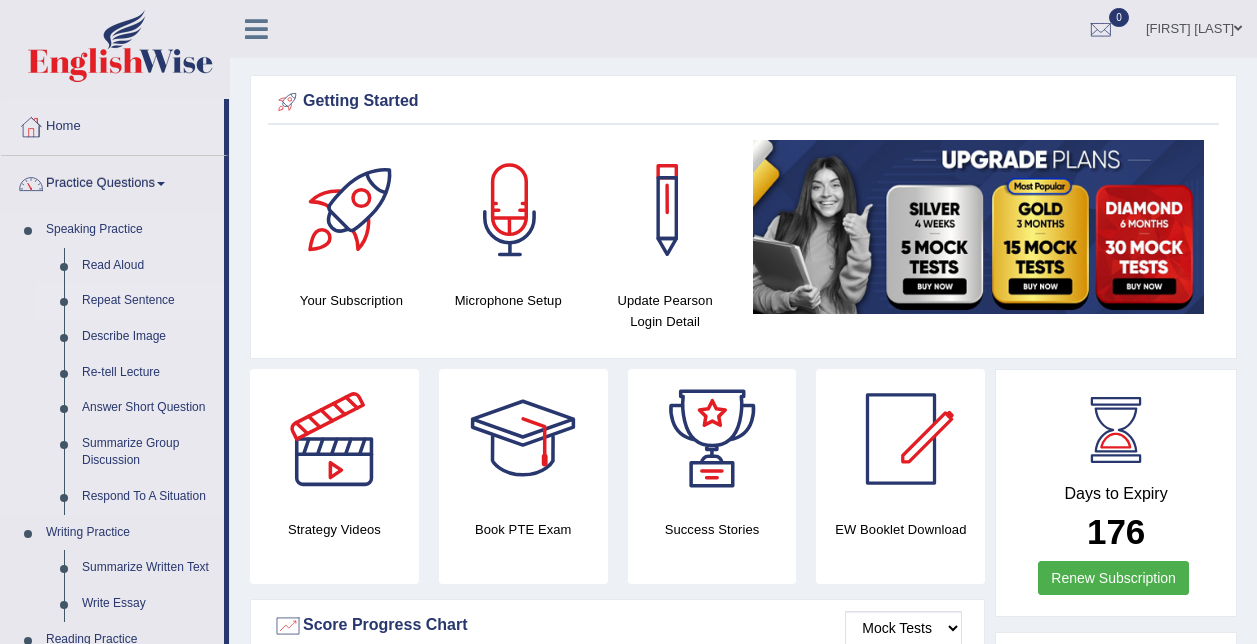 click on "Repeat Sentence" at bounding box center (148, 301) 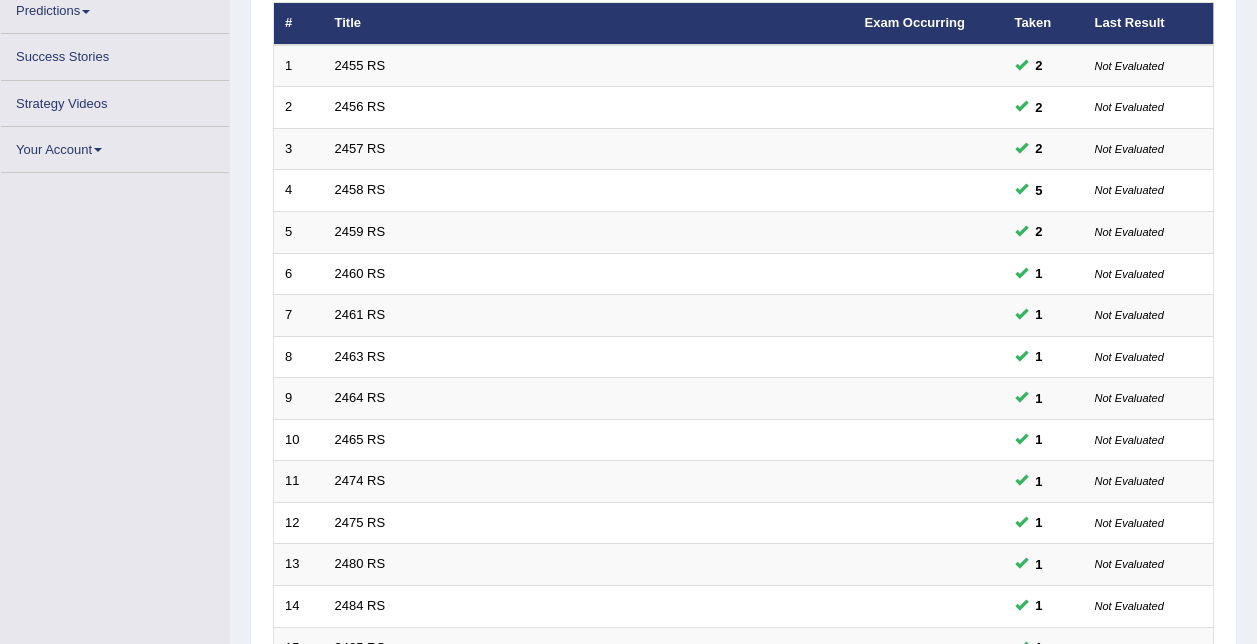 scroll, scrollTop: 0, scrollLeft: 0, axis: both 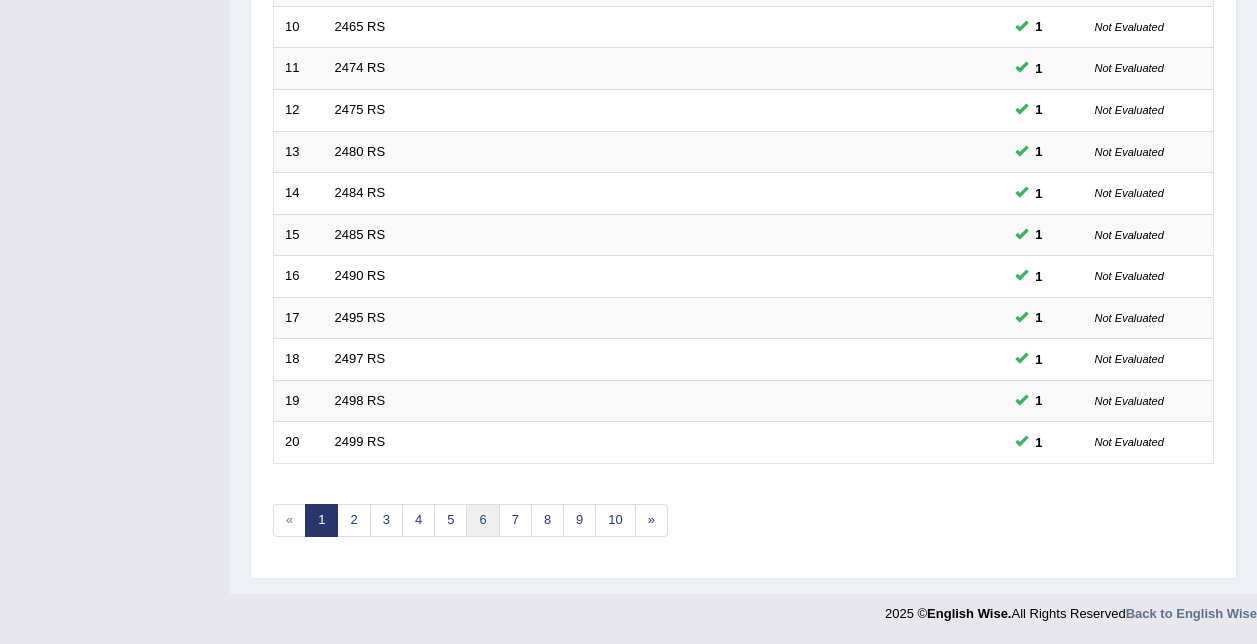 click on "6" at bounding box center (482, 520) 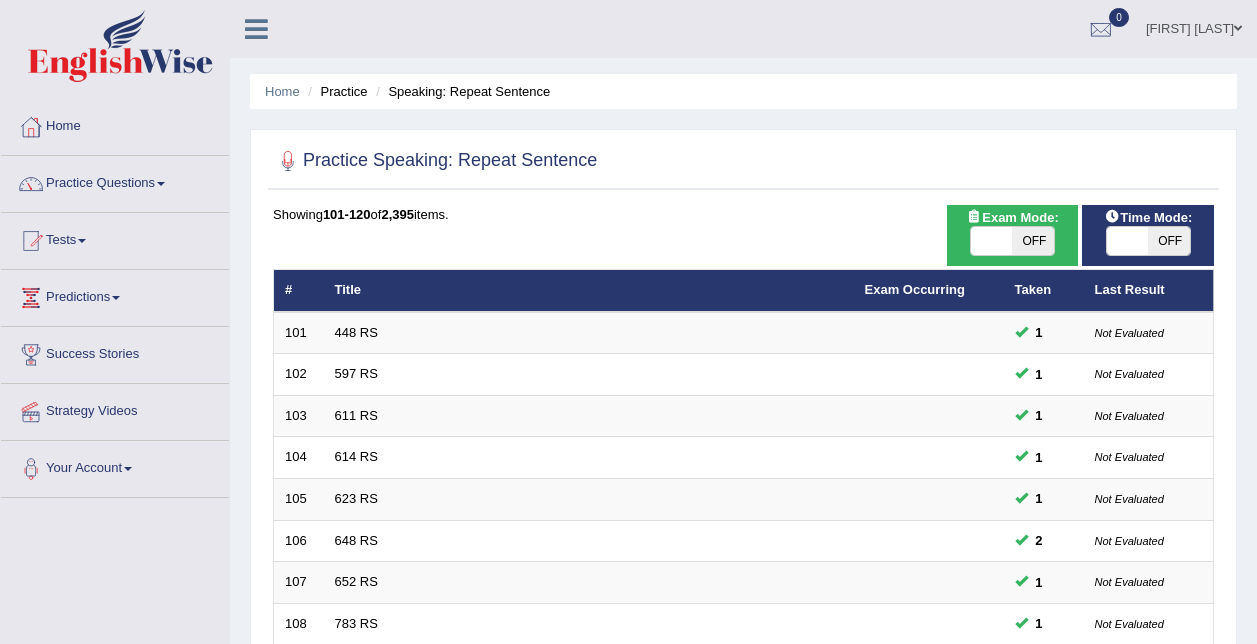 scroll, scrollTop: 0, scrollLeft: 0, axis: both 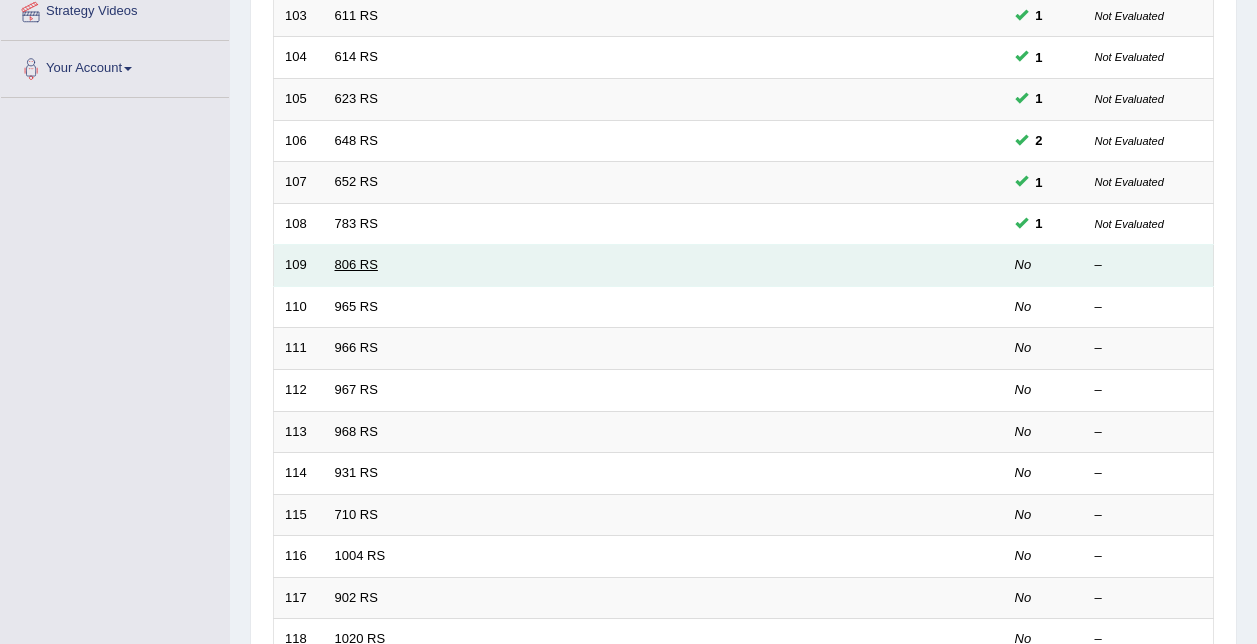 click on "806 RS" at bounding box center (356, 264) 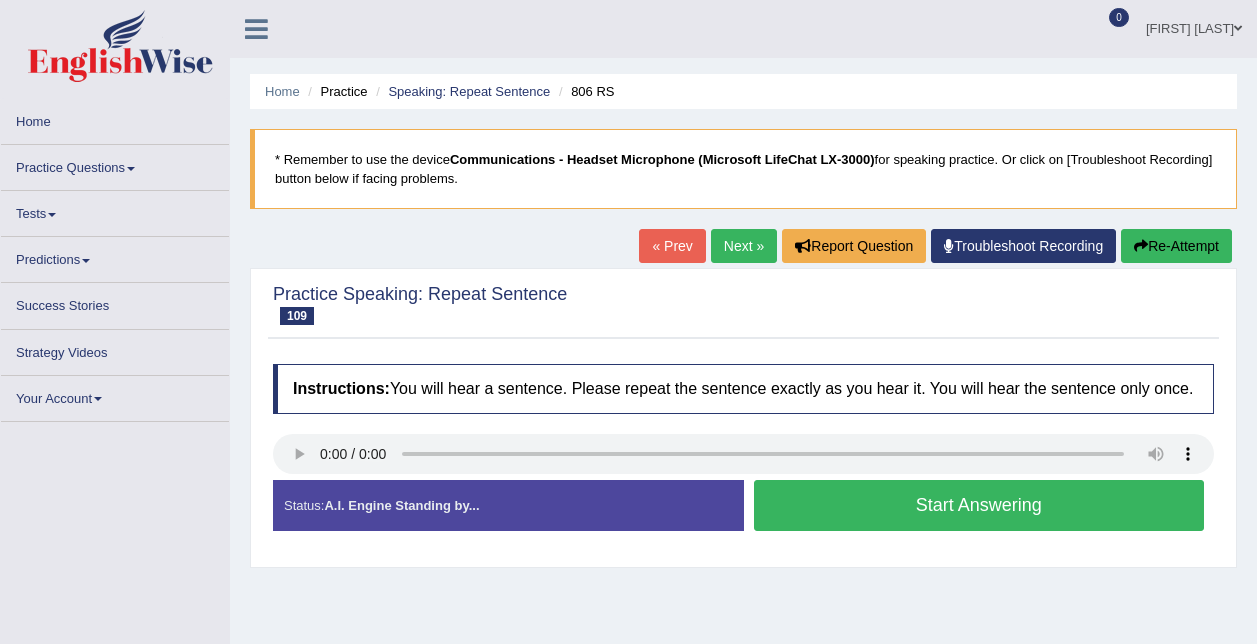 scroll, scrollTop: 0, scrollLeft: 0, axis: both 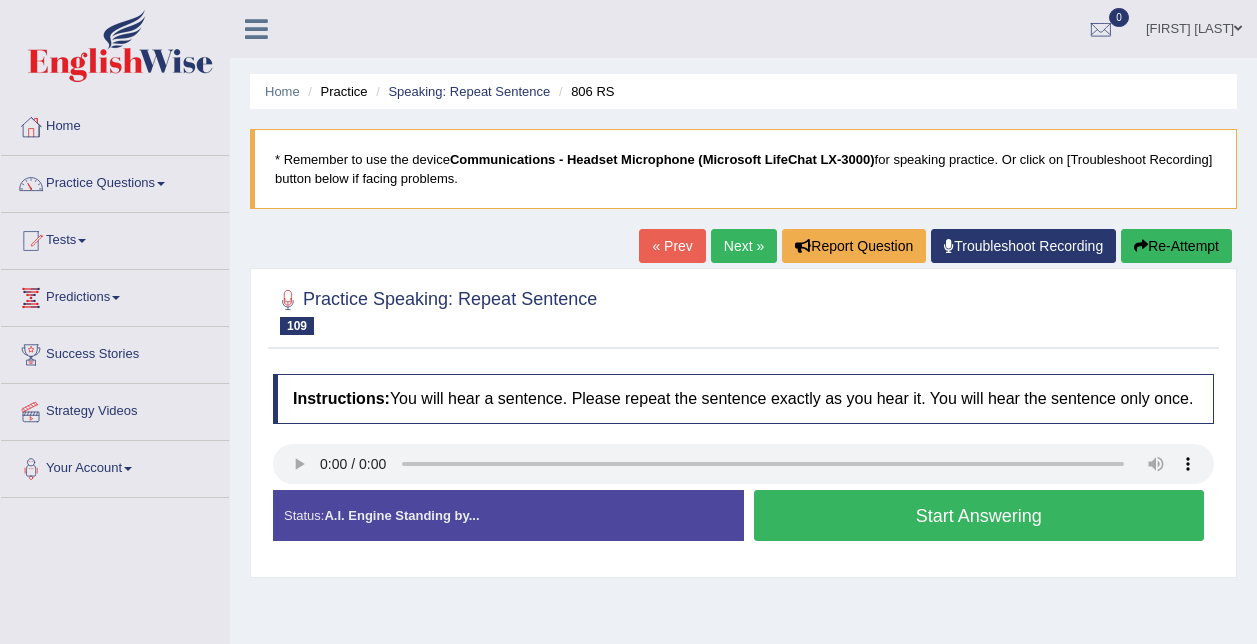 click on "Start Answering" at bounding box center [979, 515] 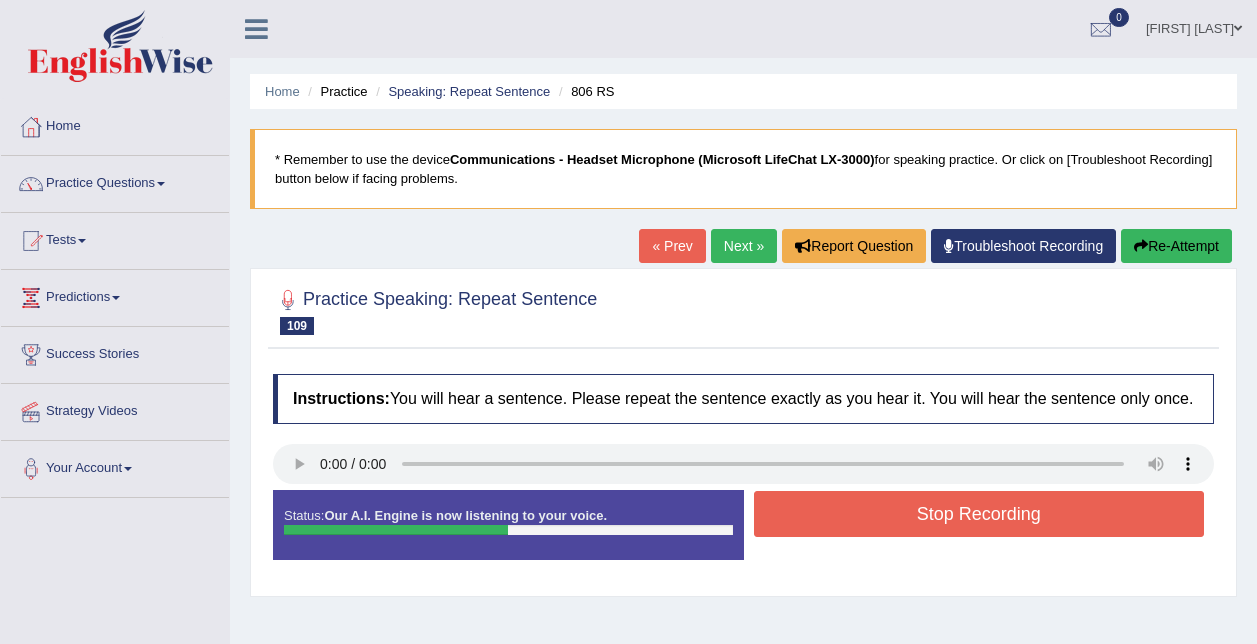 click on "Stop Recording" at bounding box center (979, 514) 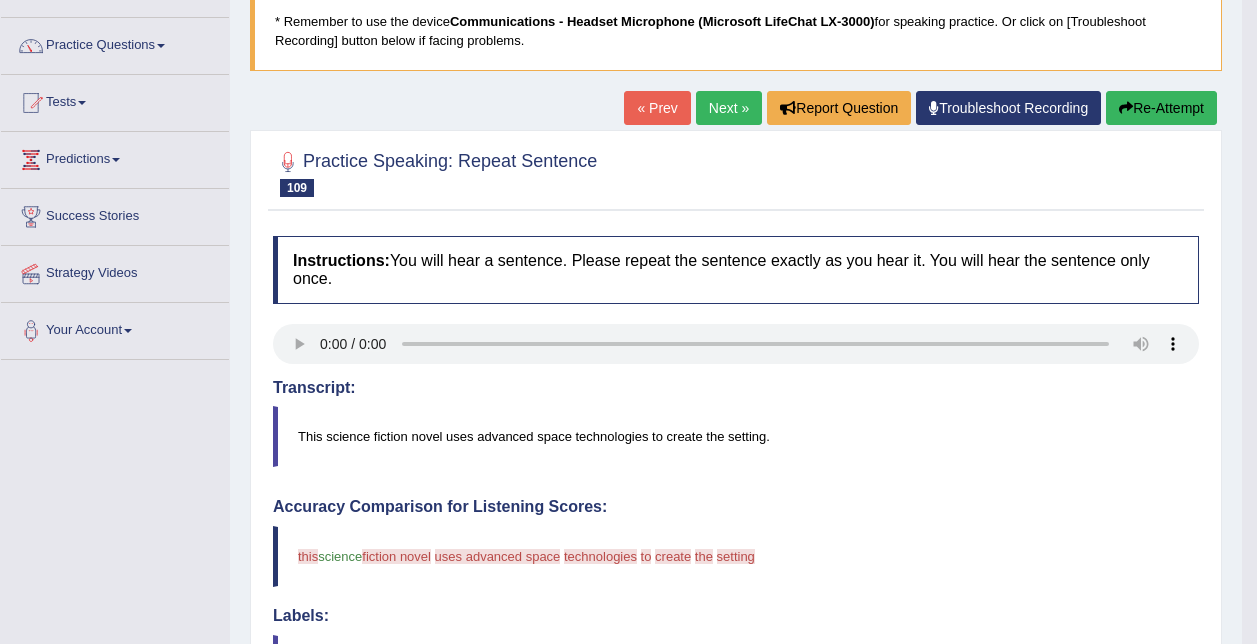 scroll, scrollTop: 100, scrollLeft: 0, axis: vertical 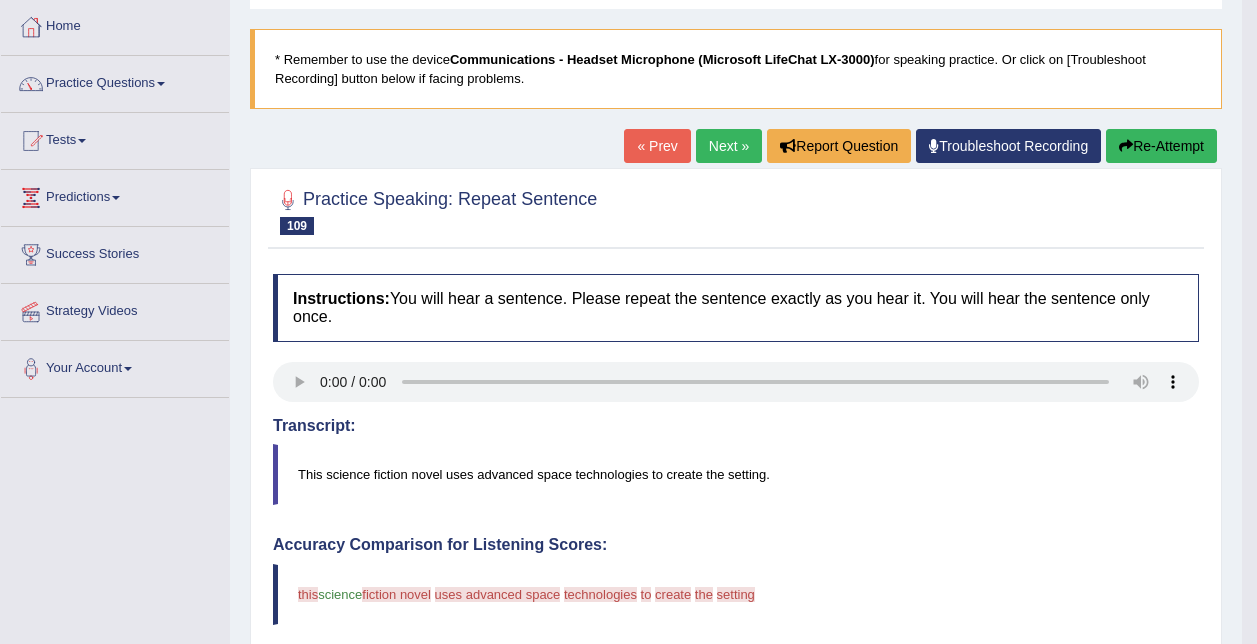click on "Re-Attempt" at bounding box center (1161, 146) 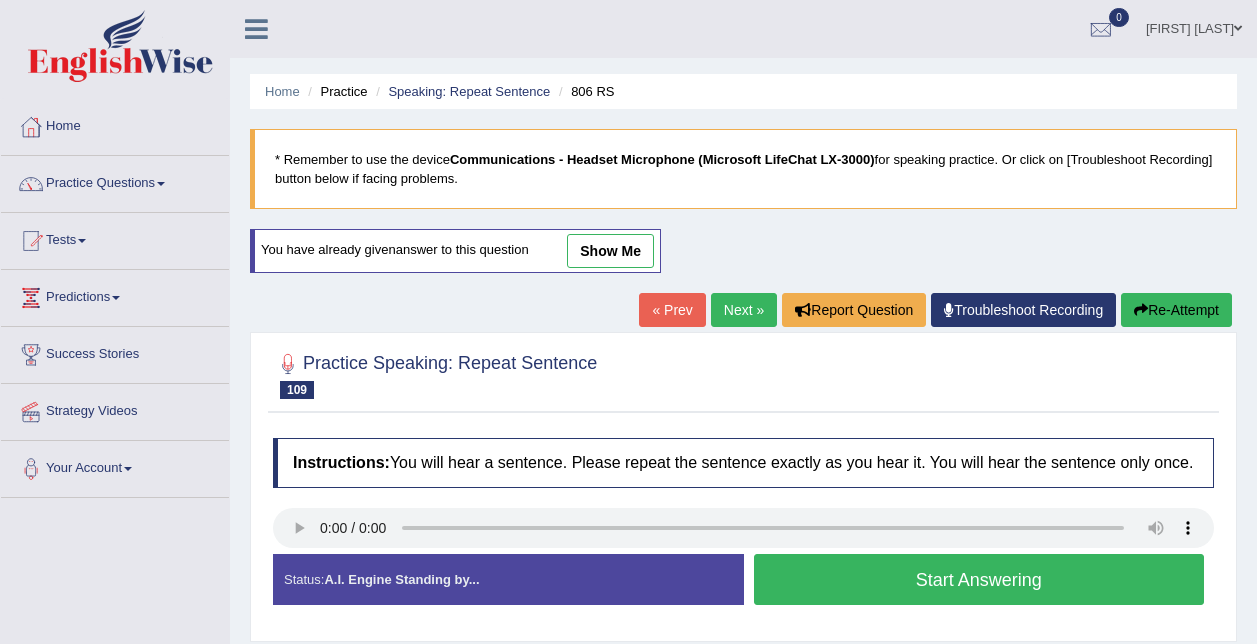 scroll, scrollTop: 100, scrollLeft: 0, axis: vertical 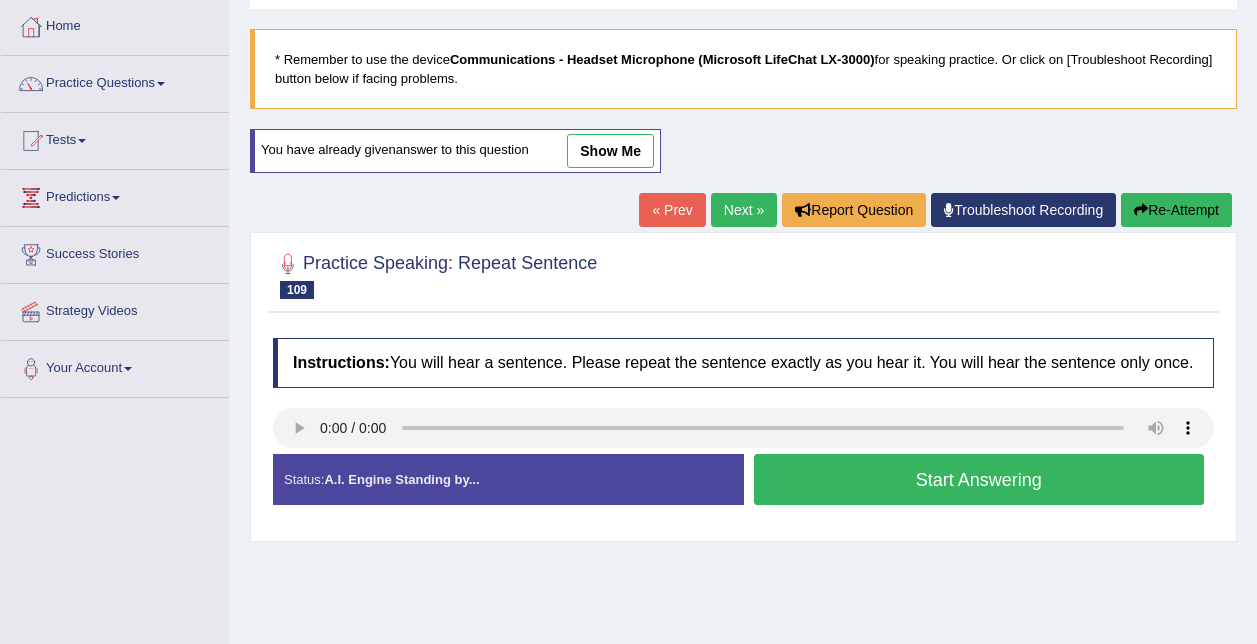 click on "Start Answering" at bounding box center (979, 479) 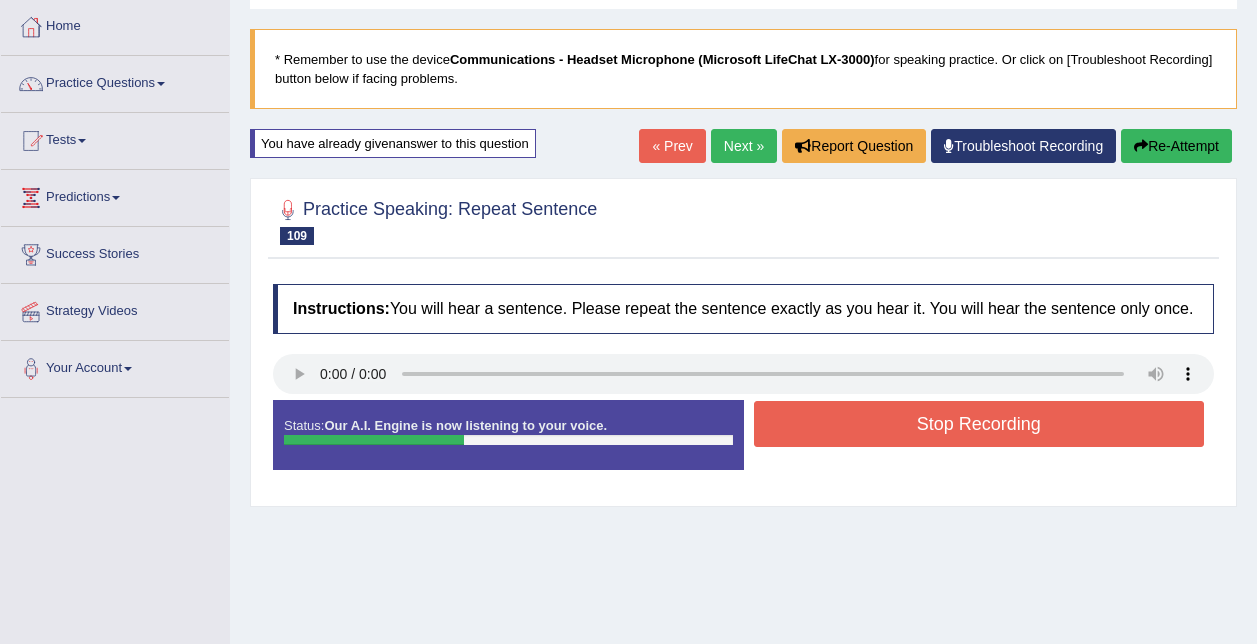 click on "Stop Recording" at bounding box center (979, 424) 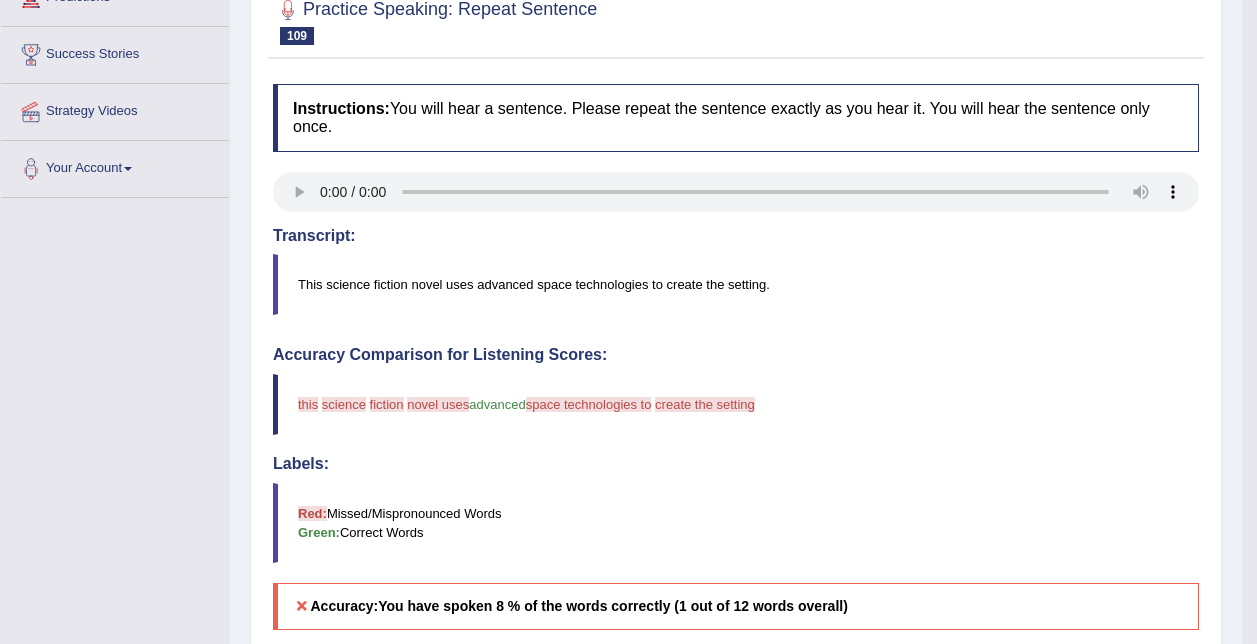 scroll, scrollTop: 100, scrollLeft: 0, axis: vertical 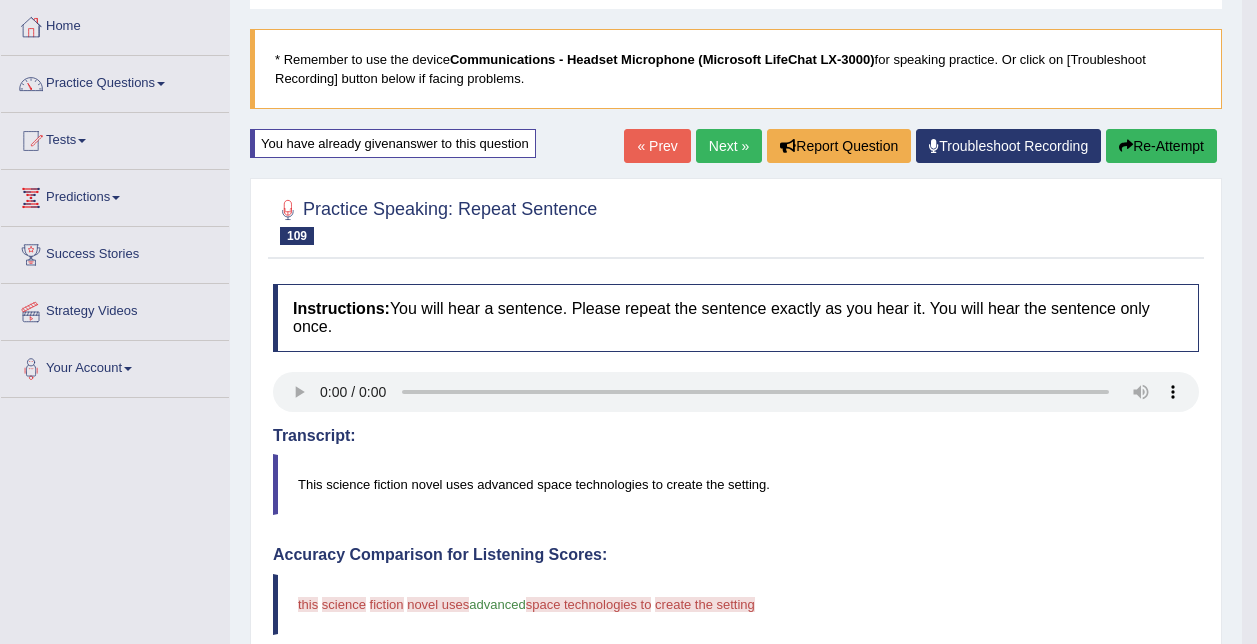 click on "Re-Attempt" at bounding box center [1161, 146] 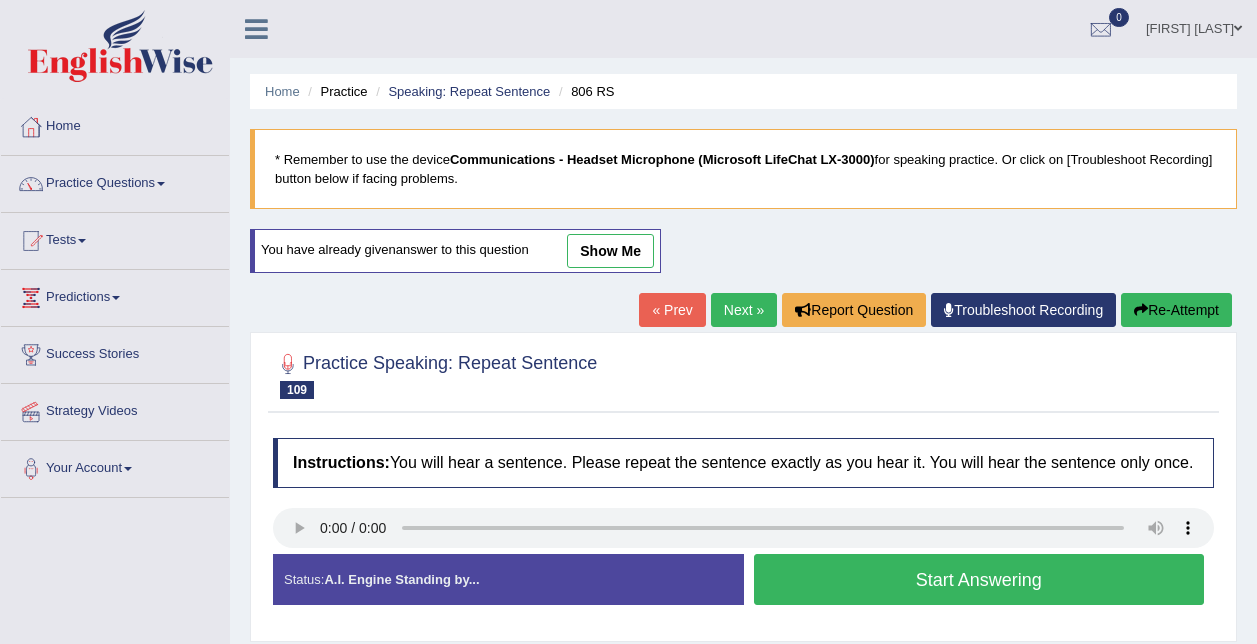 scroll, scrollTop: 100, scrollLeft: 0, axis: vertical 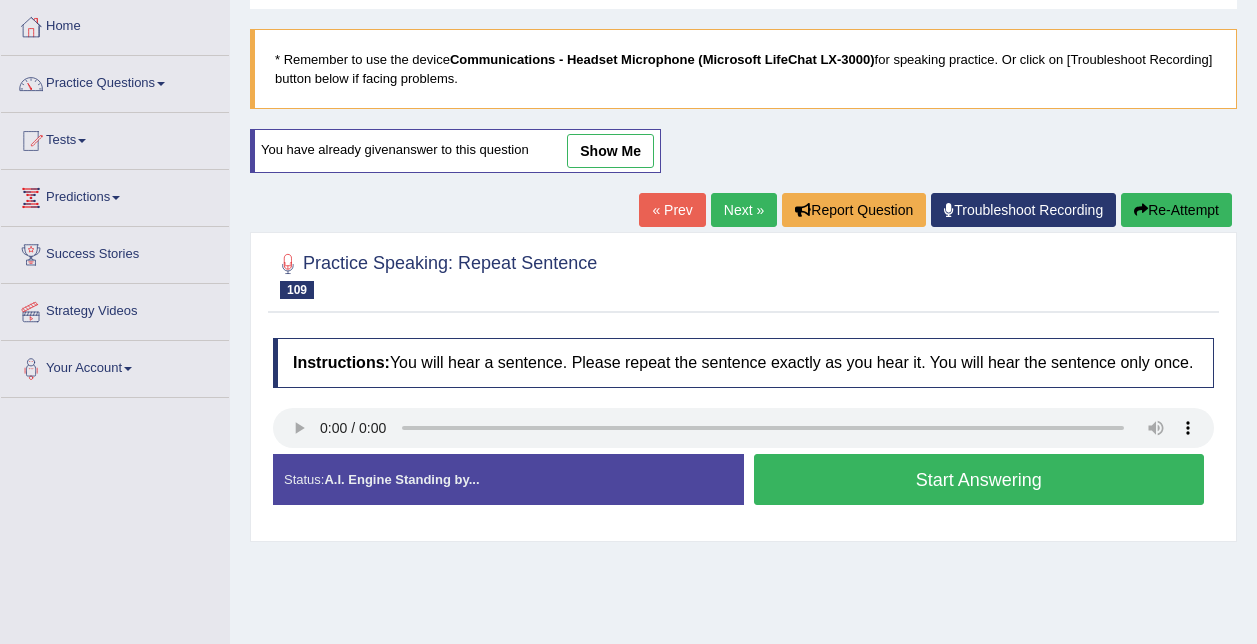 click on "Start Answering" at bounding box center [979, 479] 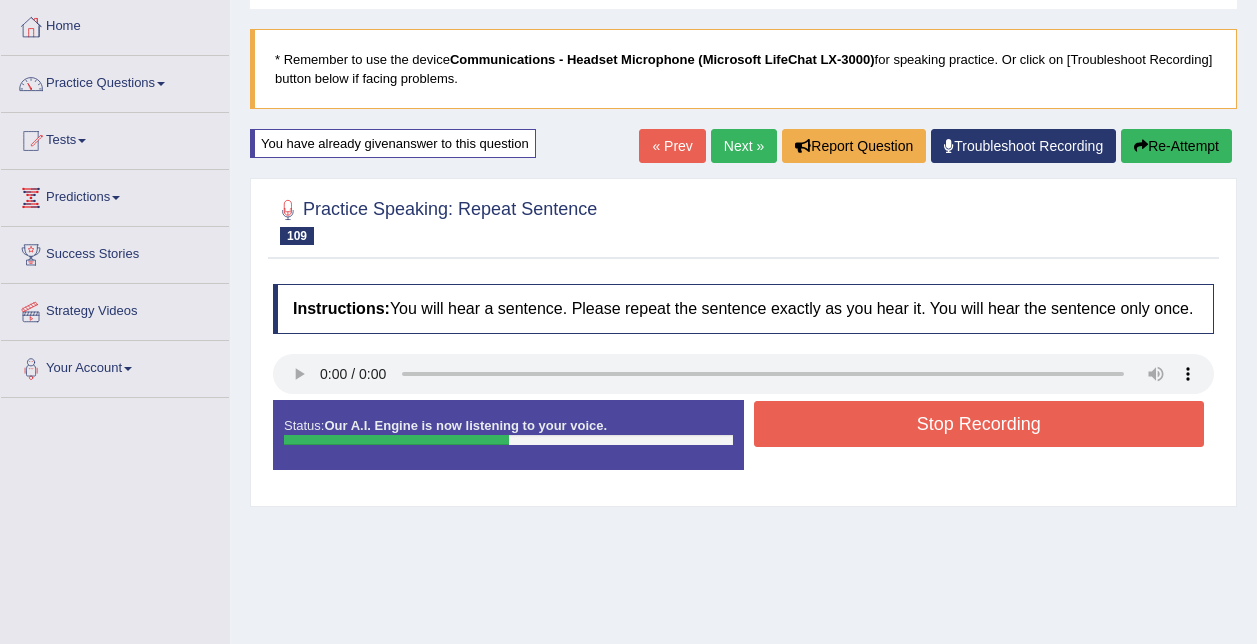 click on "Stop Recording" at bounding box center (979, 424) 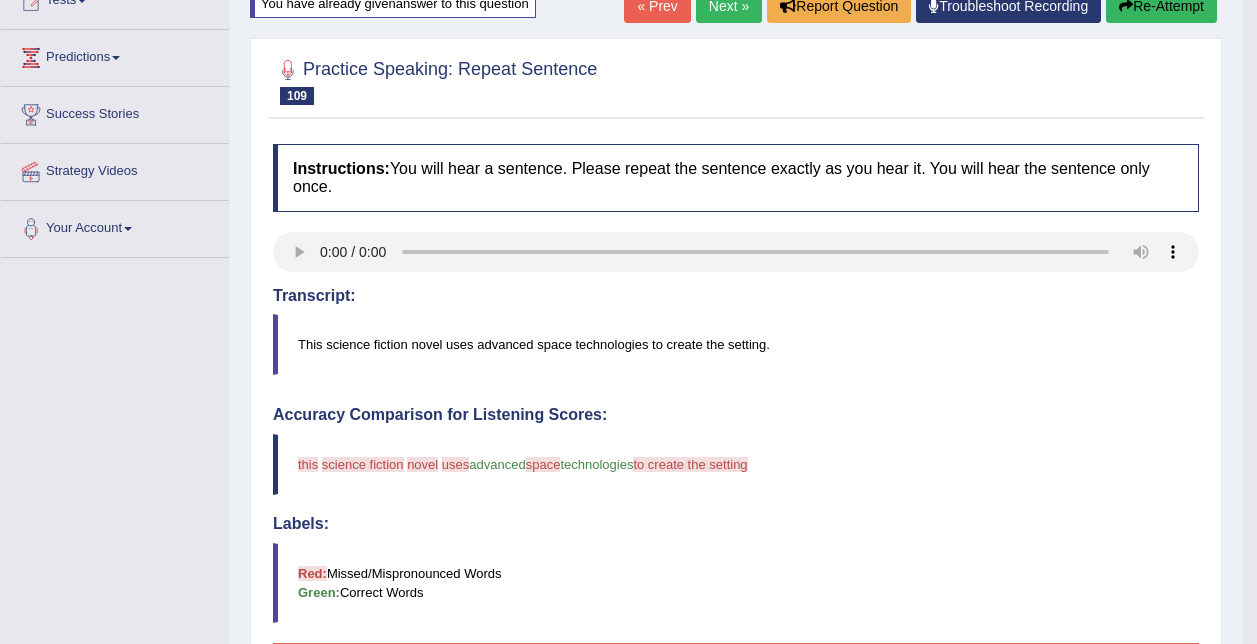scroll, scrollTop: 0, scrollLeft: 0, axis: both 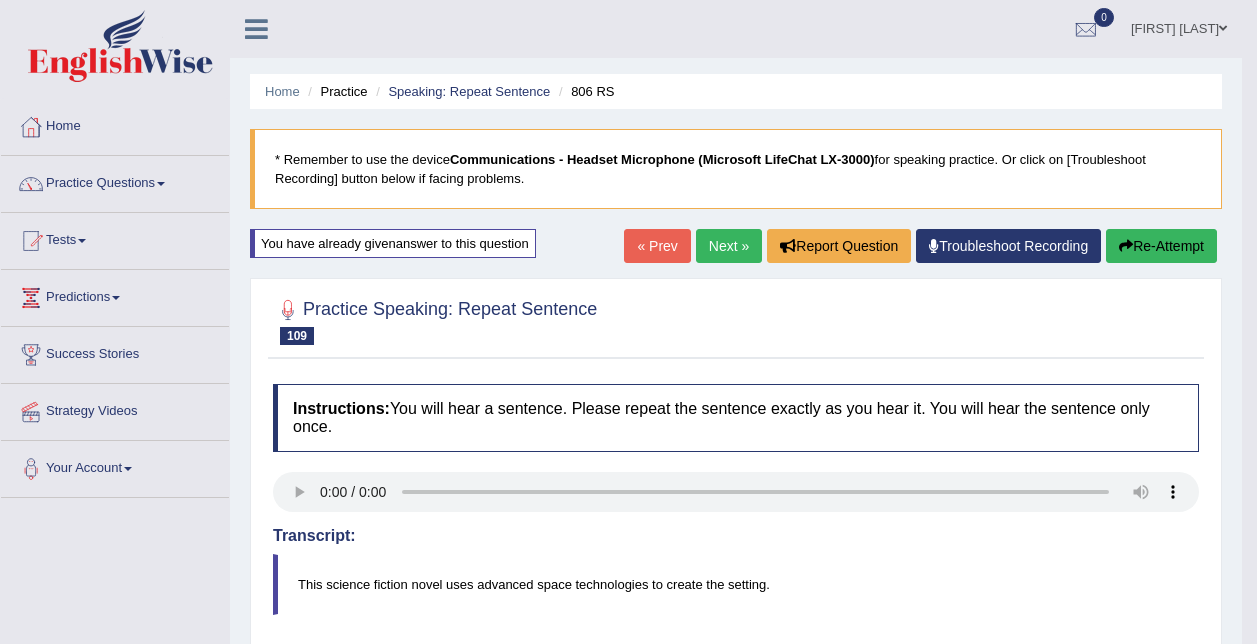 click on "Next »" at bounding box center (729, 246) 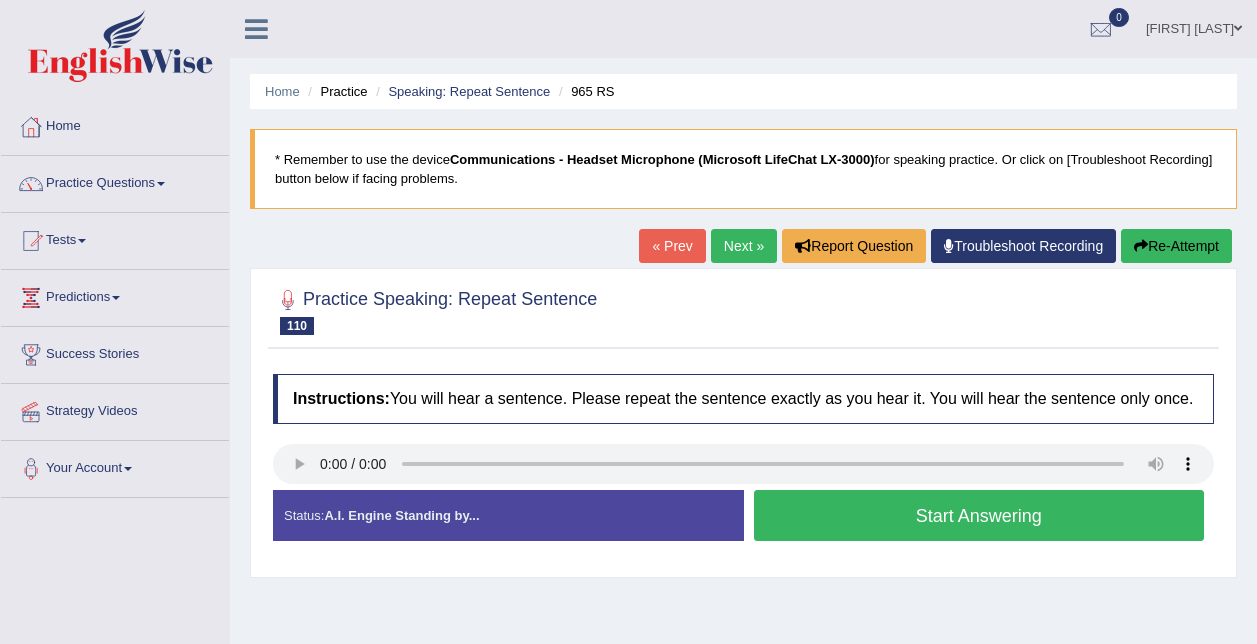 scroll, scrollTop: 0, scrollLeft: 0, axis: both 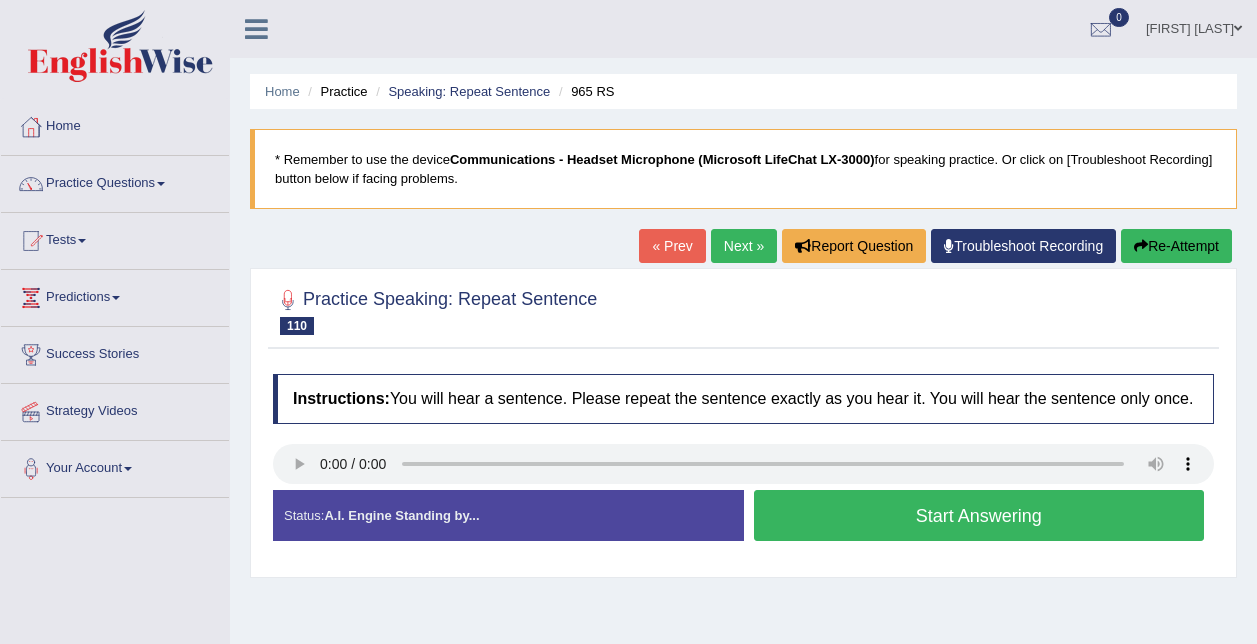click on "Start Answering" at bounding box center (979, 515) 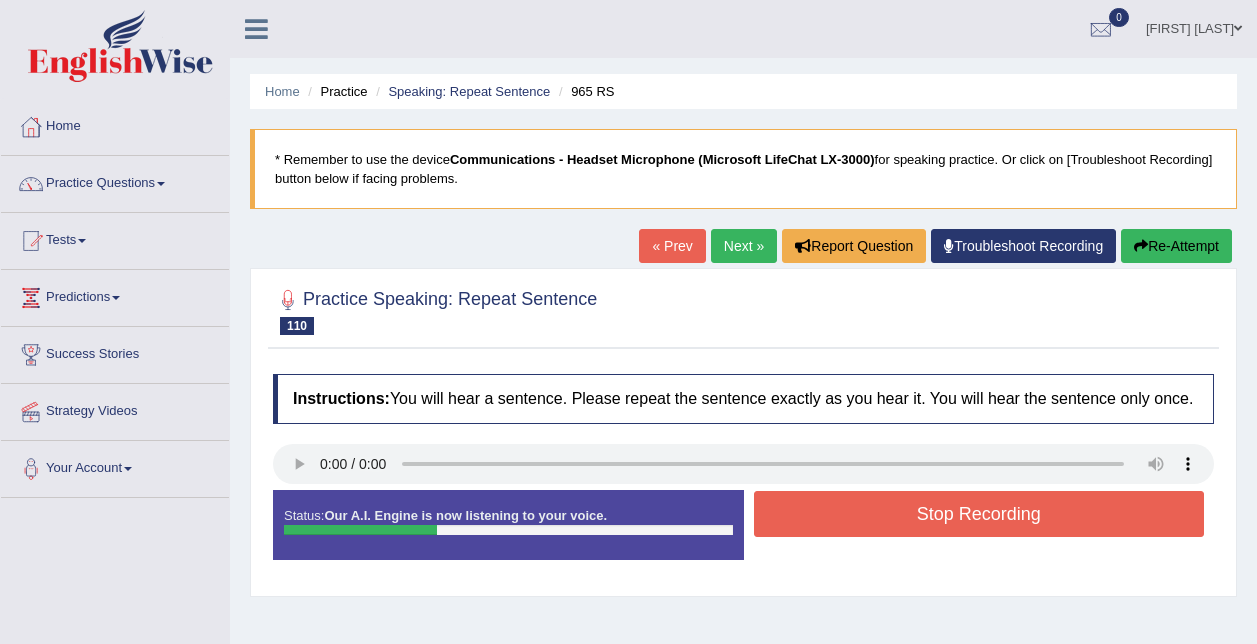click on "Stop Recording" at bounding box center [979, 514] 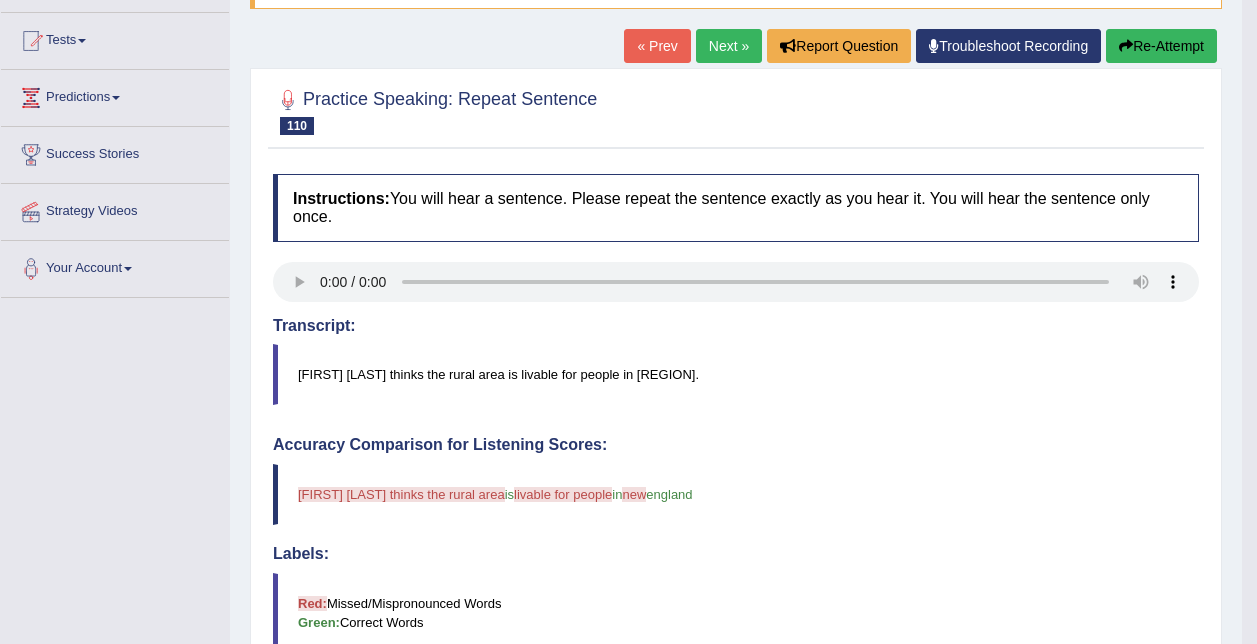 scroll, scrollTop: 0, scrollLeft: 0, axis: both 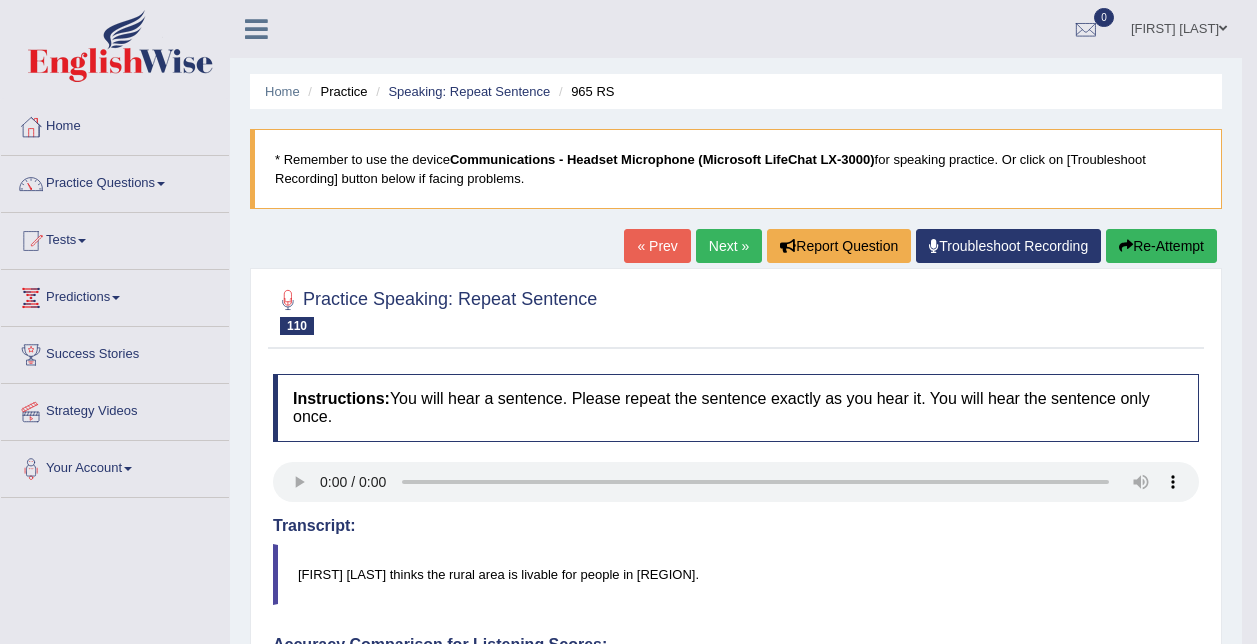 click on "Next »" at bounding box center (729, 246) 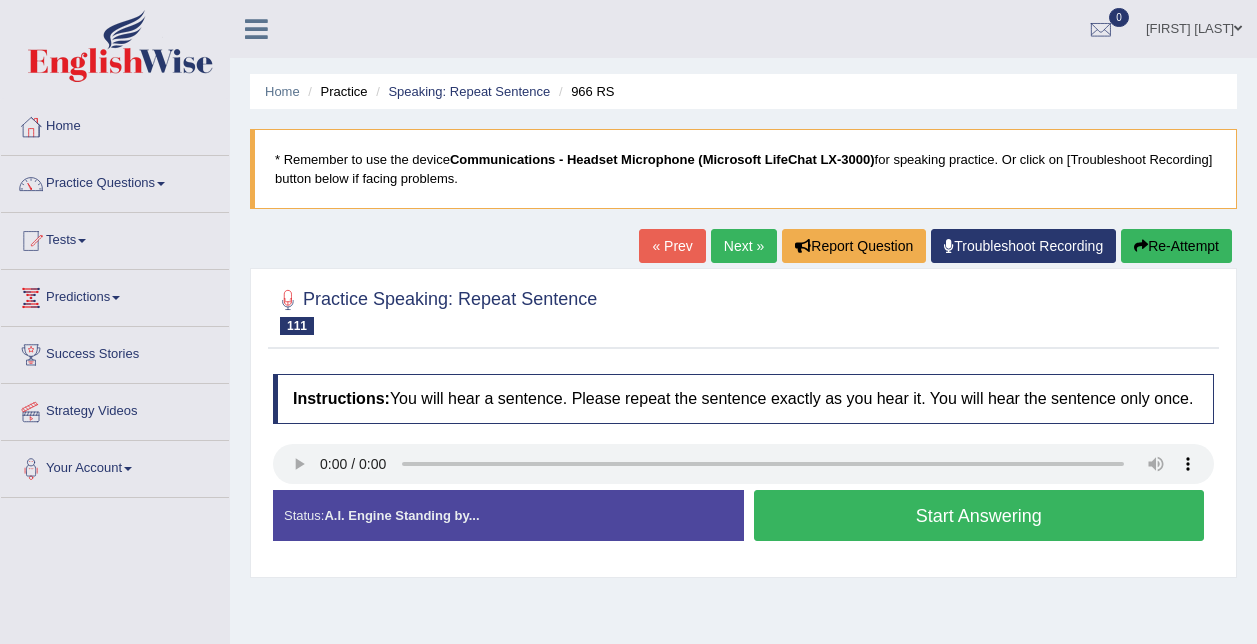 scroll, scrollTop: 0, scrollLeft: 0, axis: both 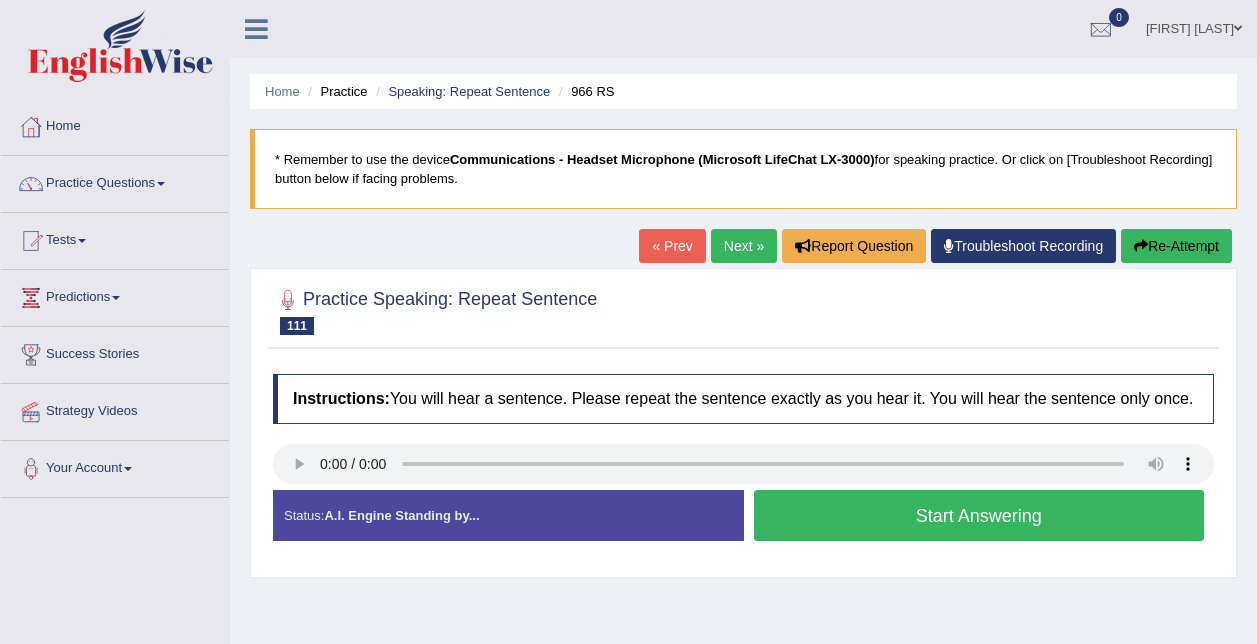 click on "Start Answering" at bounding box center (979, 515) 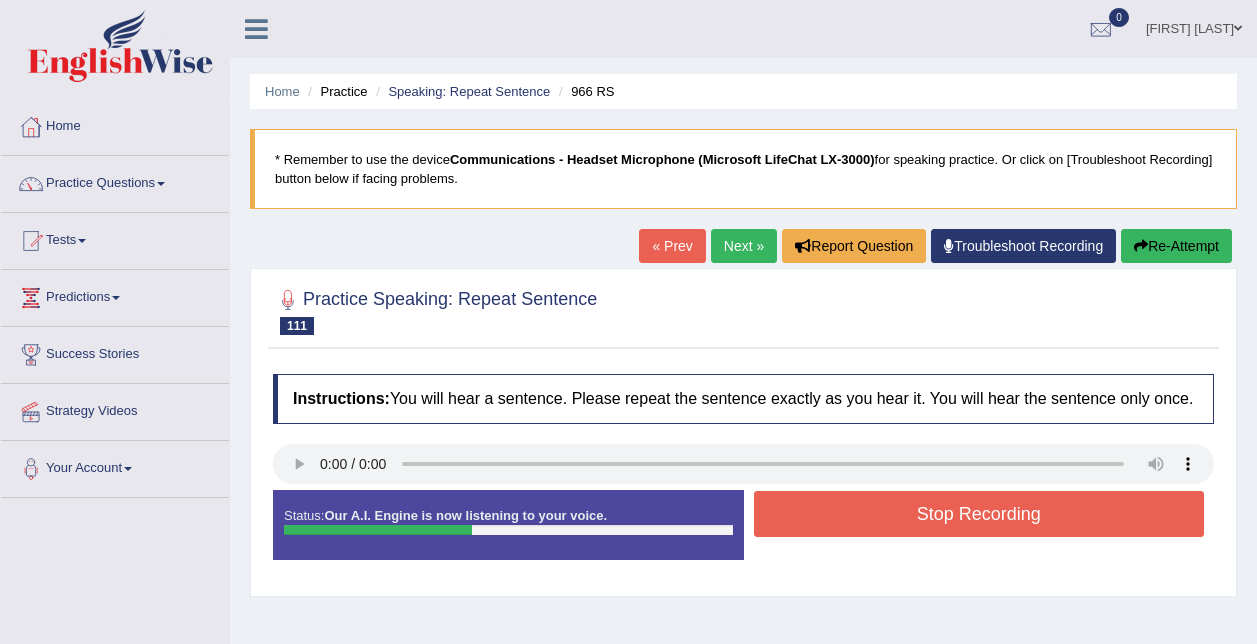 click on "Stop Recording" at bounding box center (979, 514) 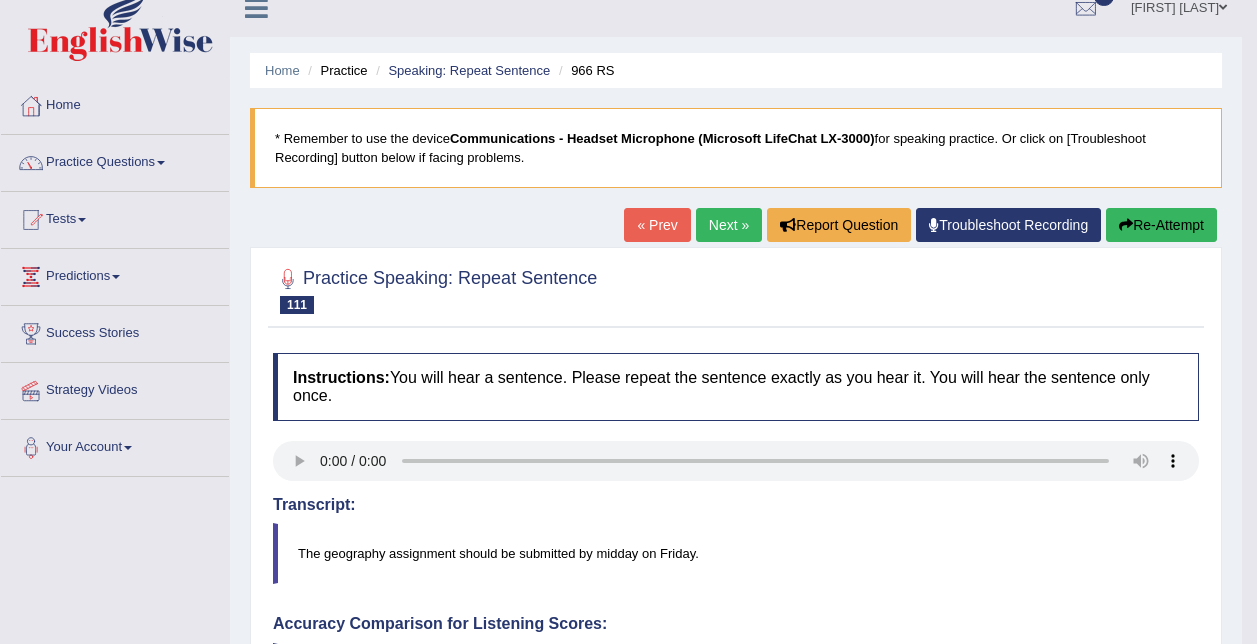 scroll, scrollTop: 0, scrollLeft: 0, axis: both 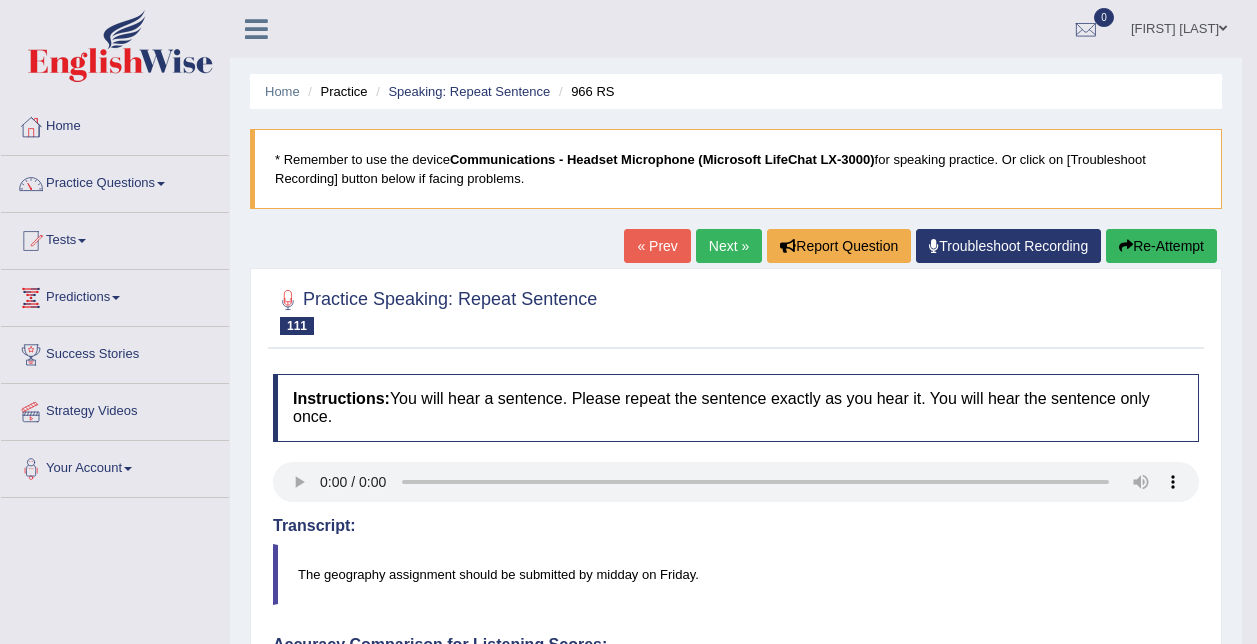 click on "Next »" at bounding box center [729, 246] 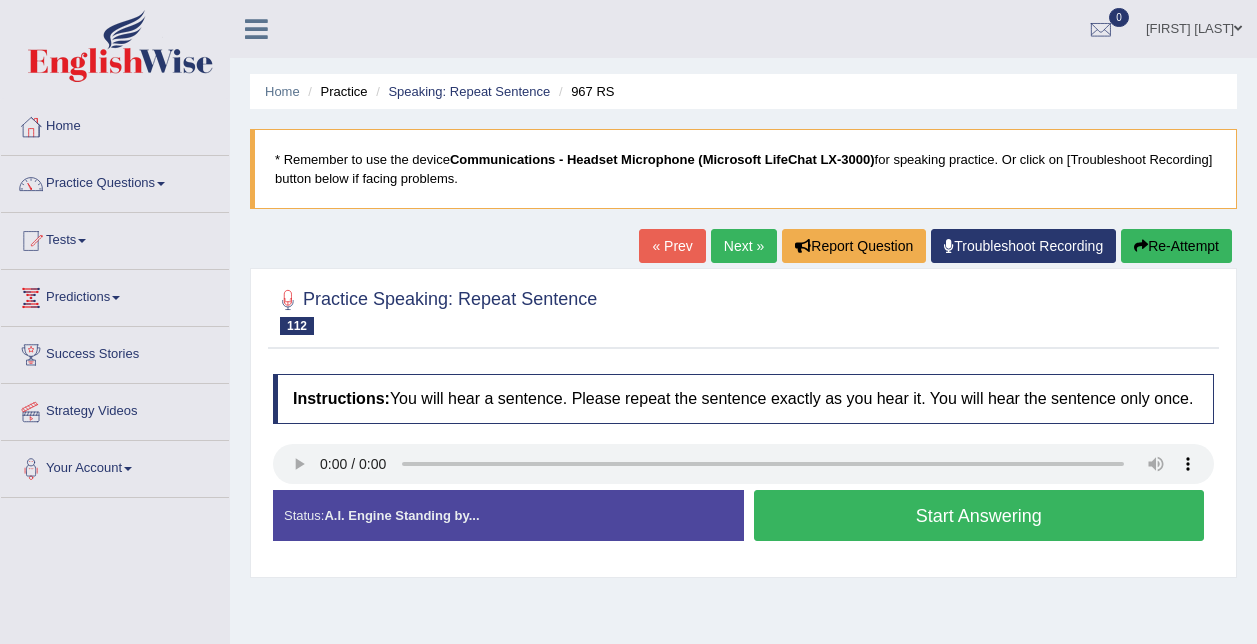 scroll, scrollTop: 0, scrollLeft: 0, axis: both 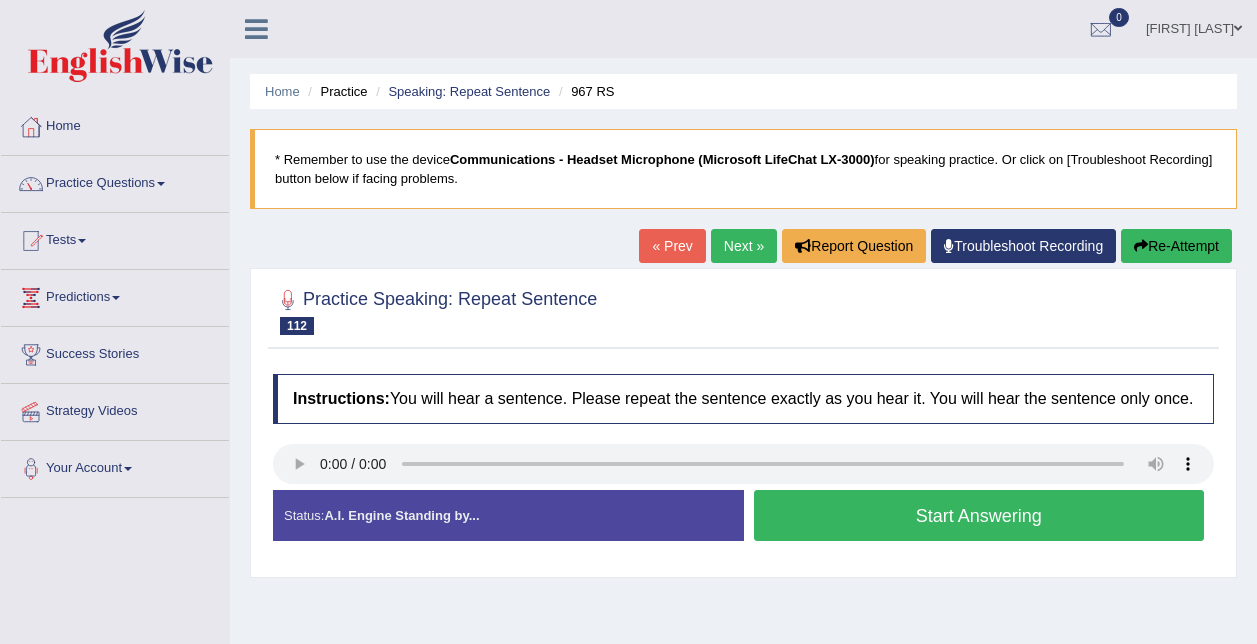click on "Start Answering" at bounding box center [979, 515] 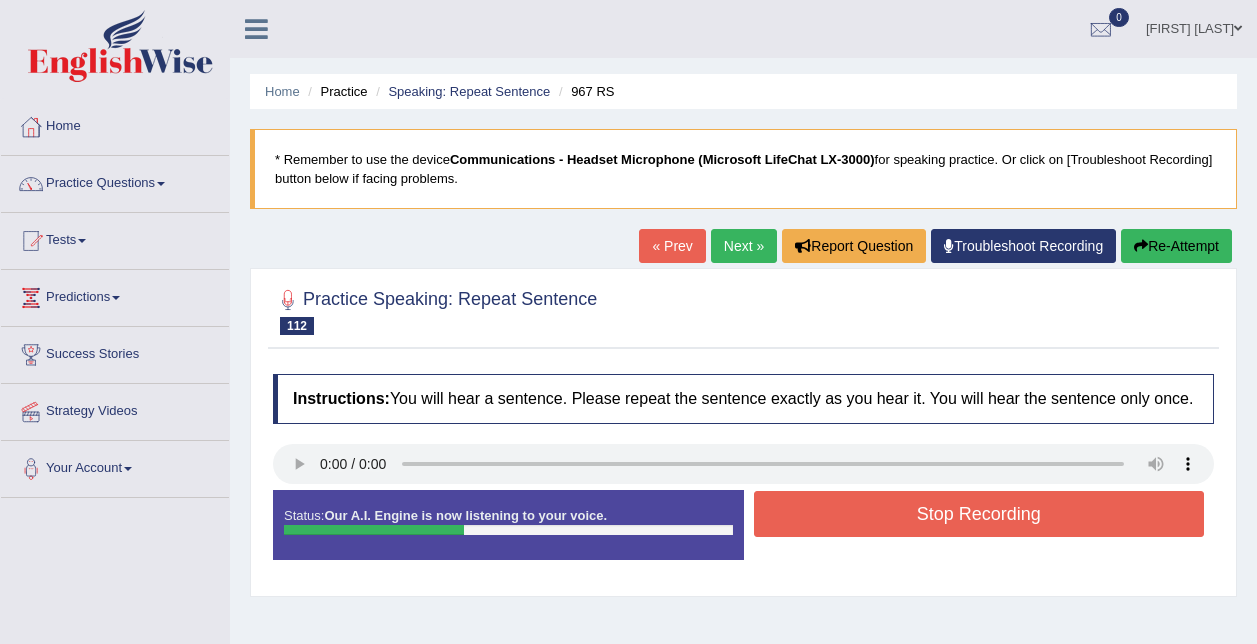 click on "Stop Recording" at bounding box center [979, 514] 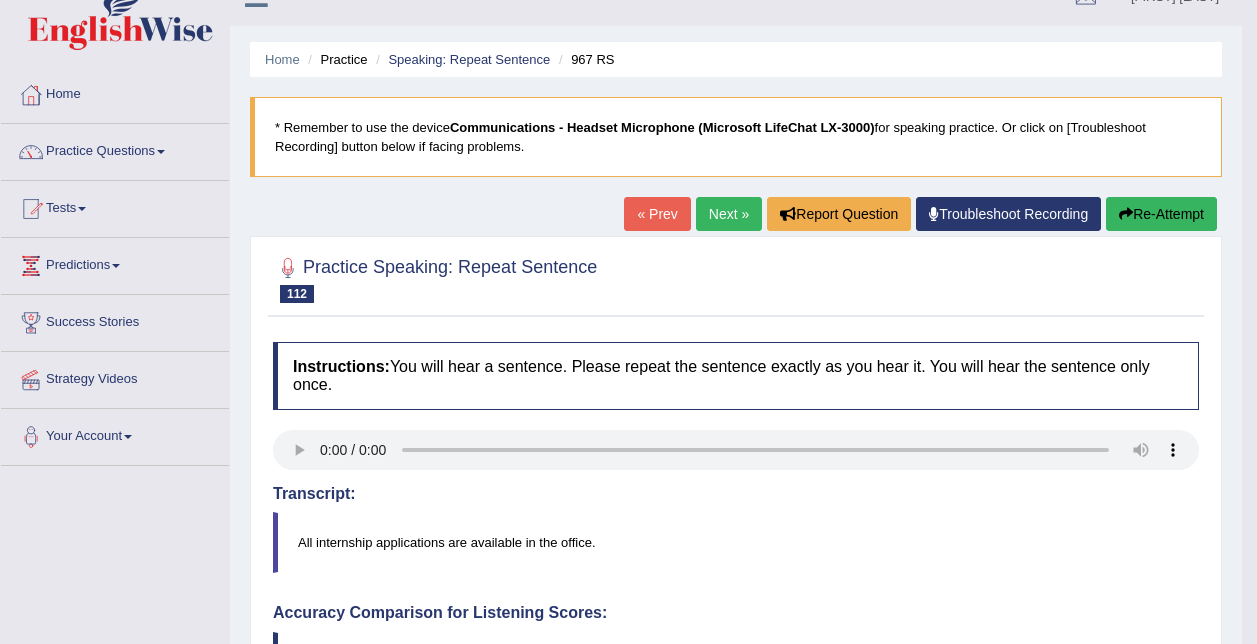 scroll, scrollTop: 0, scrollLeft: 0, axis: both 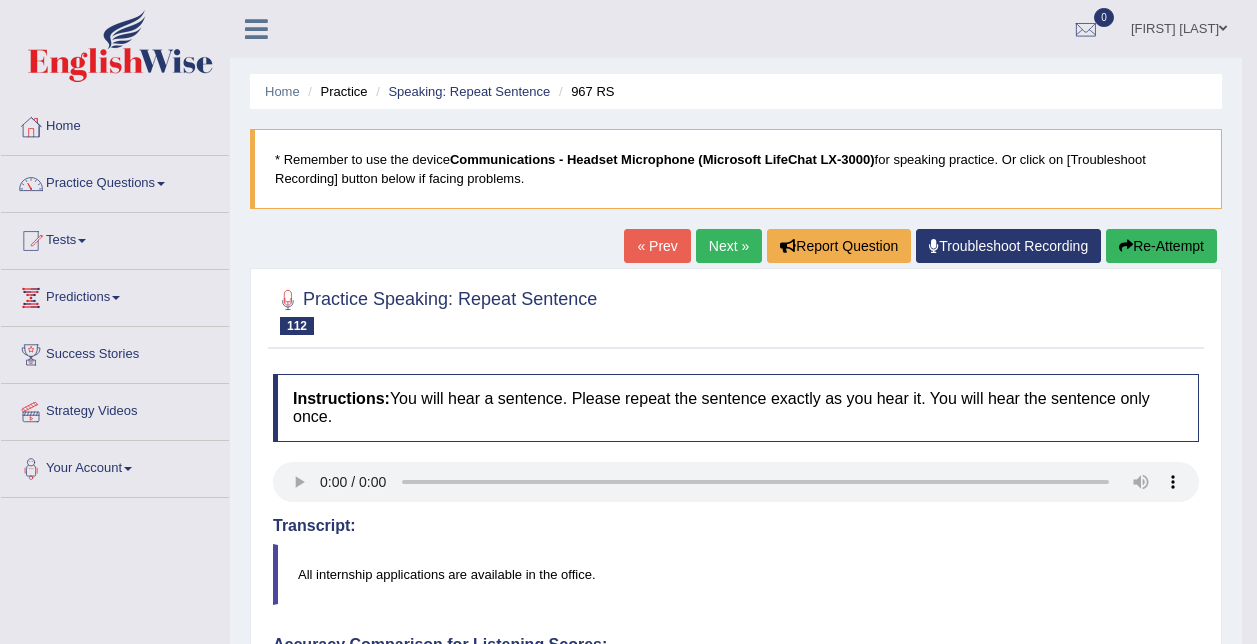 click on "Next »" at bounding box center [729, 246] 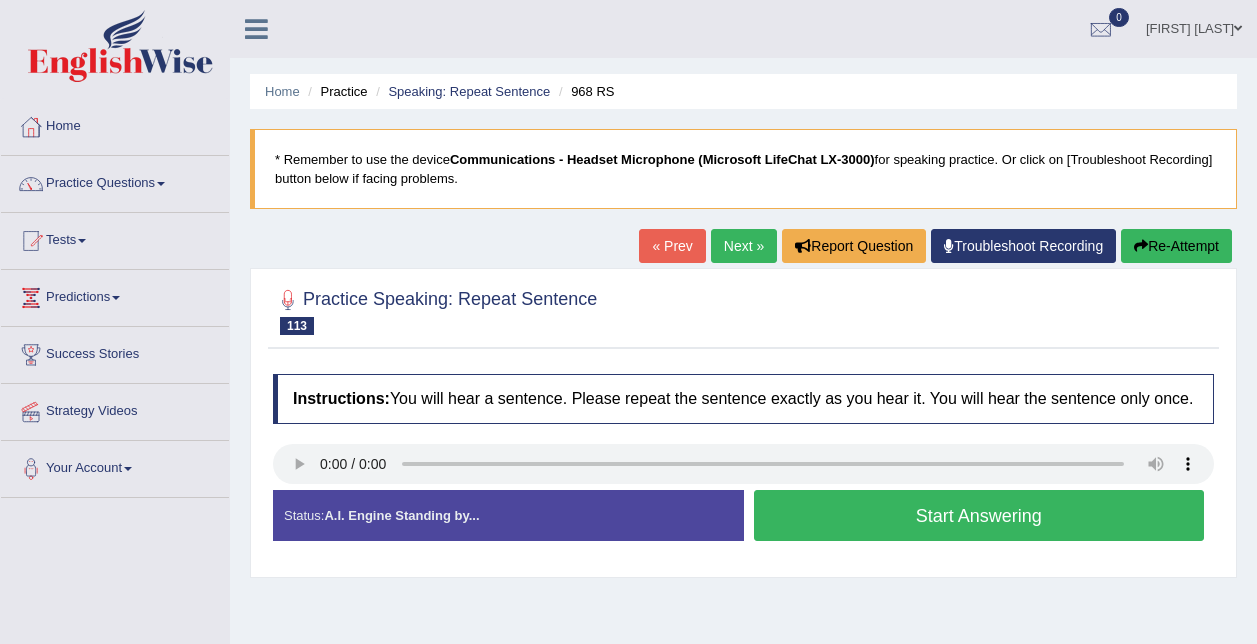 scroll, scrollTop: 0, scrollLeft: 0, axis: both 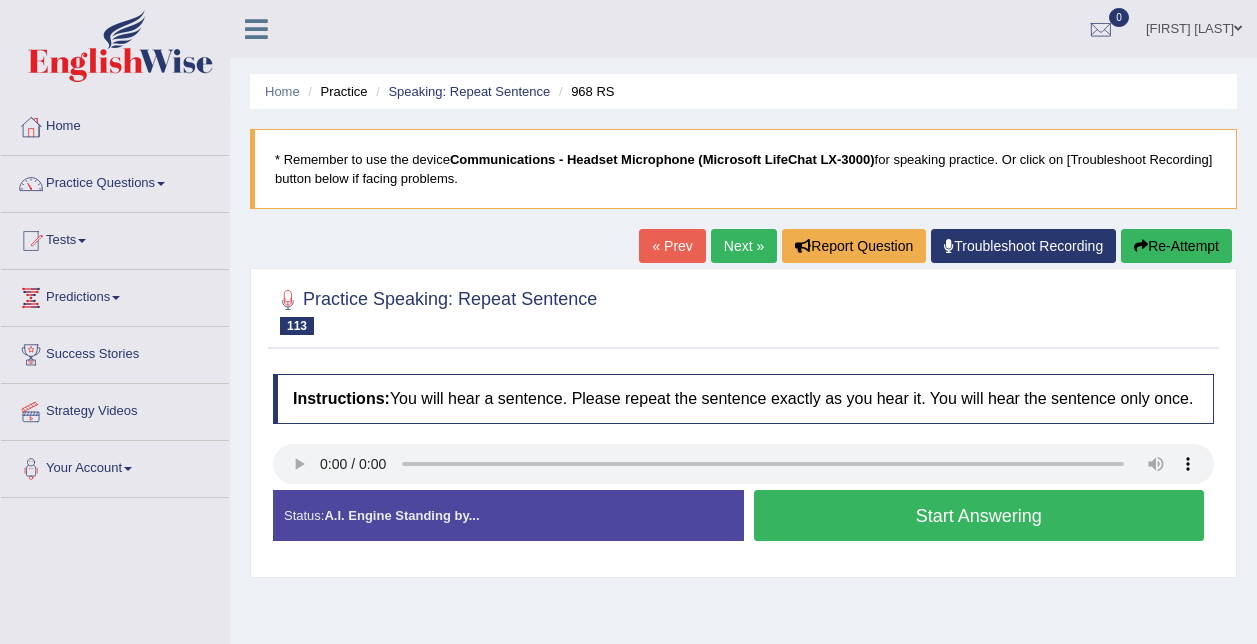 click on "Start Answering" at bounding box center [979, 515] 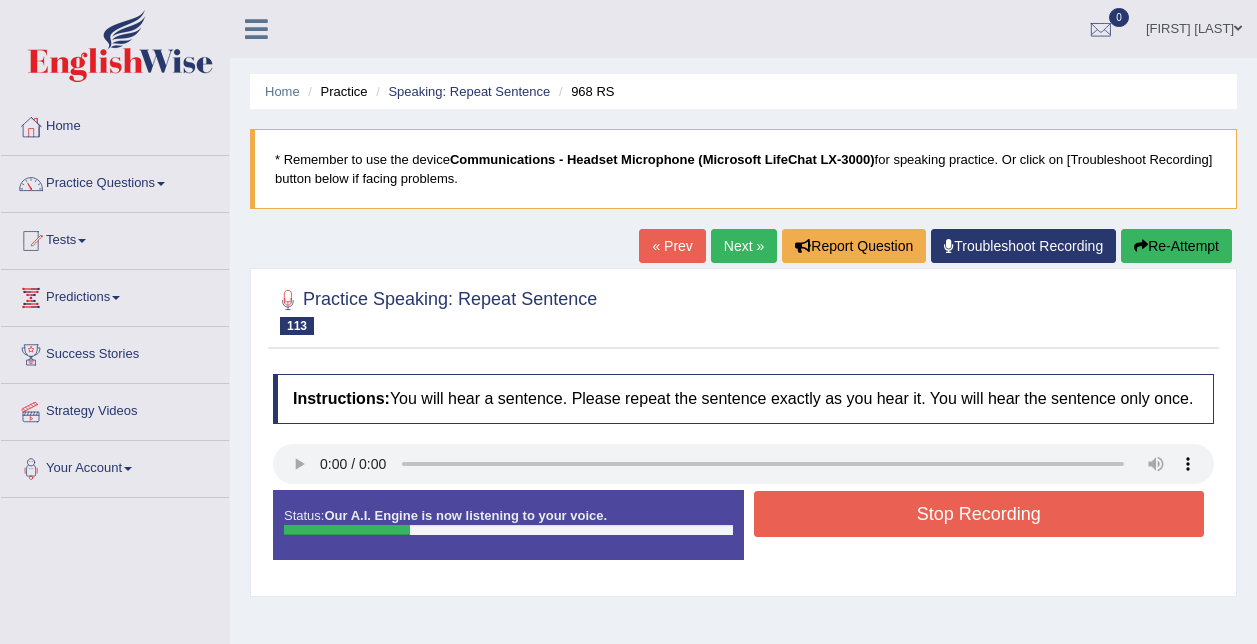 click on "Stop Recording" at bounding box center (979, 514) 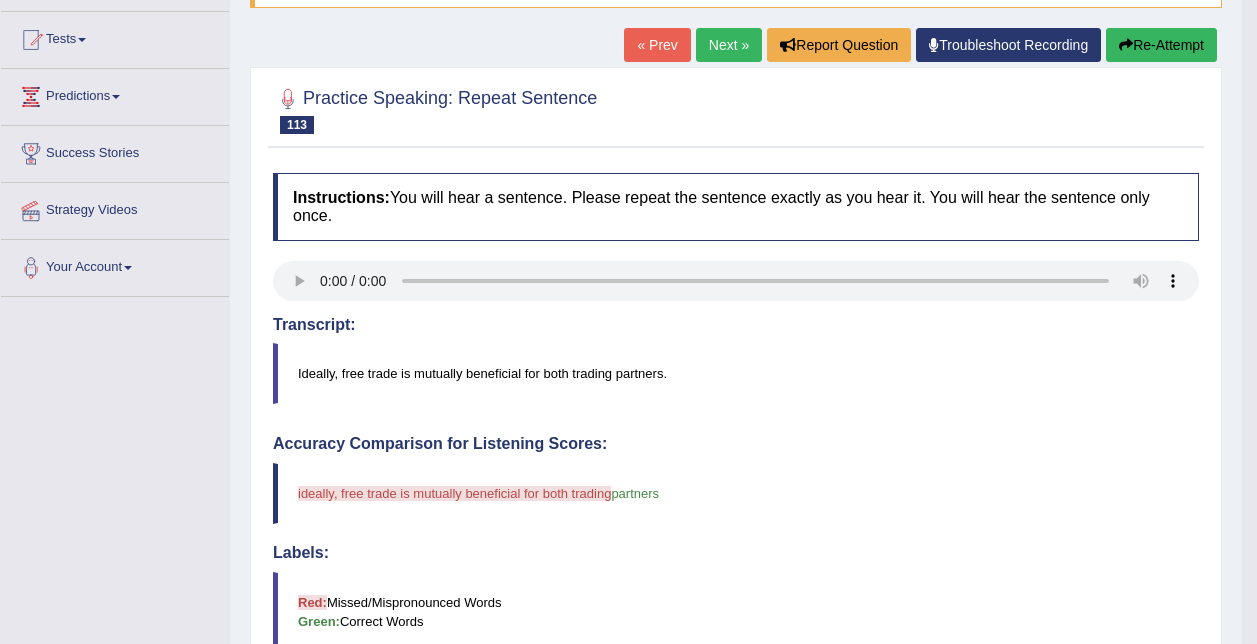 scroll, scrollTop: 200, scrollLeft: 0, axis: vertical 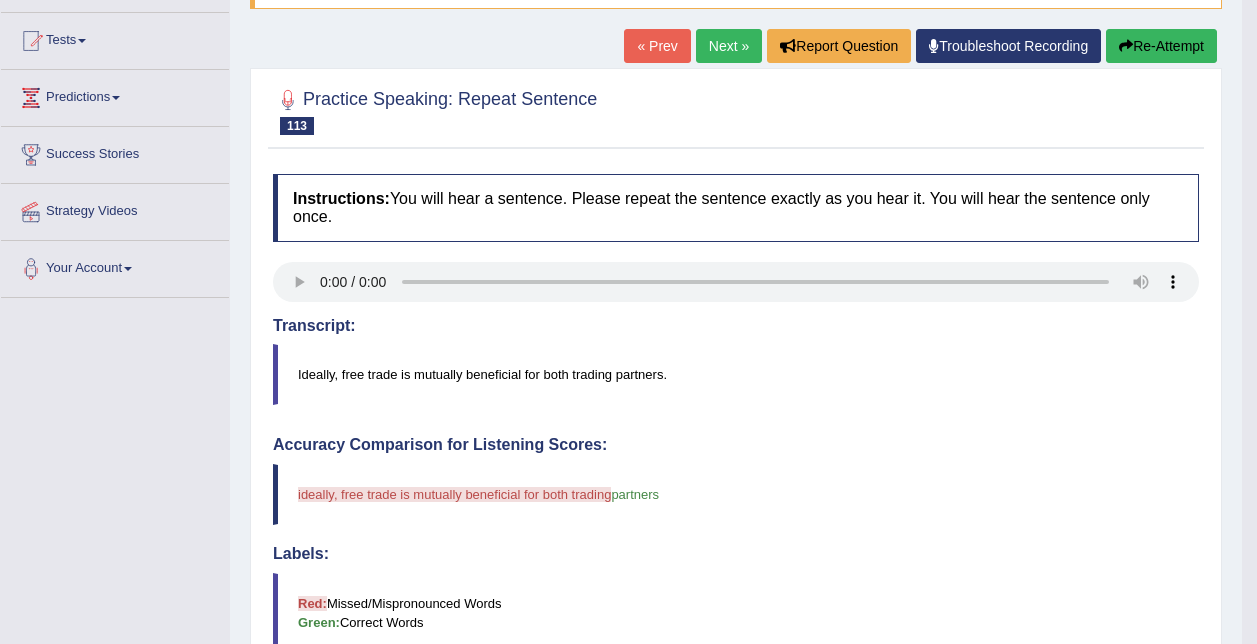 click on "Re-Attempt" at bounding box center [1161, 46] 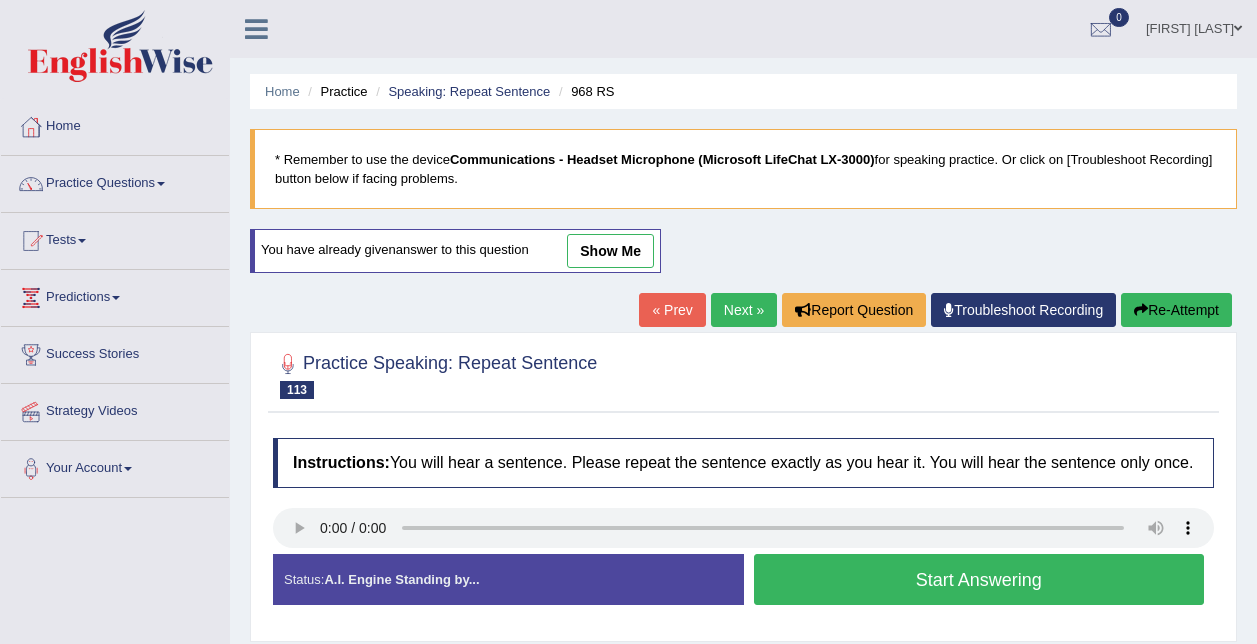 scroll, scrollTop: 200, scrollLeft: 0, axis: vertical 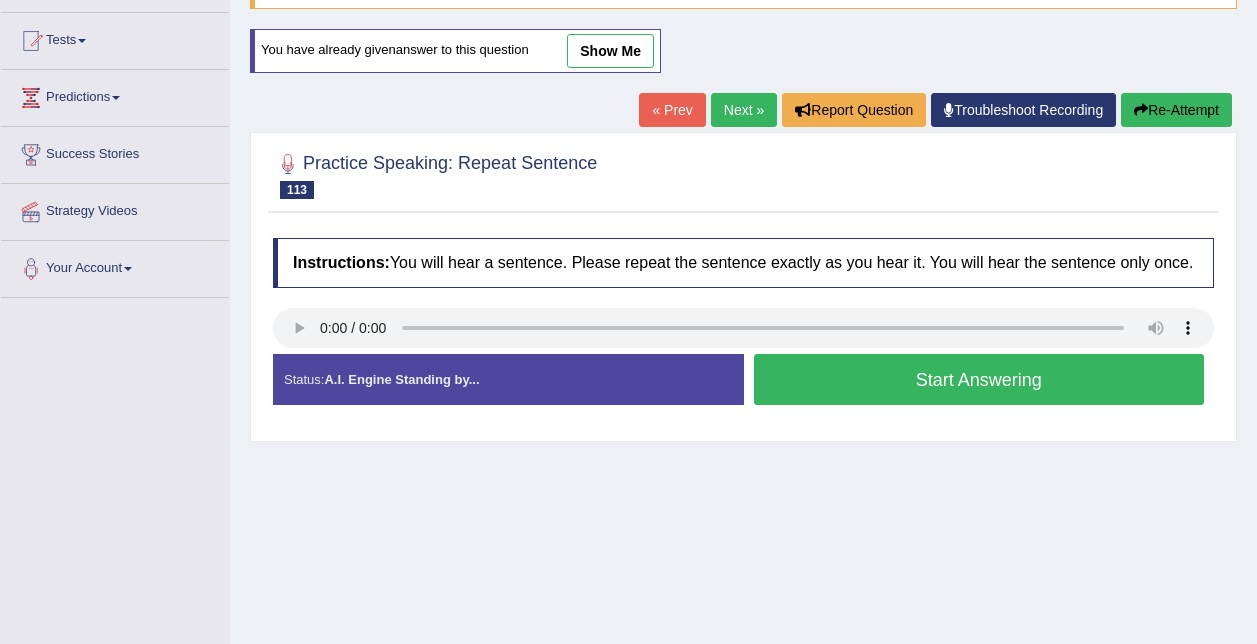 click on "Start Answering" at bounding box center [979, 379] 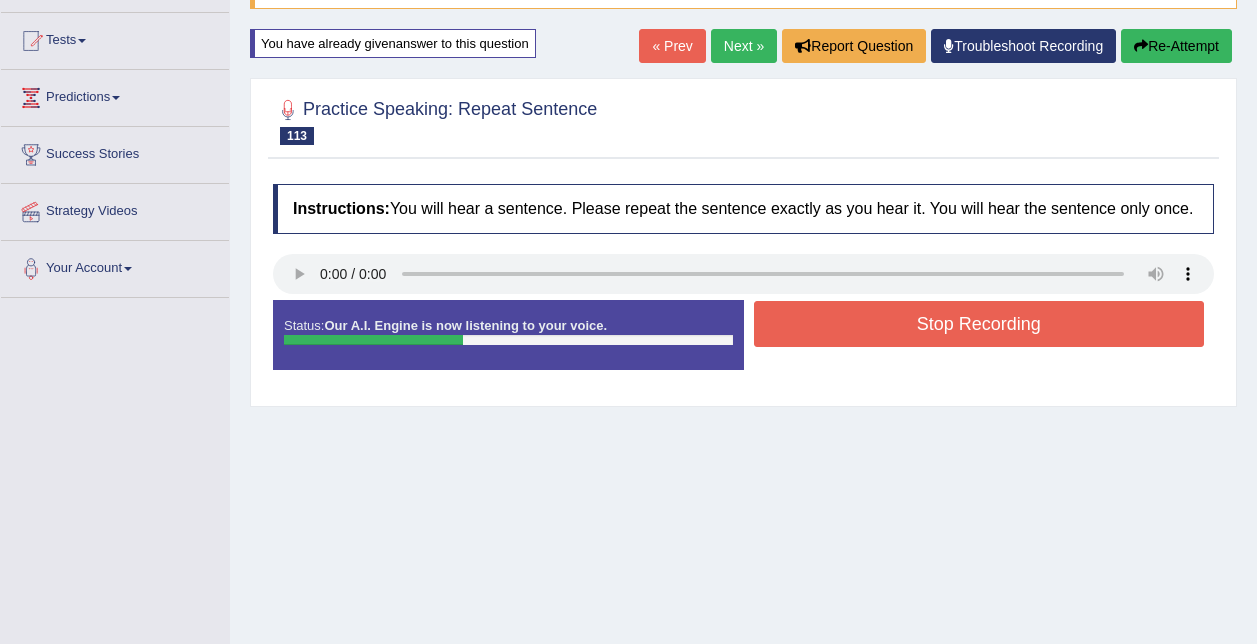 click on "Stop Recording" at bounding box center [979, 324] 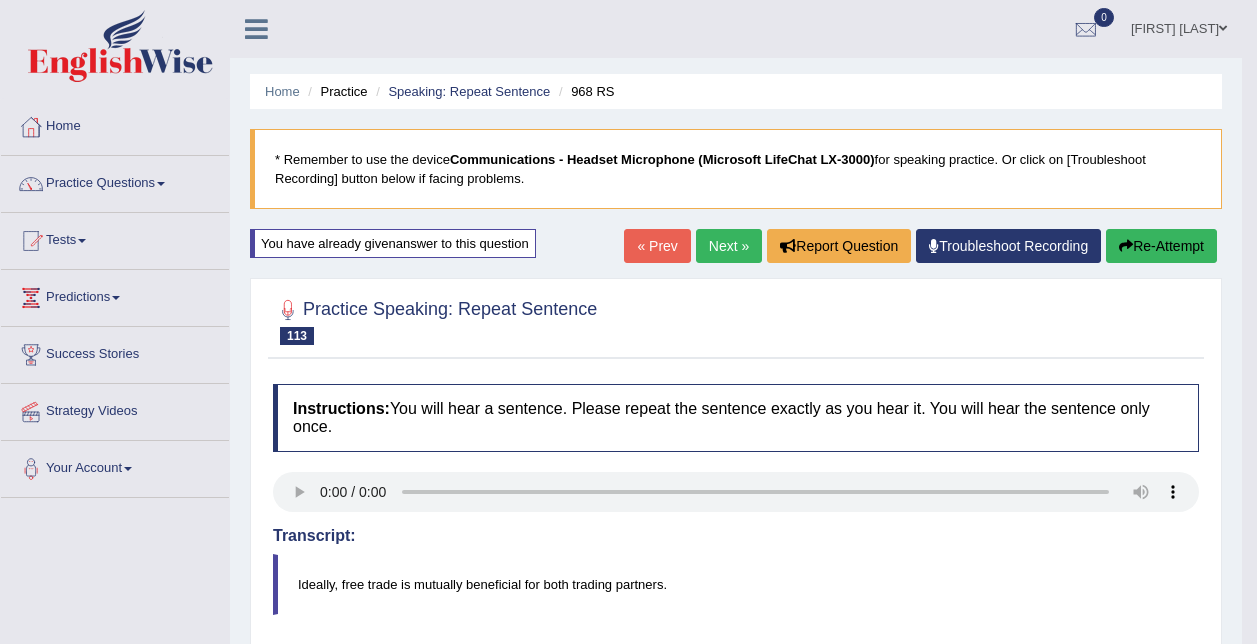 scroll, scrollTop: 0, scrollLeft: 0, axis: both 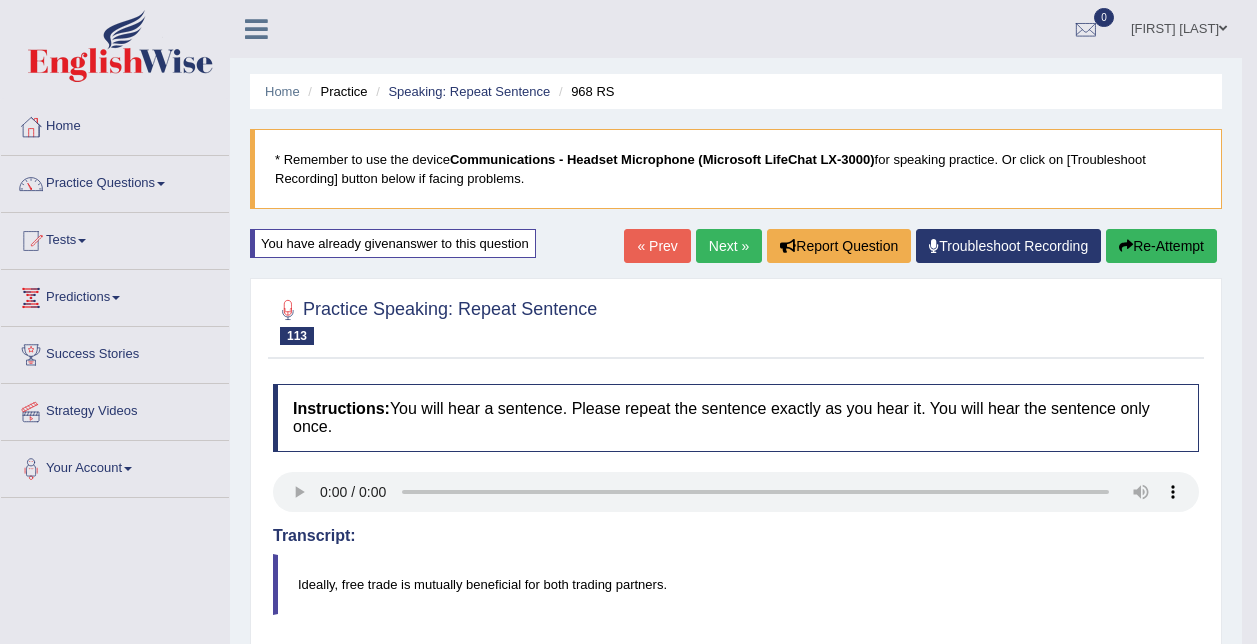 click on "Next »" at bounding box center [729, 246] 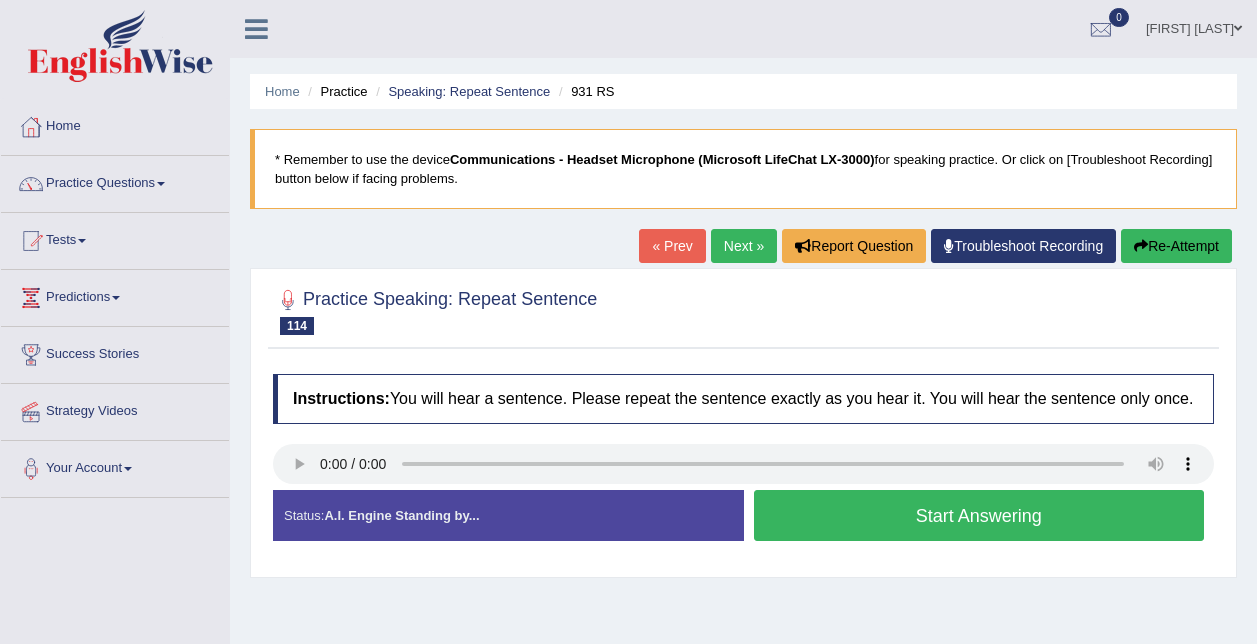 scroll, scrollTop: 0, scrollLeft: 0, axis: both 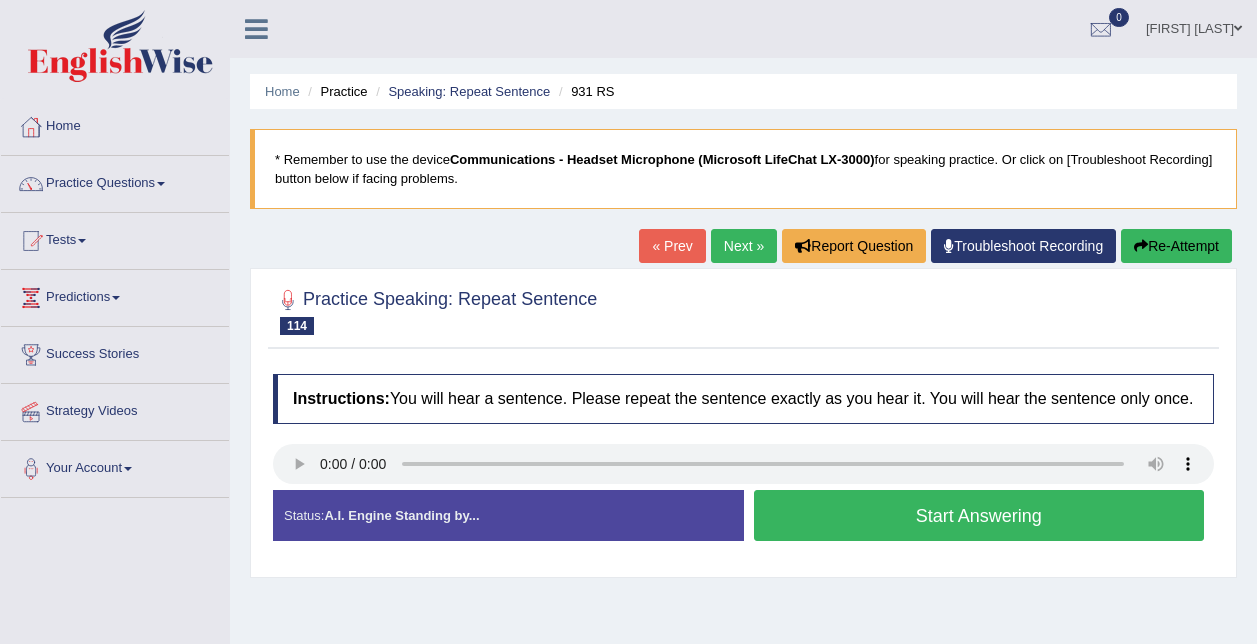 click on "Start Answering" at bounding box center [979, 515] 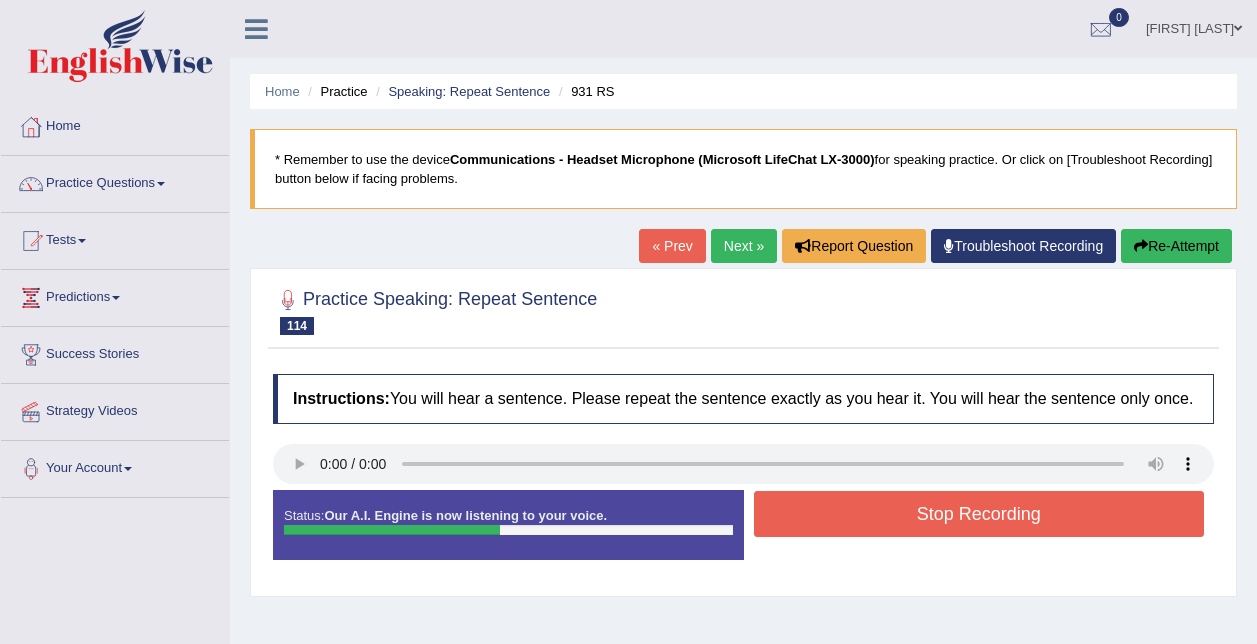 click on "Stop Recording" at bounding box center (979, 514) 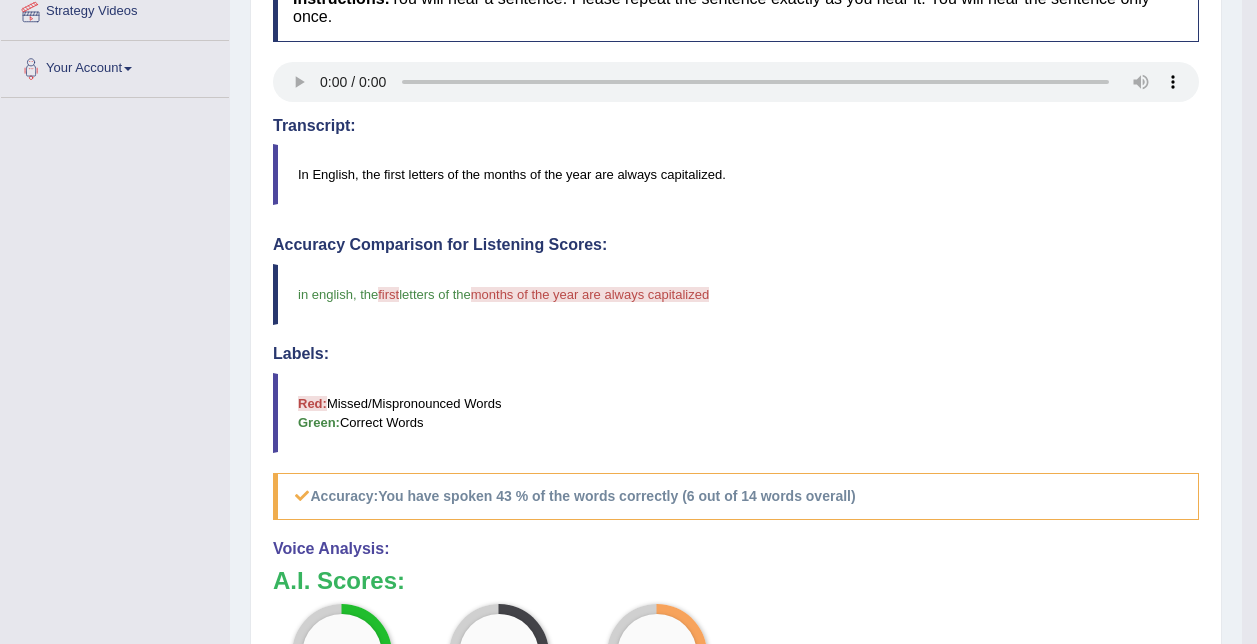 scroll, scrollTop: 200, scrollLeft: 0, axis: vertical 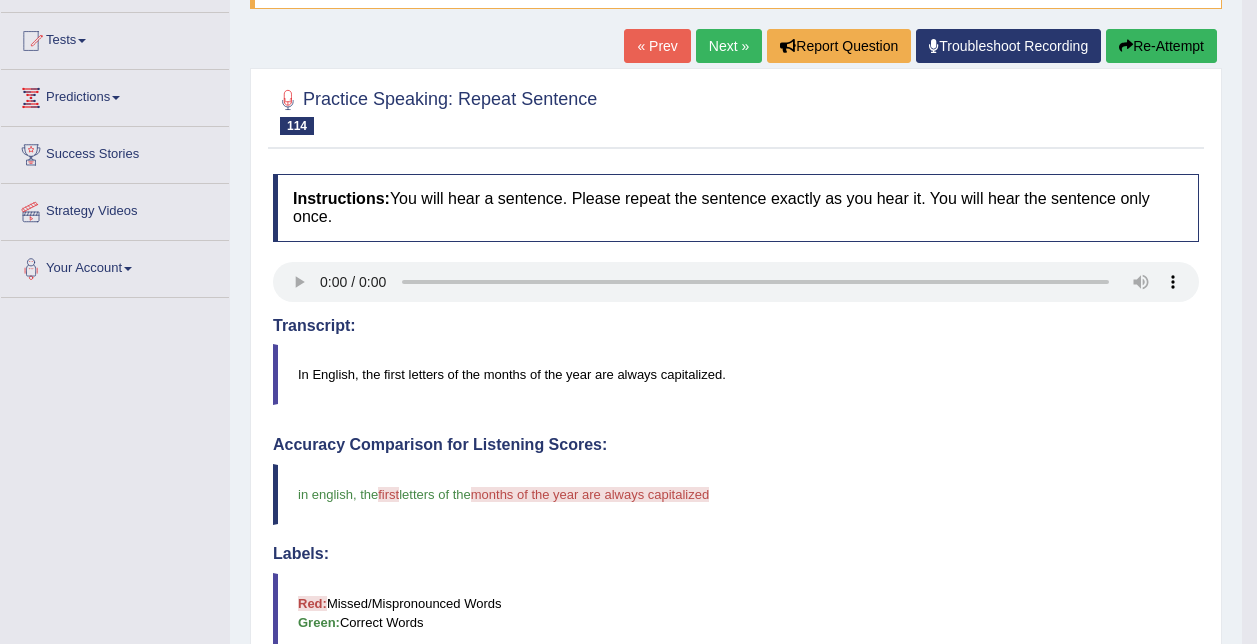 click on "Next »" at bounding box center (729, 46) 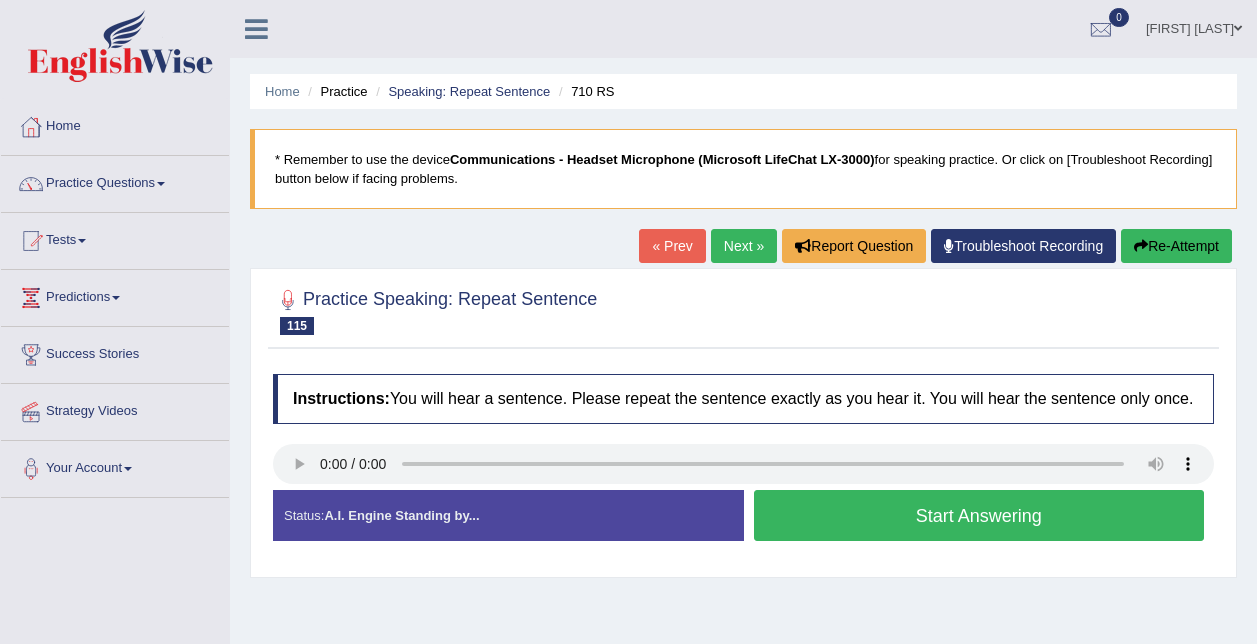 scroll, scrollTop: 0, scrollLeft: 0, axis: both 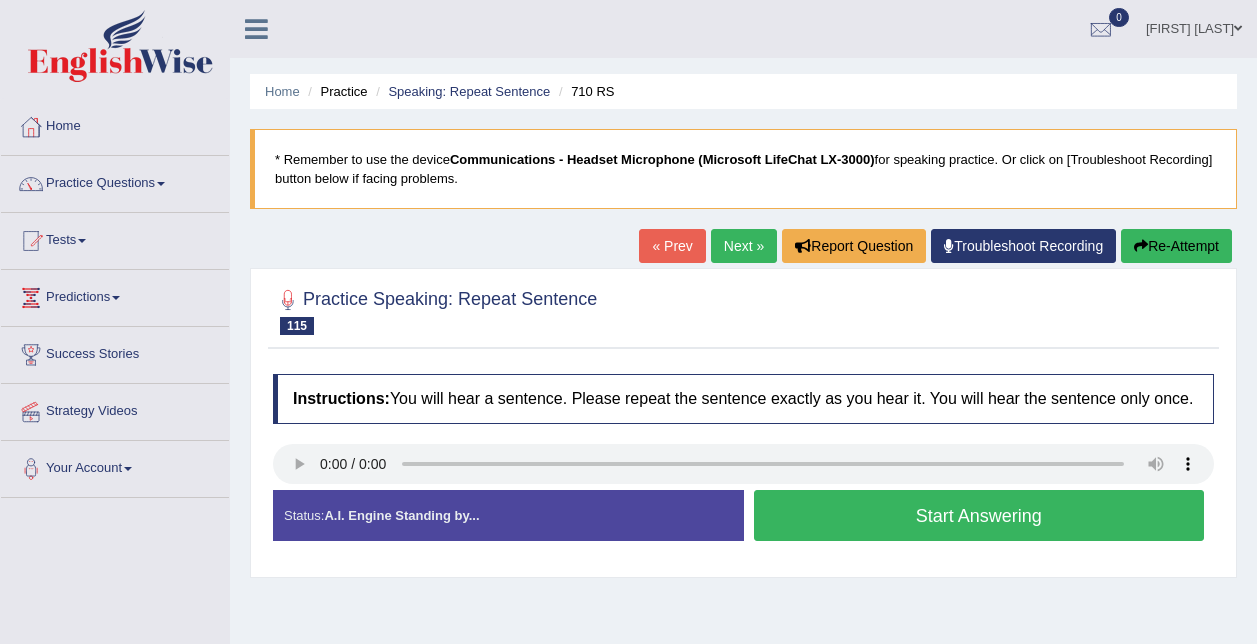 click on "Start Answering" at bounding box center [979, 515] 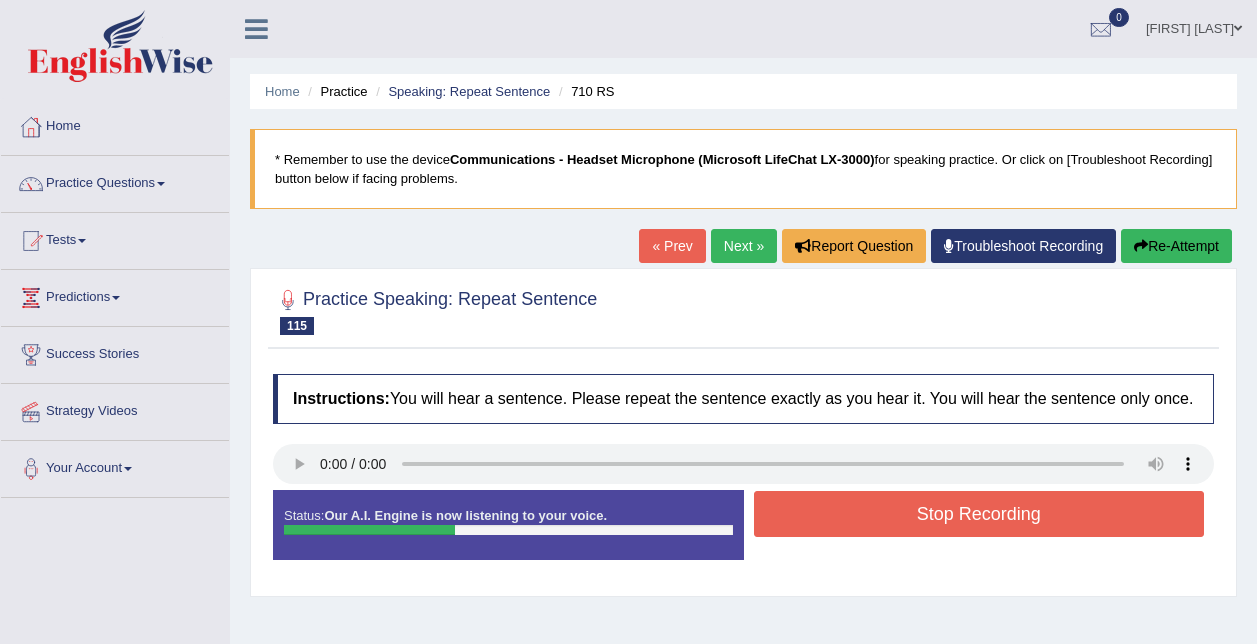 click on "Stop Recording" at bounding box center (979, 514) 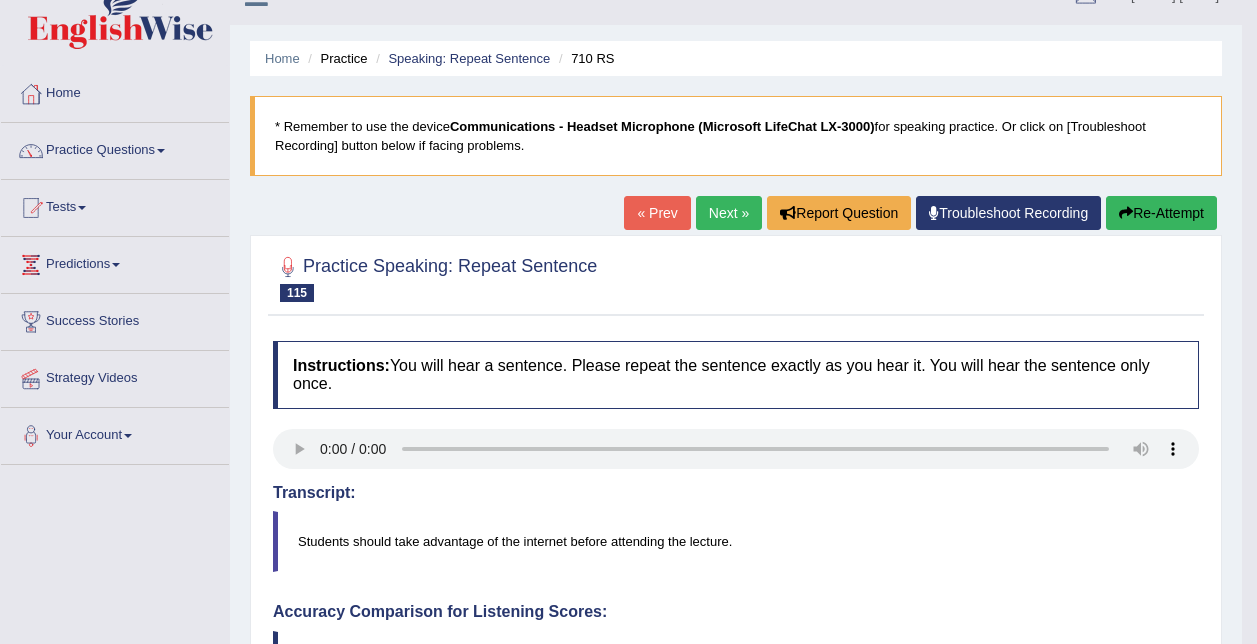 scroll, scrollTop: 0, scrollLeft: 0, axis: both 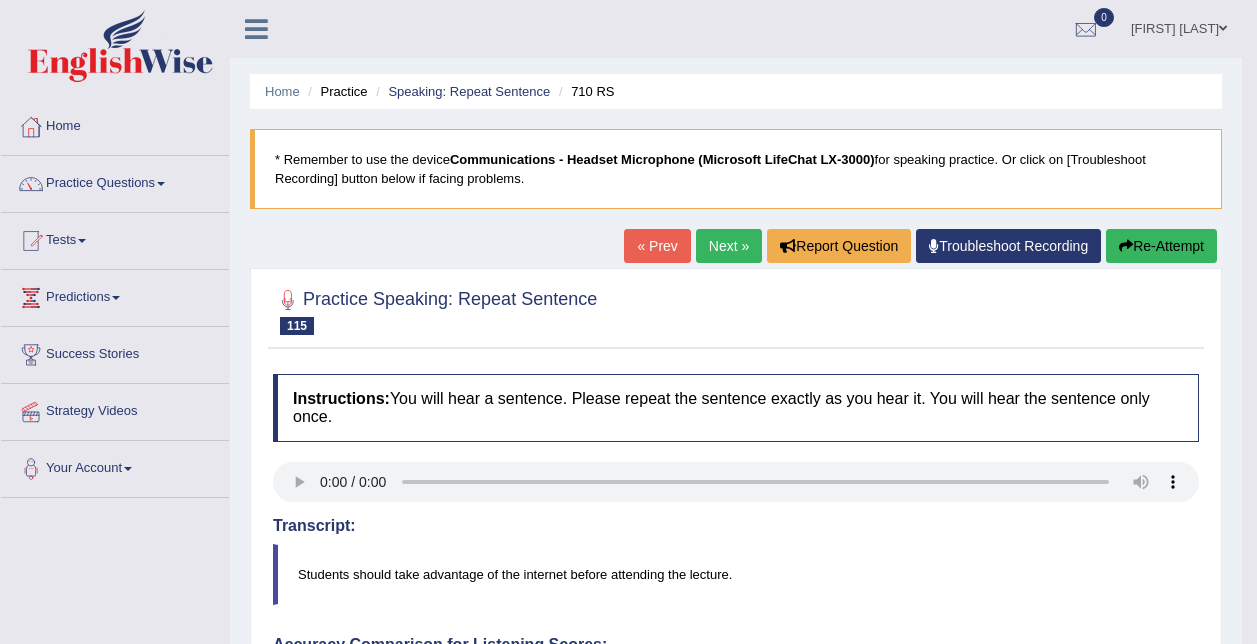 click on "Next »" at bounding box center (729, 246) 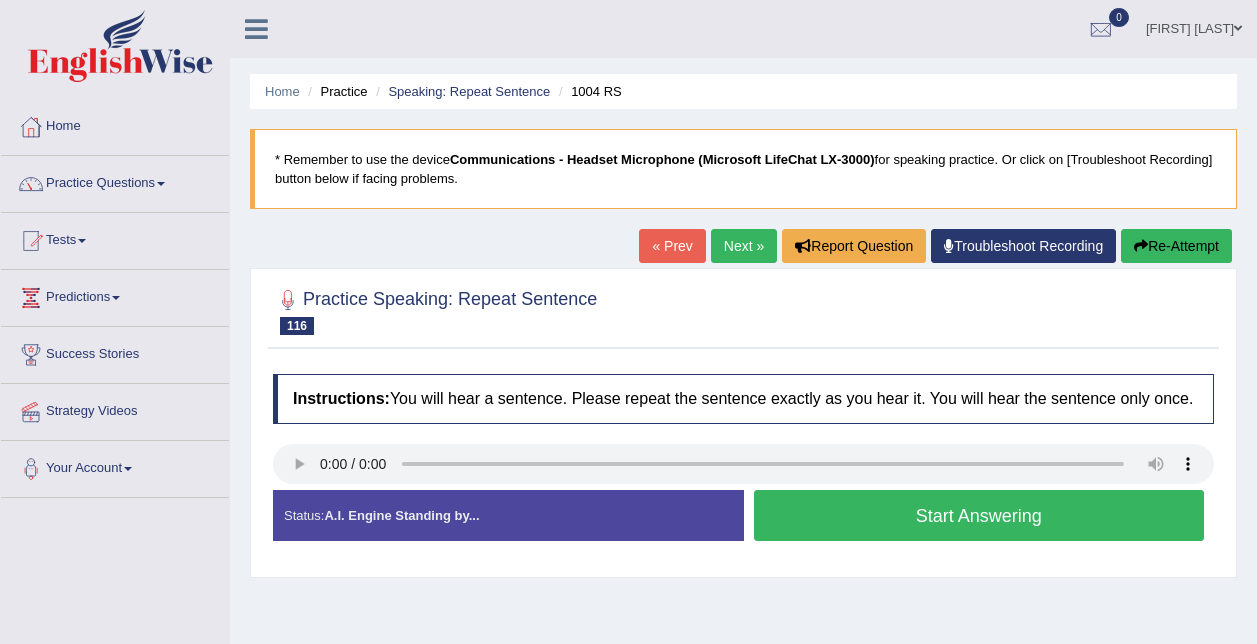 scroll, scrollTop: 0, scrollLeft: 0, axis: both 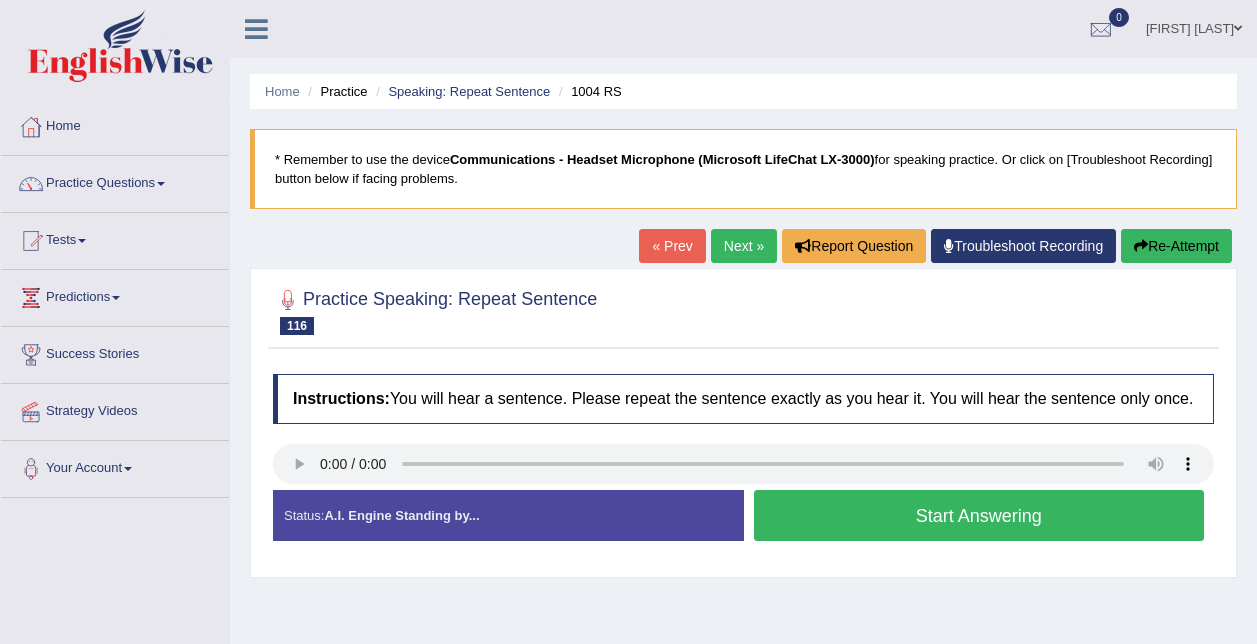 click on "Start Answering" at bounding box center [979, 515] 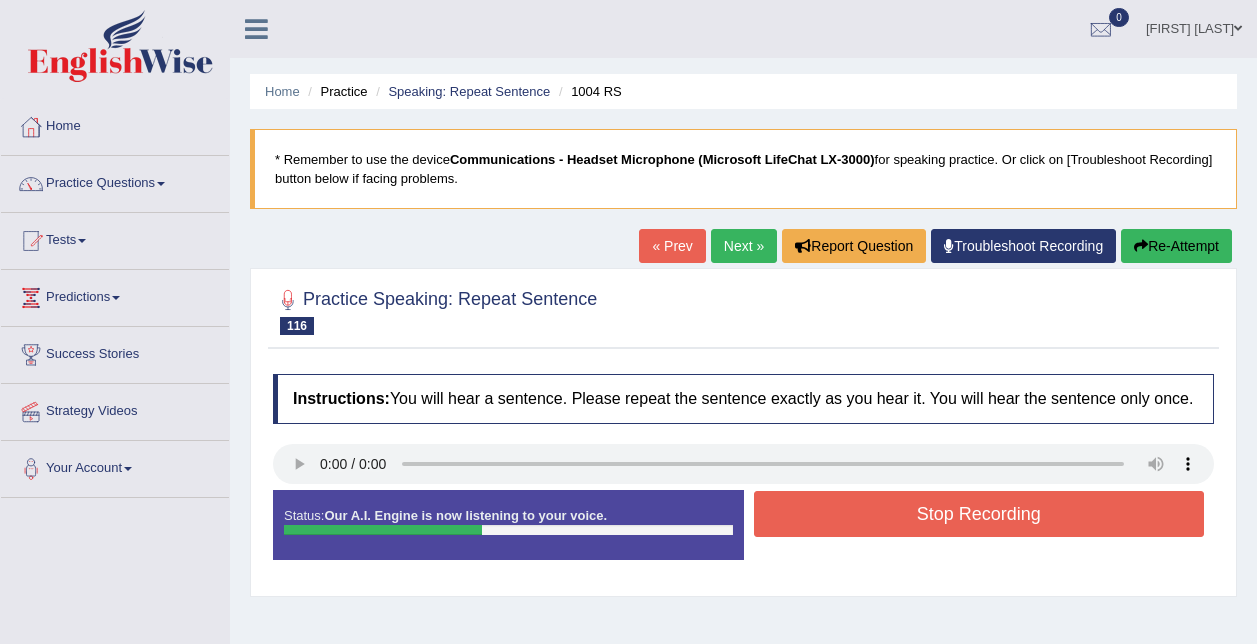 click on "Stop Recording" at bounding box center [979, 514] 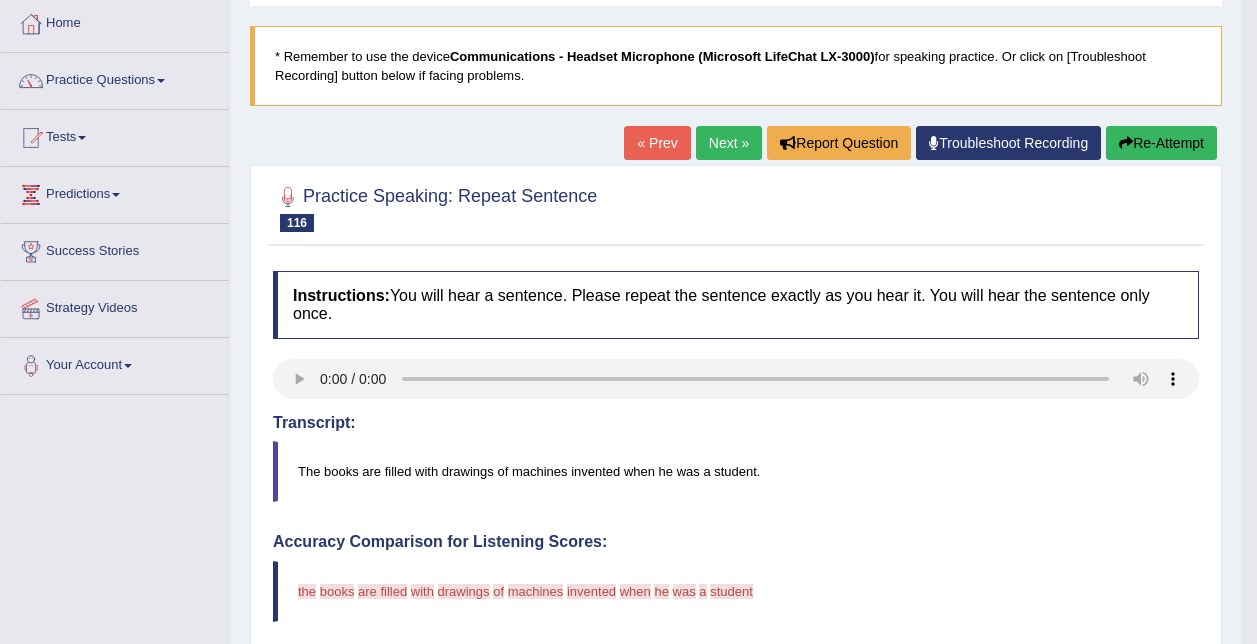 scroll, scrollTop: 100, scrollLeft: 0, axis: vertical 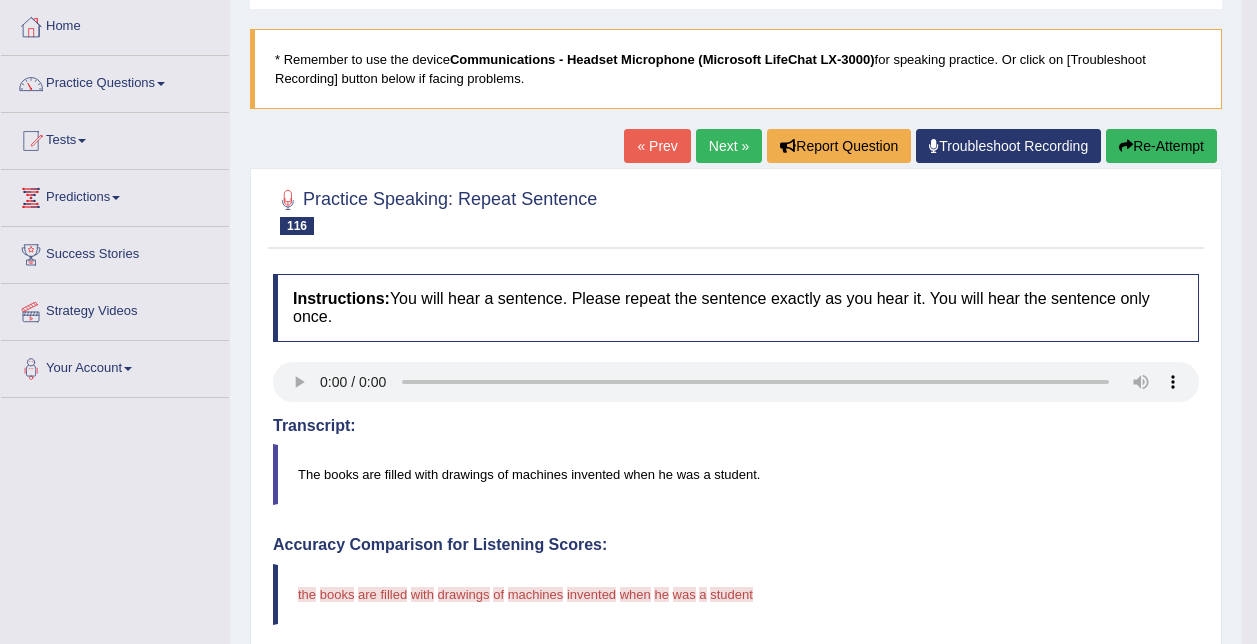 click on "Next »" at bounding box center [729, 146] 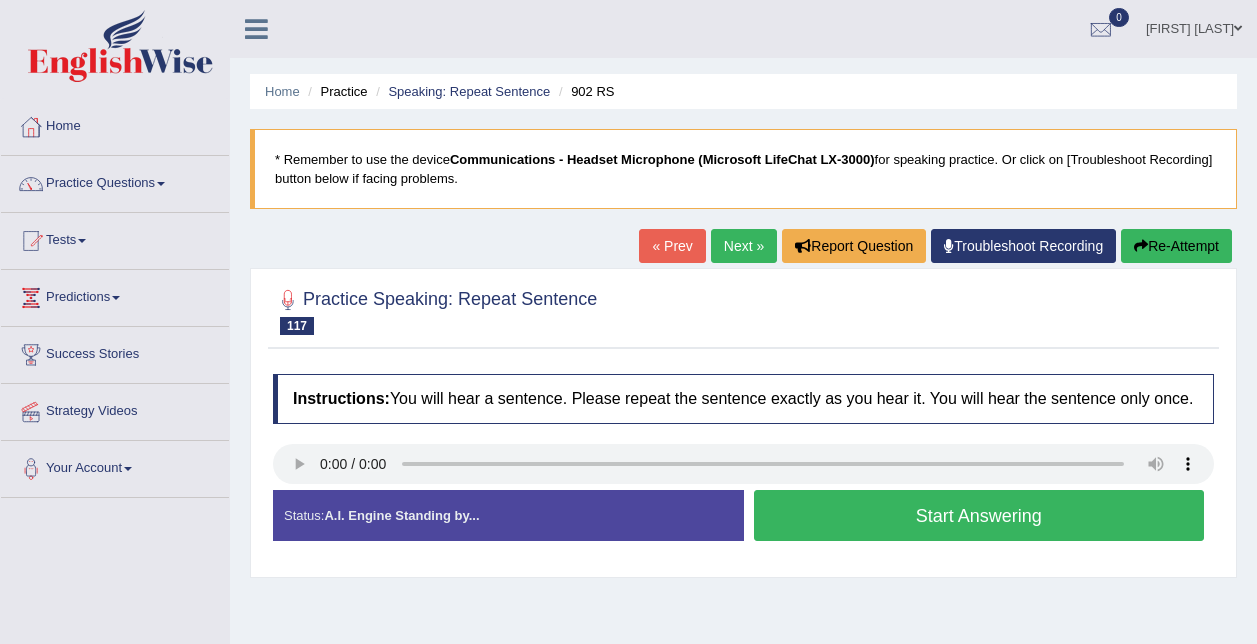 scroll, scrollTop: 0, scrollLeft: 0, axis: both 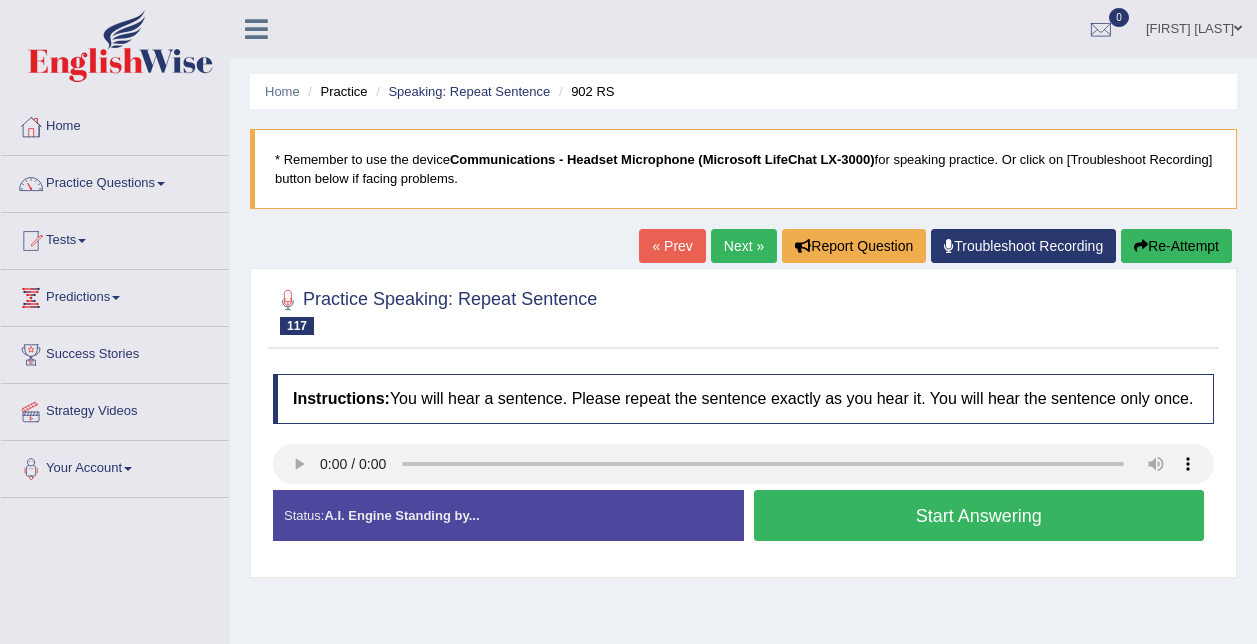 click on "Start Answering" at bounding box center (979, 515) 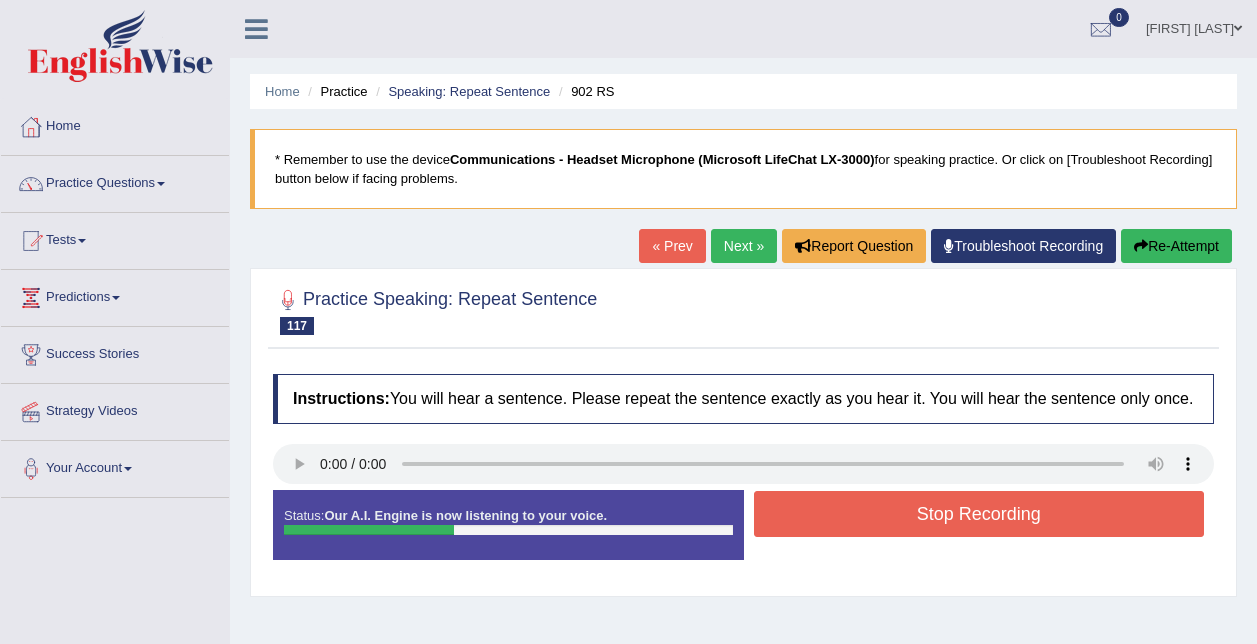click on "Stop Recording" at bounding box center [979, 514] 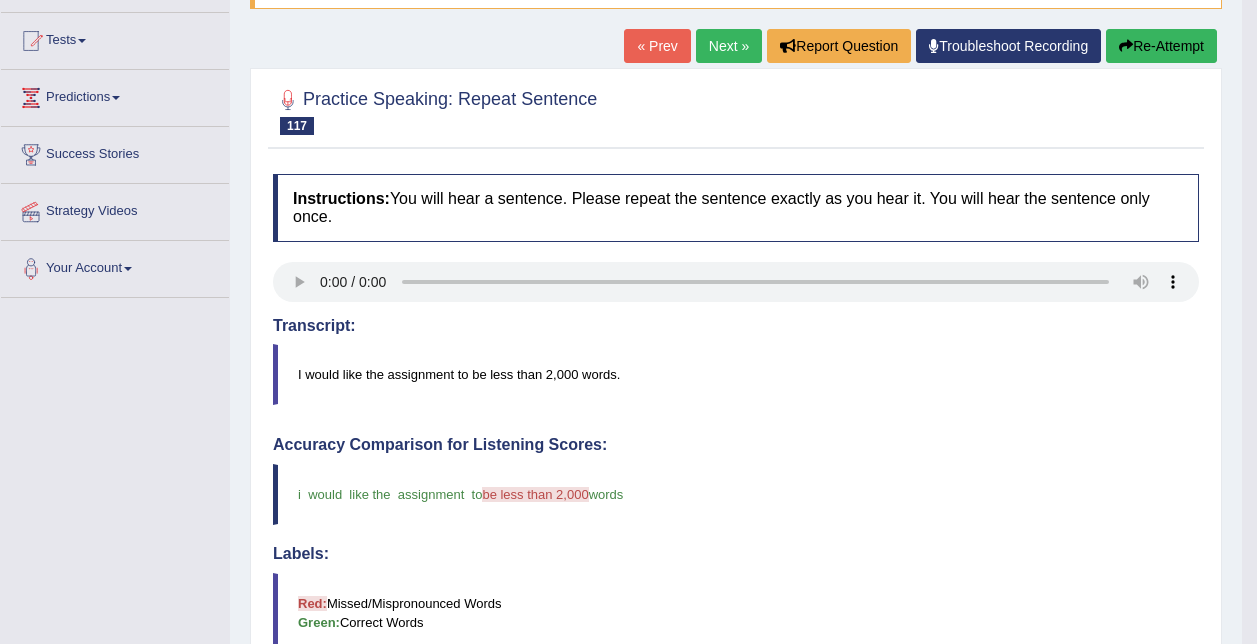 scroll, scrollTop: 0, scrollLeft: 0, axis: both 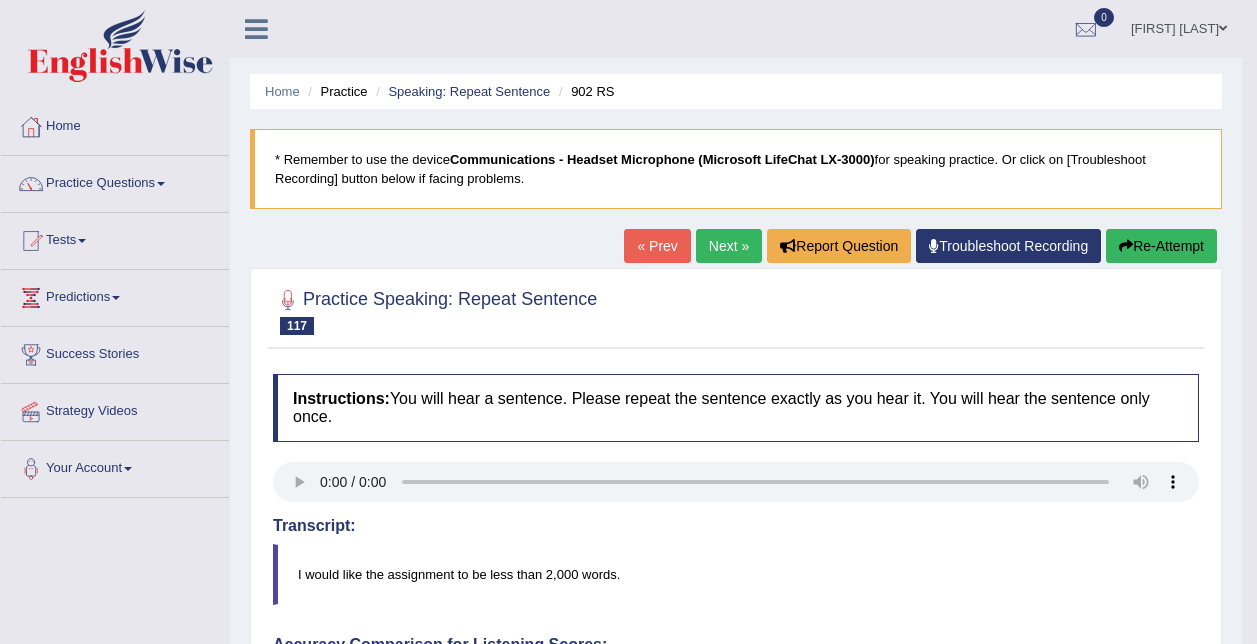 click on "Next »" at bounding box center (729, 246) 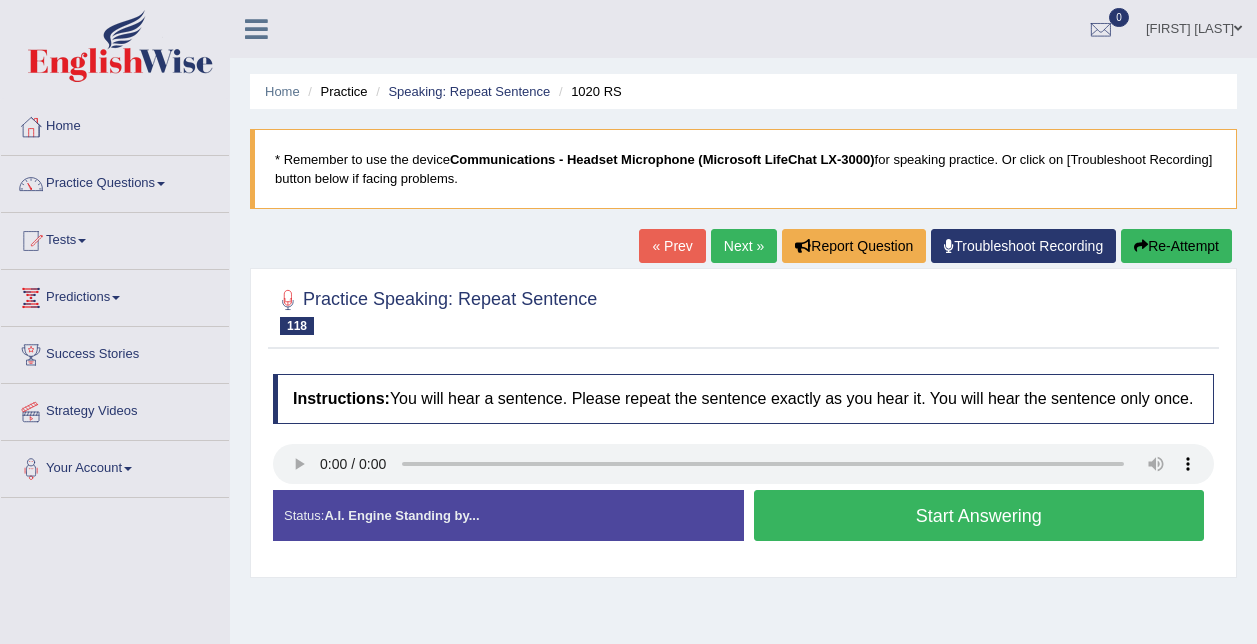 scroll, scrollTop: 0, scrollLeft: 0, axis: both 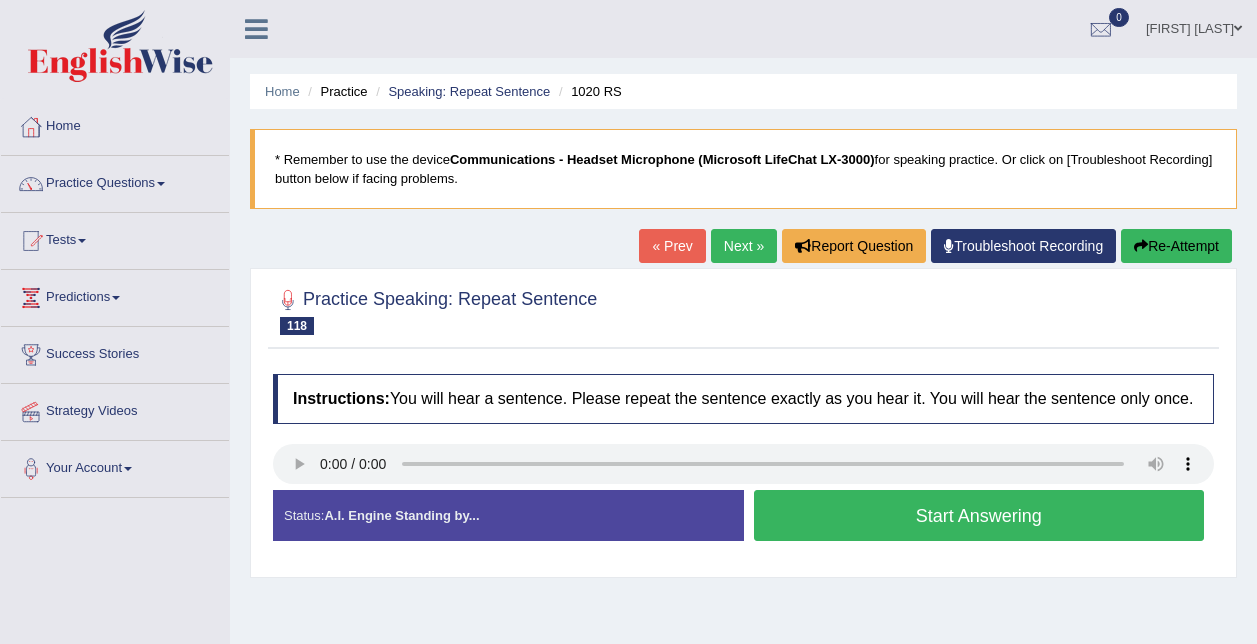 click on "Start Answering" at bounding box center [979, 515] 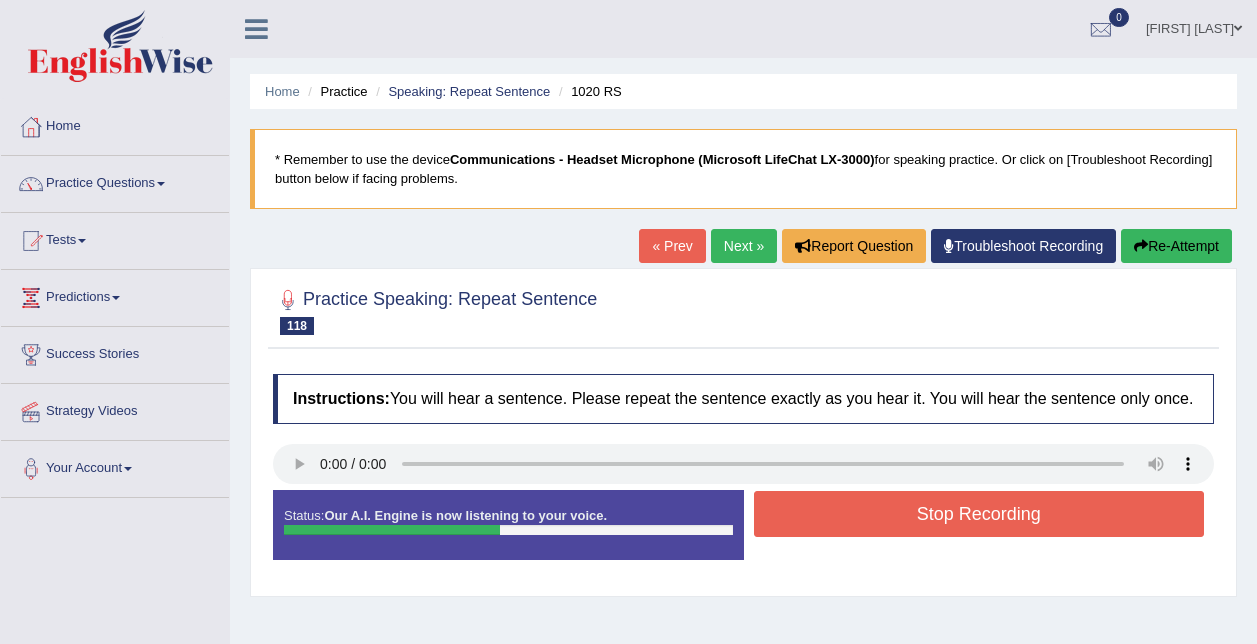 click on "Stop Recording" at bounding box center (979, 514) 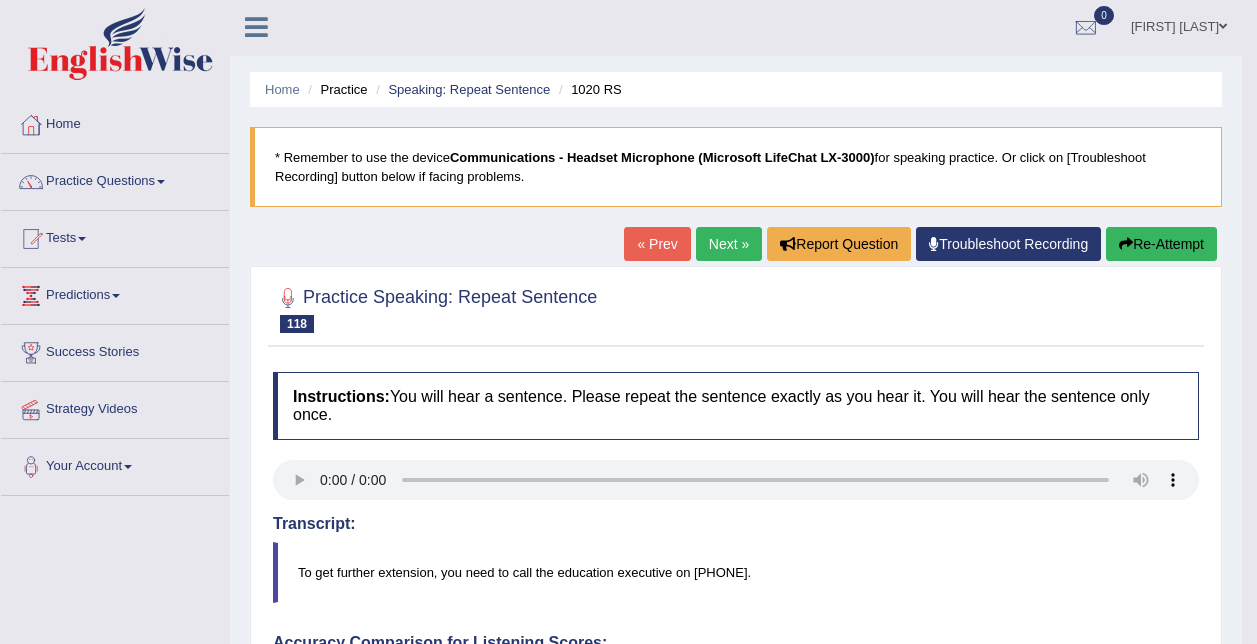 scroll, scrollTop: 0, scrollLeft: 0, axis: both 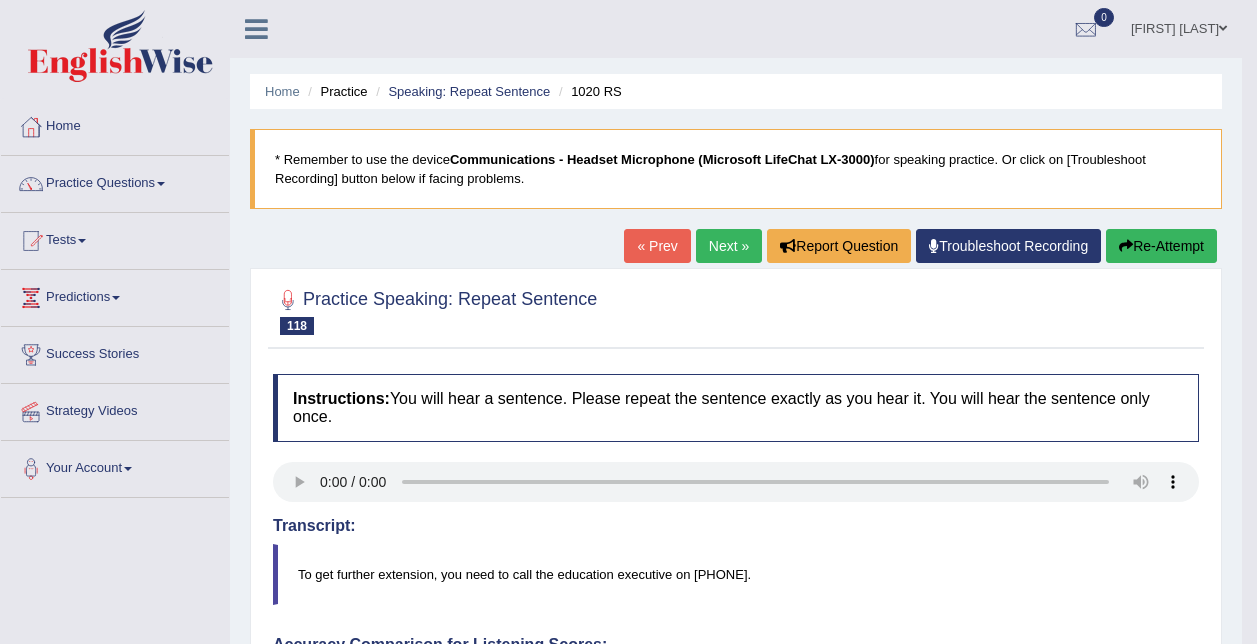 click on "Next »" at bounding box center (729, 246) 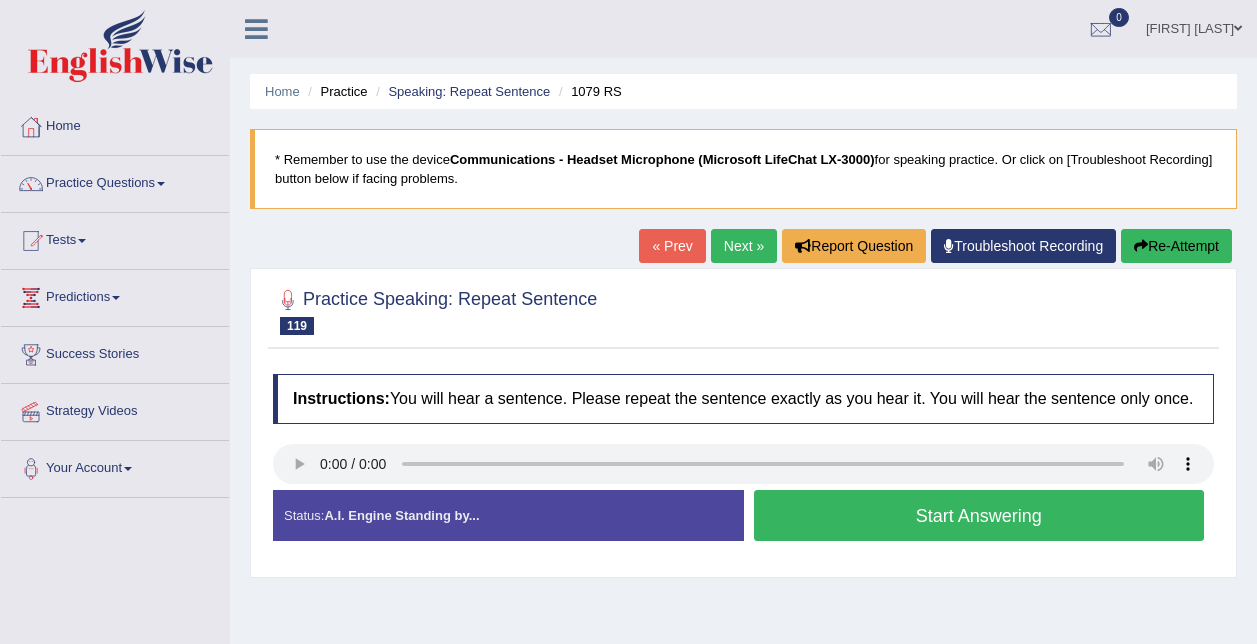 scroll, scrollTop: 0, scrollLeft: 0, axis: both 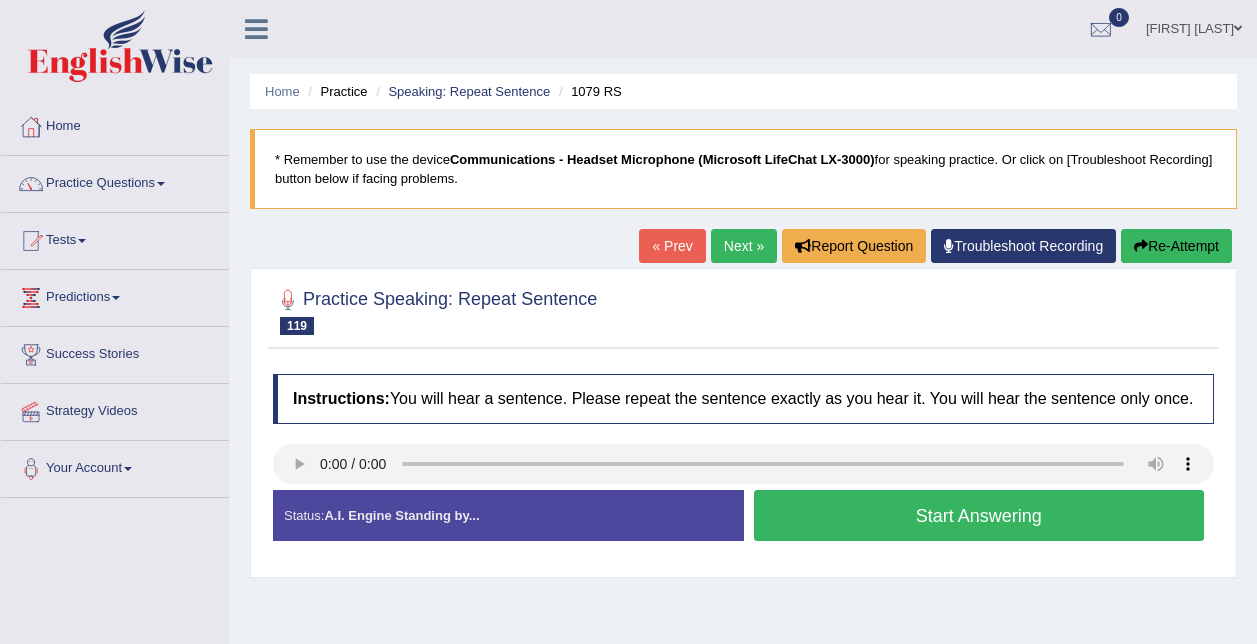 click on "Start Answering" at bounding box center (979, 515) 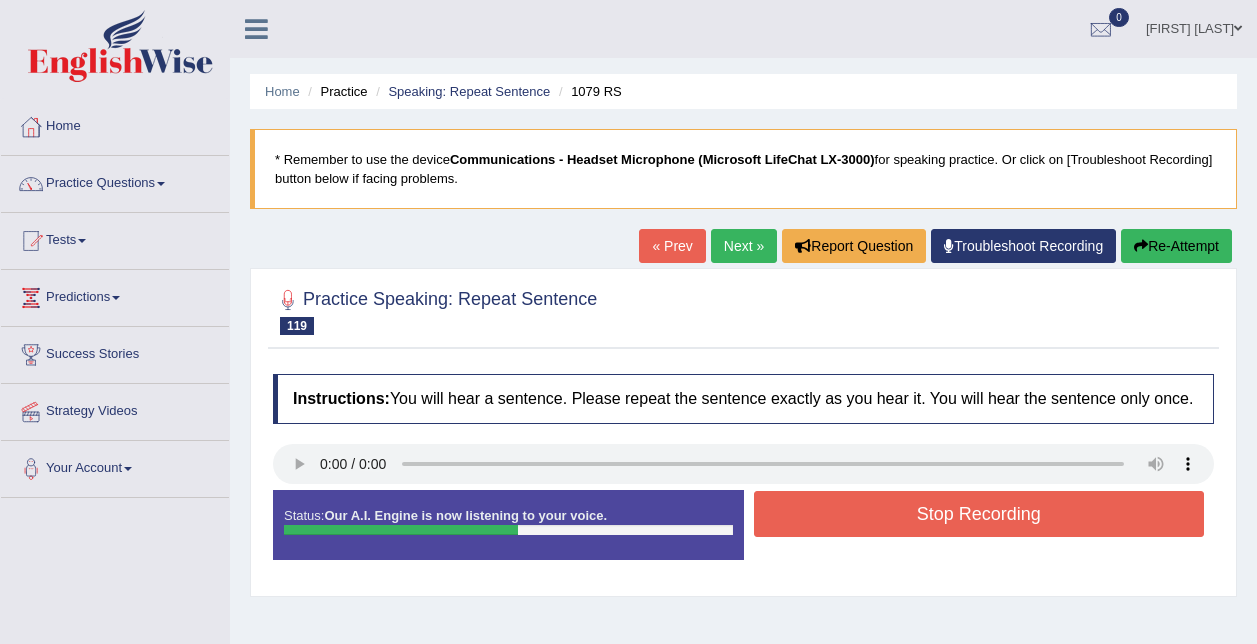 click on "Stop Recording" at bounding box center (979, 514) 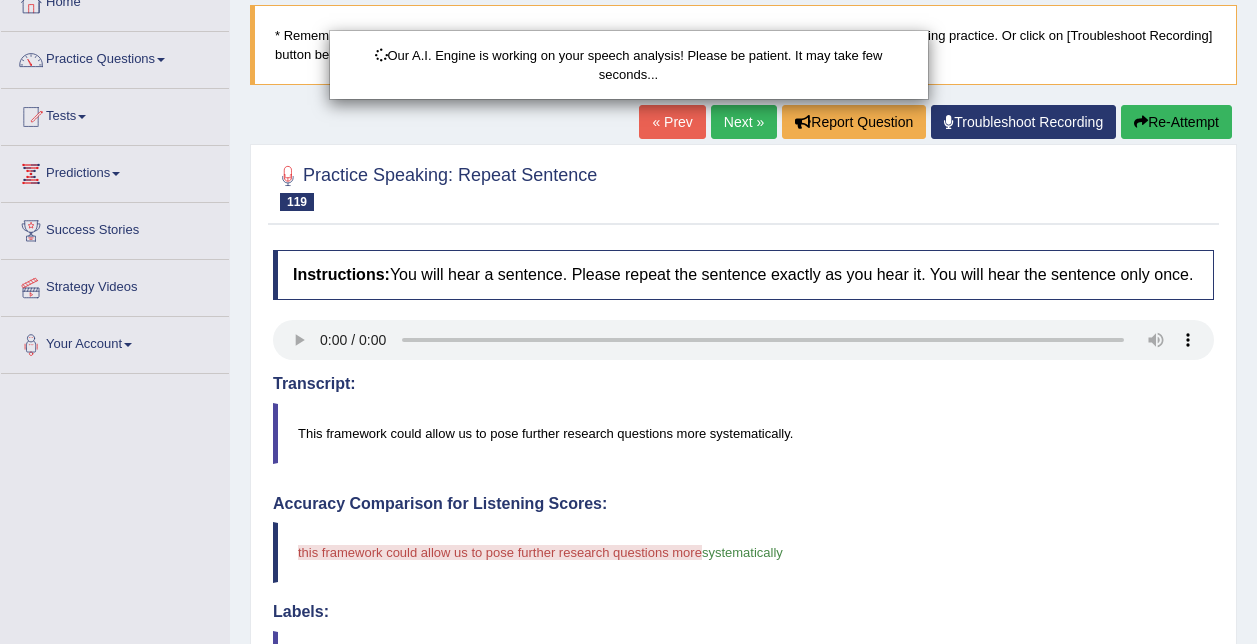 scroll, scrollTop: 200, scrollLeft: 0, axis: vertical 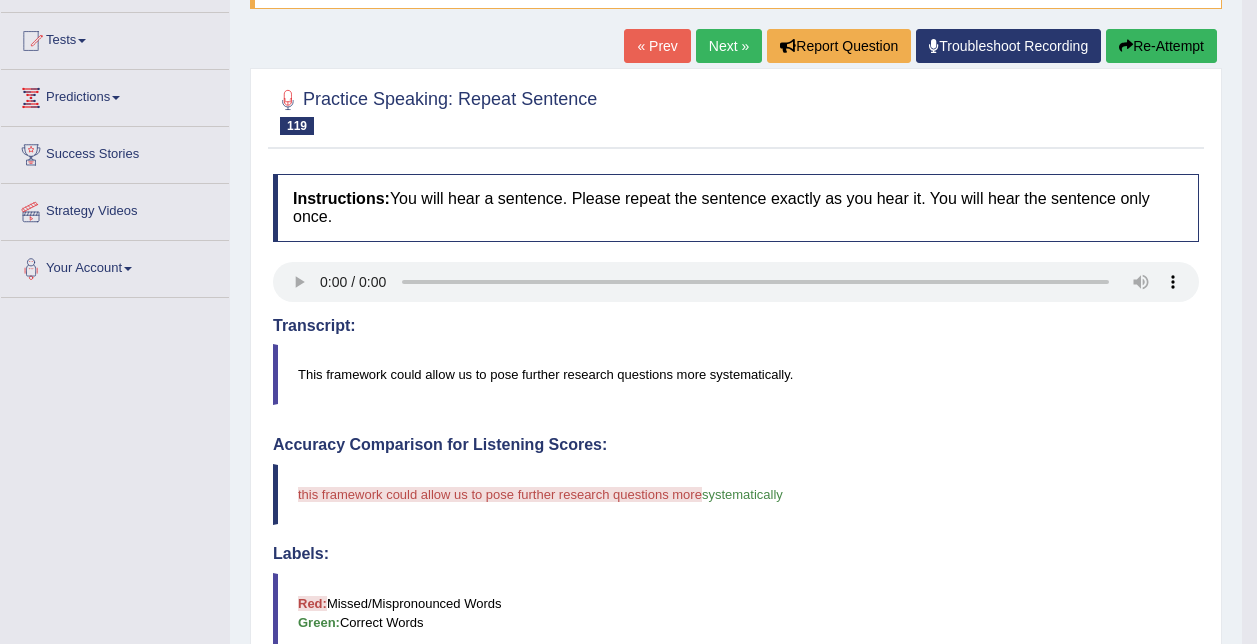 click on "Re-Attempt" at bounding box center [1161, 46] 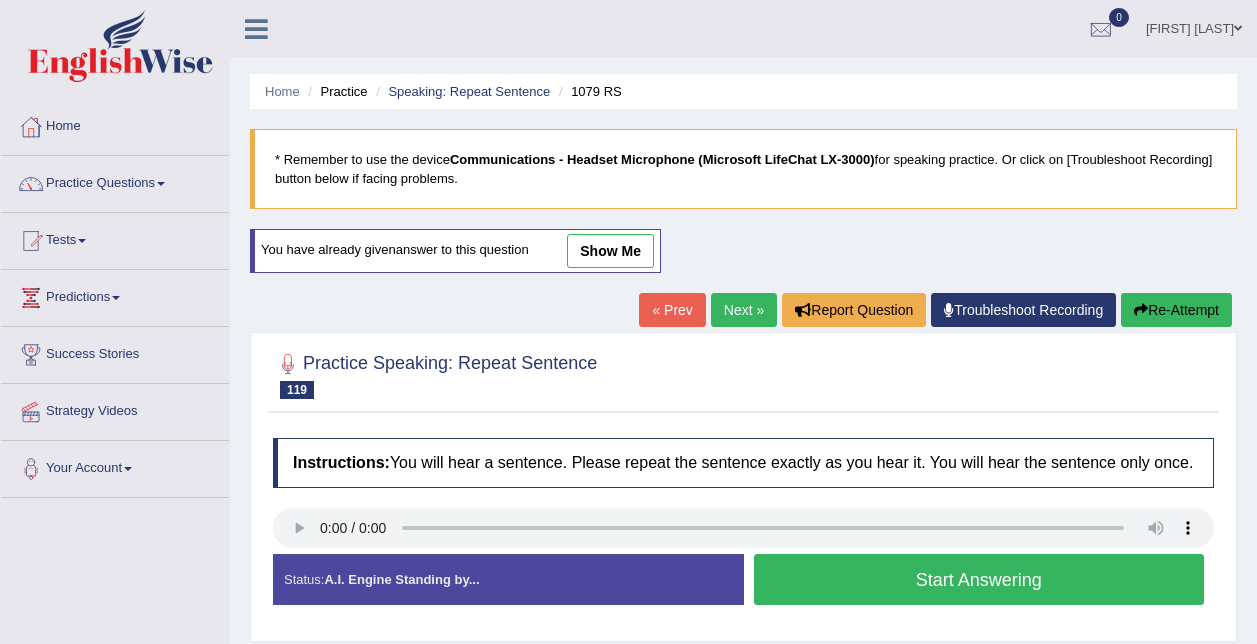 scroll, scrollTop: 200, scrollLeft: 0, axis: vertical 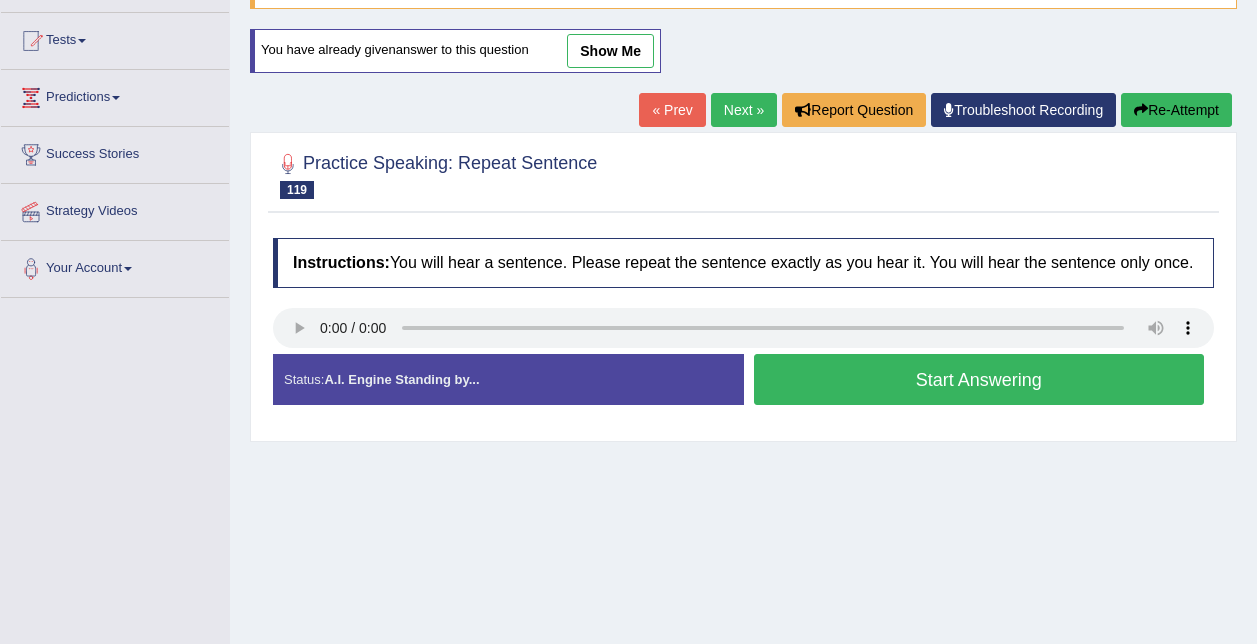 click on "Start Answering" at bounding box center (979, 379) 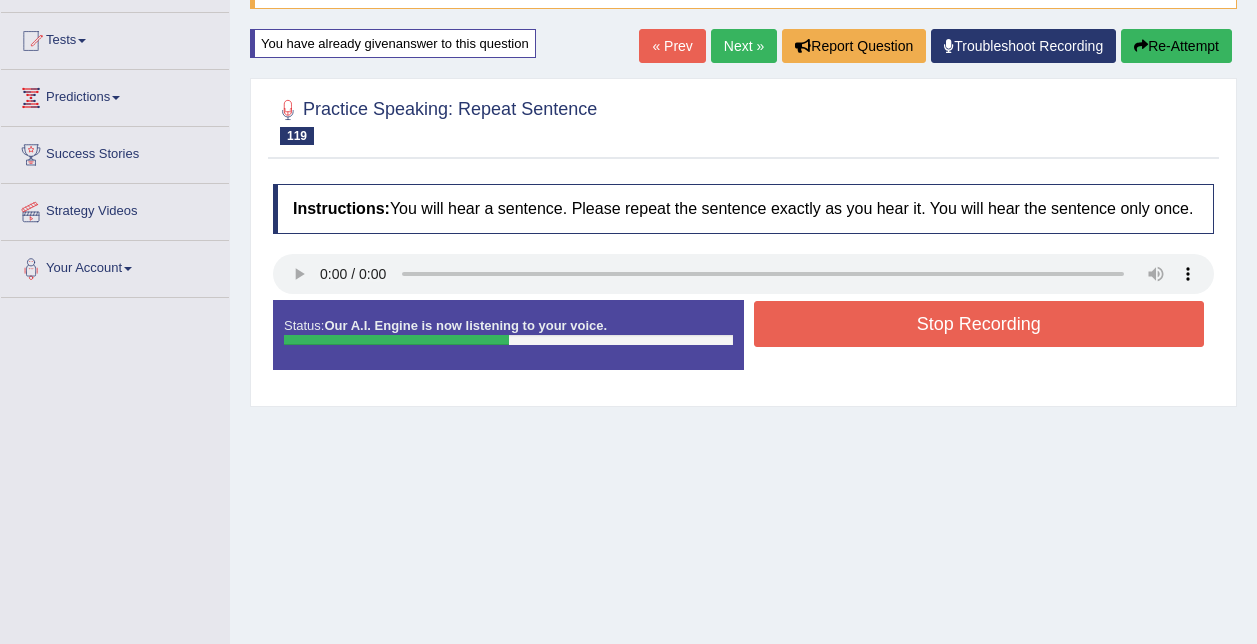 click on "Stop Recording" at bounding box center (979, 324) 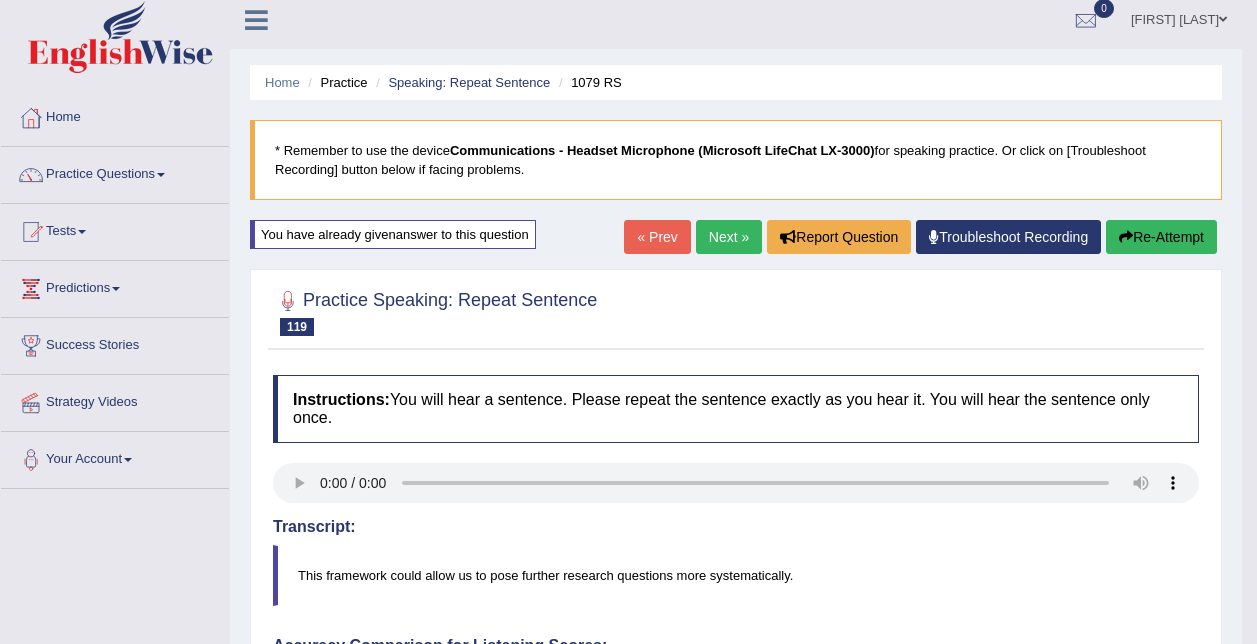 scroll, scrollTop: 0, scrollLeft: 0, axis: both 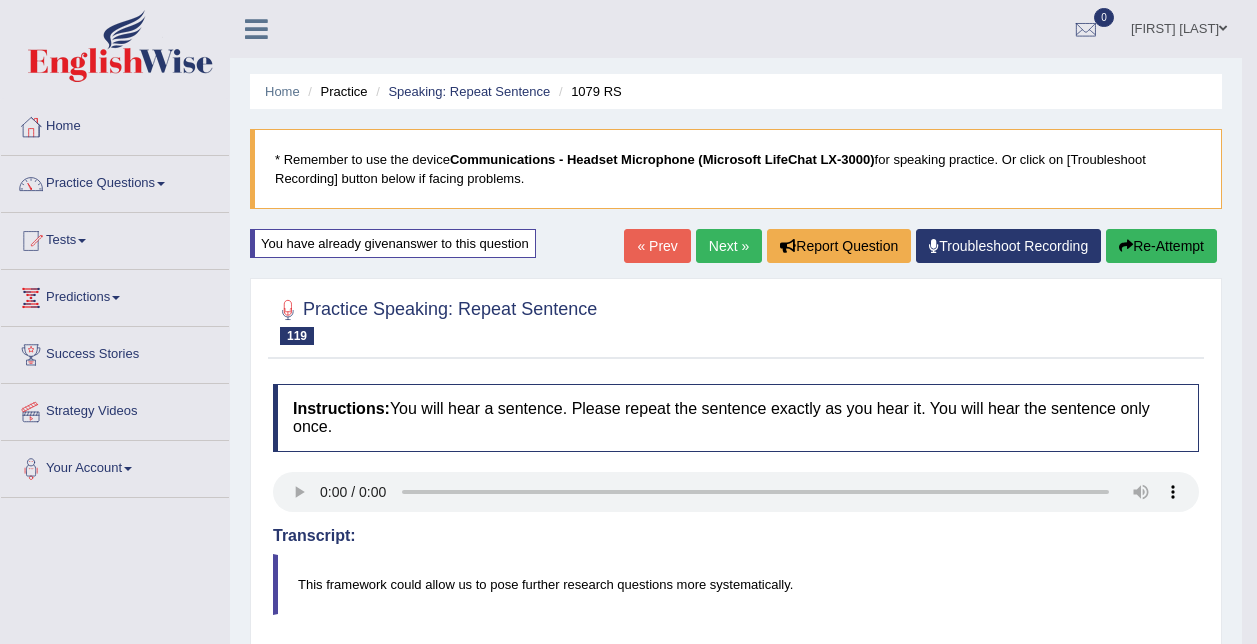 click on "Next »" at bounding box center (729, 246) 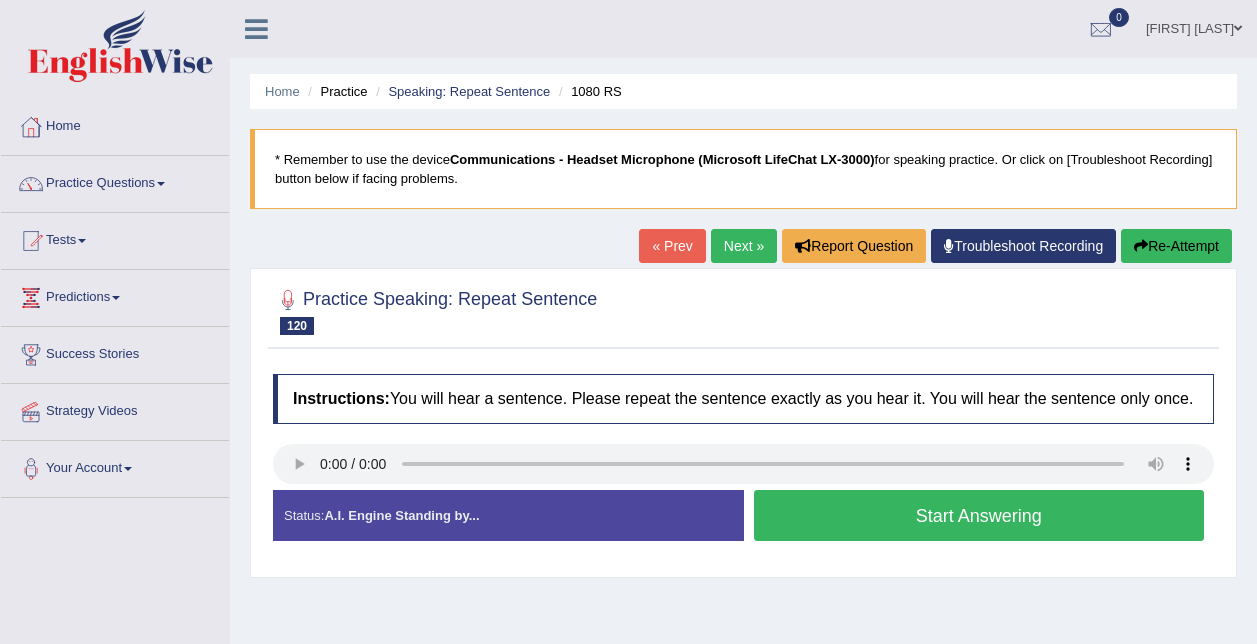 scroll, scrollTop: 0, scrollLeft: 0, axis: both 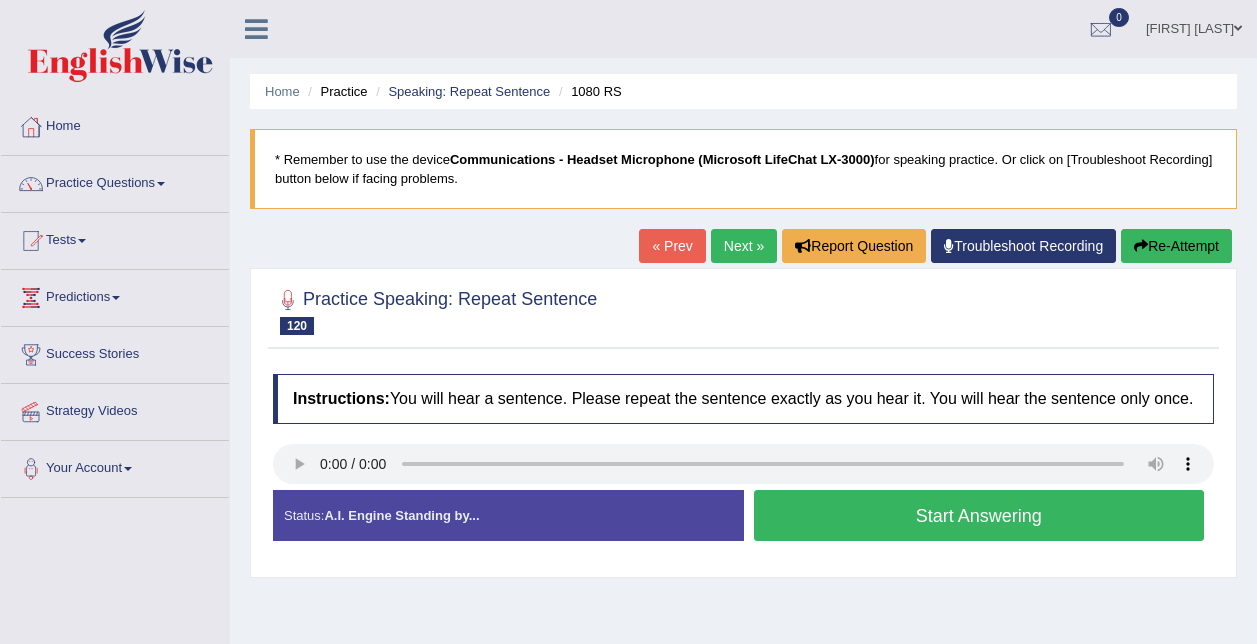 click on "Start Answering" at bounding box center [979, 515] 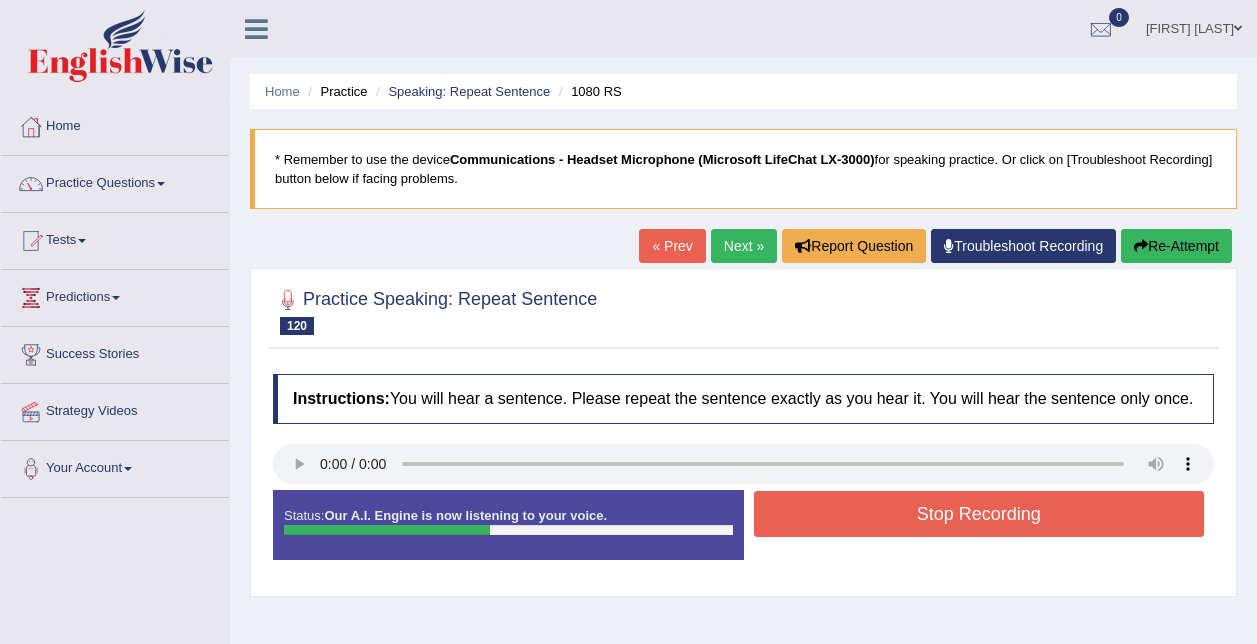 click on "Stop Recording" at bounding box center (979, 514) 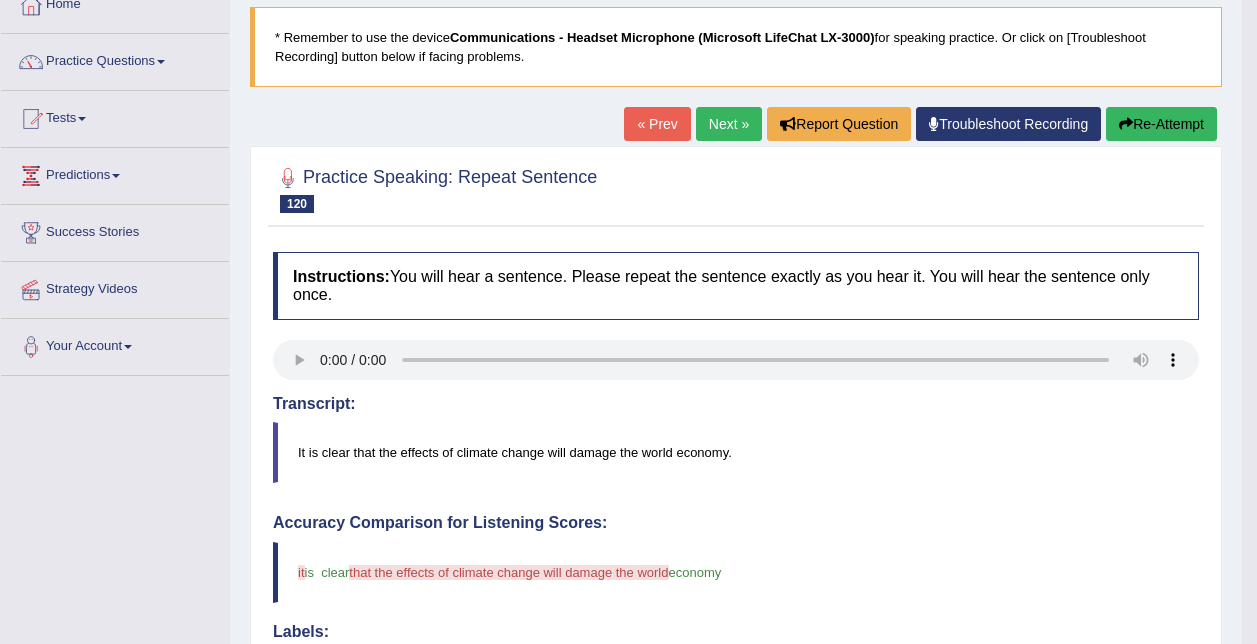 scroll, scrollTop: 0, scrollLeft: 0, axis: both 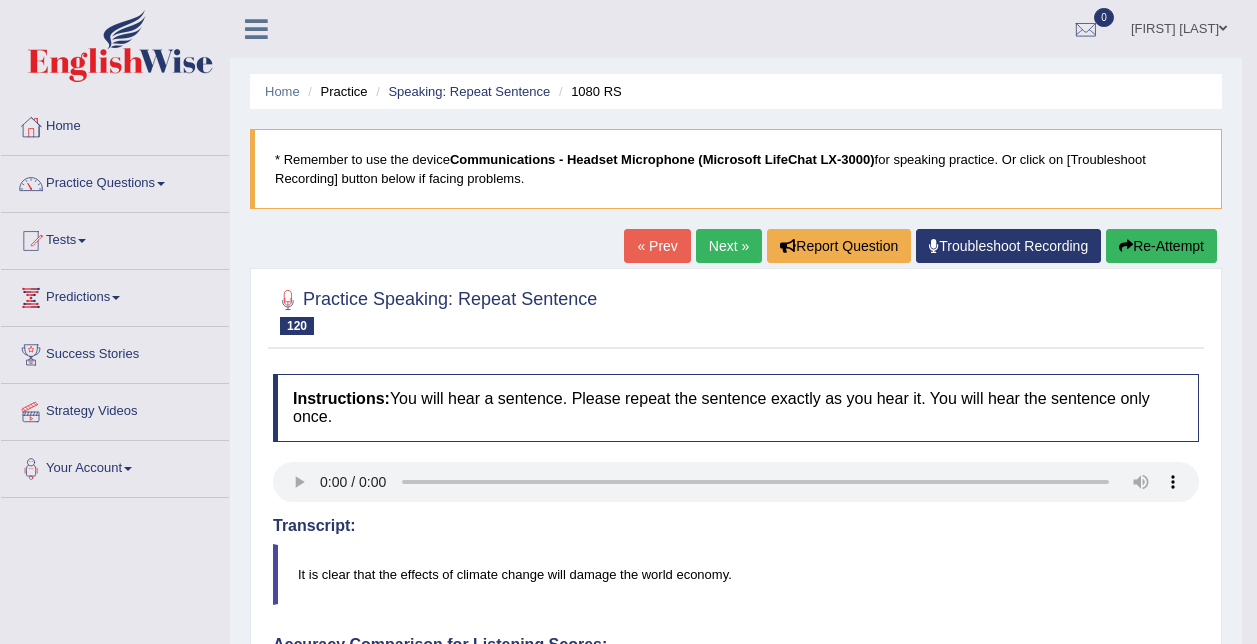 click on "Next »" at bounding box center (729, 246) 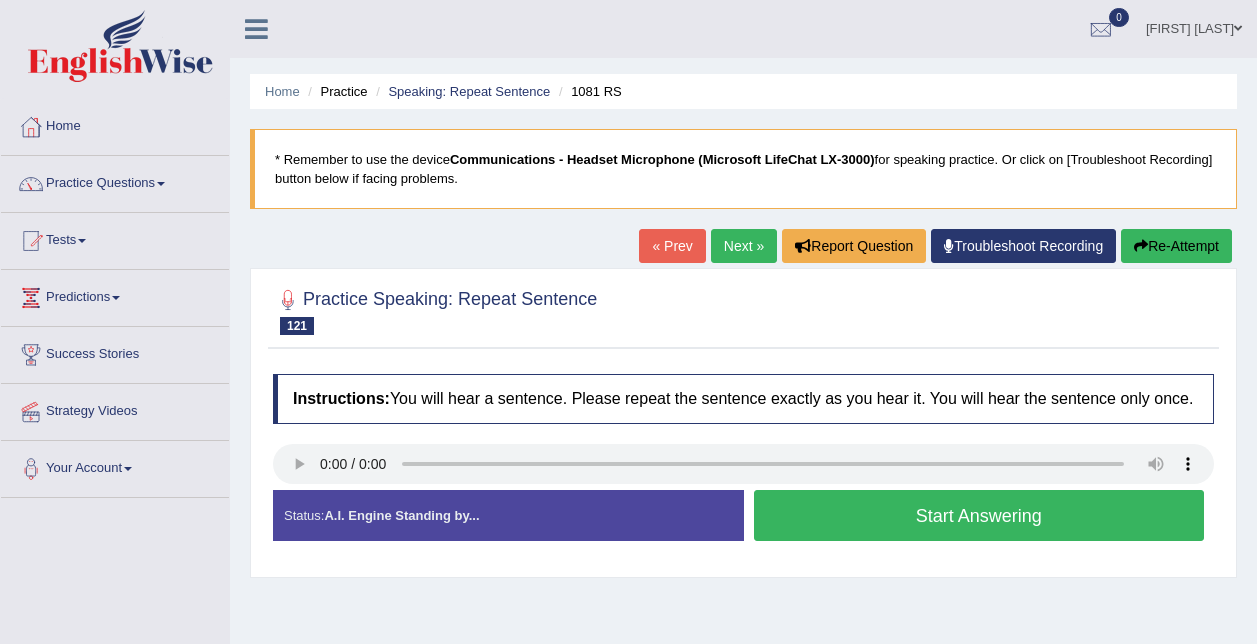 scroll, scrollTop: 0, scrollLeft: 0, axis: both 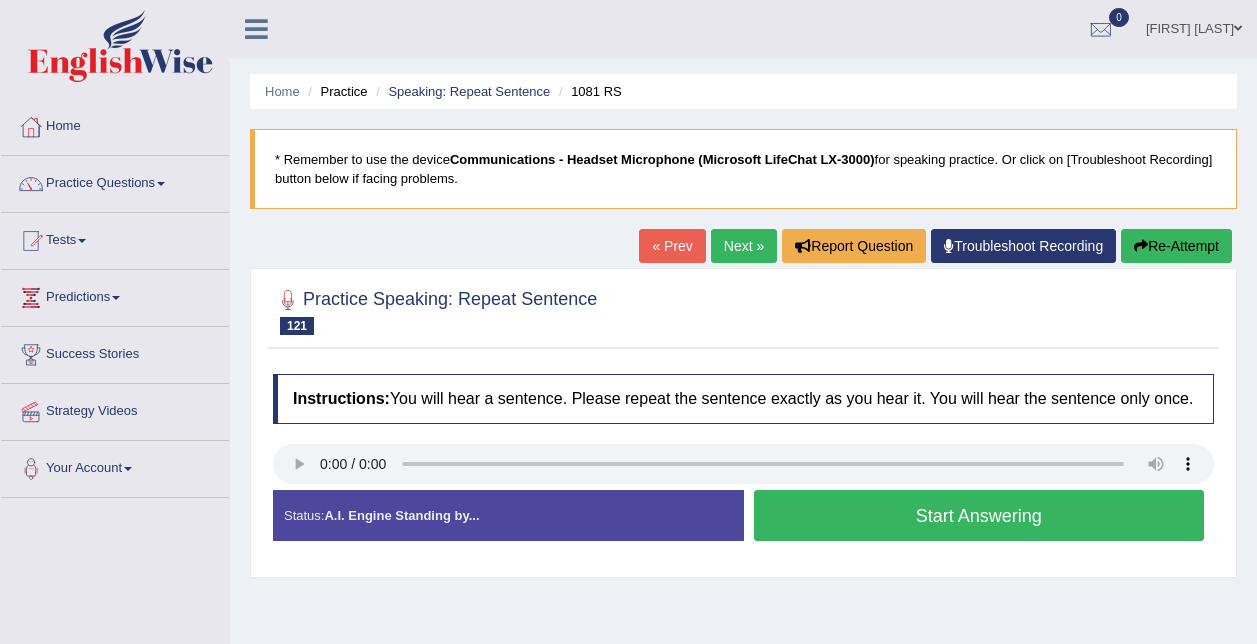 click on "Start Answering" at bounding box center [979, 515] 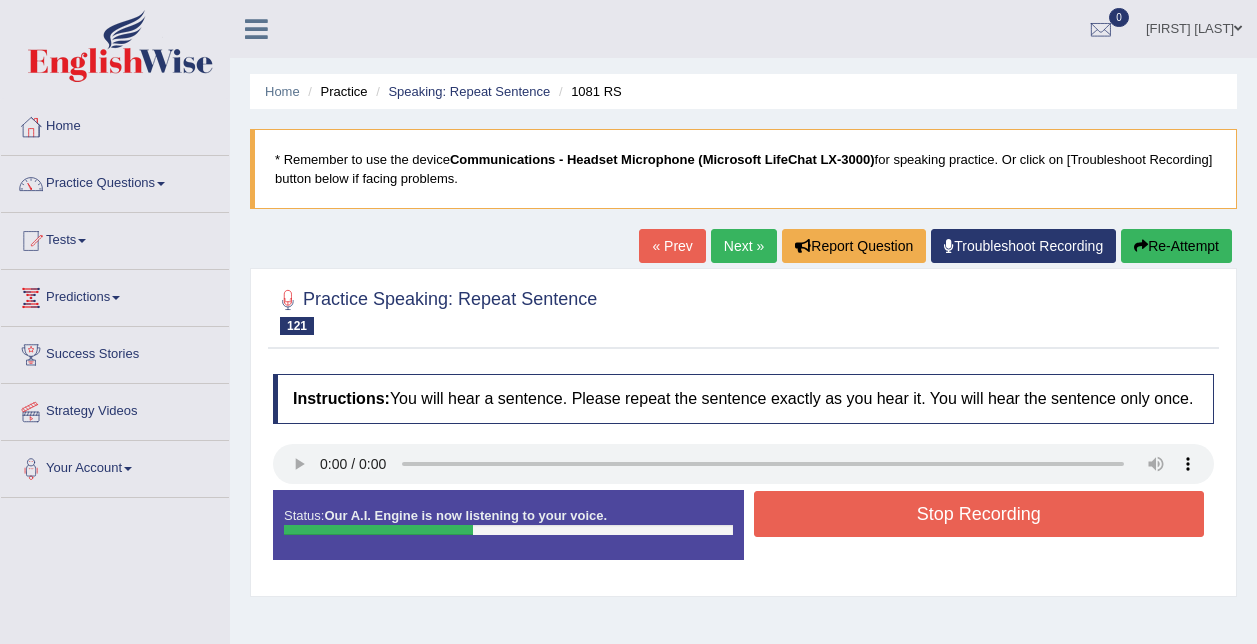 click on "Stop Recording" at bounding box center [979, 514] 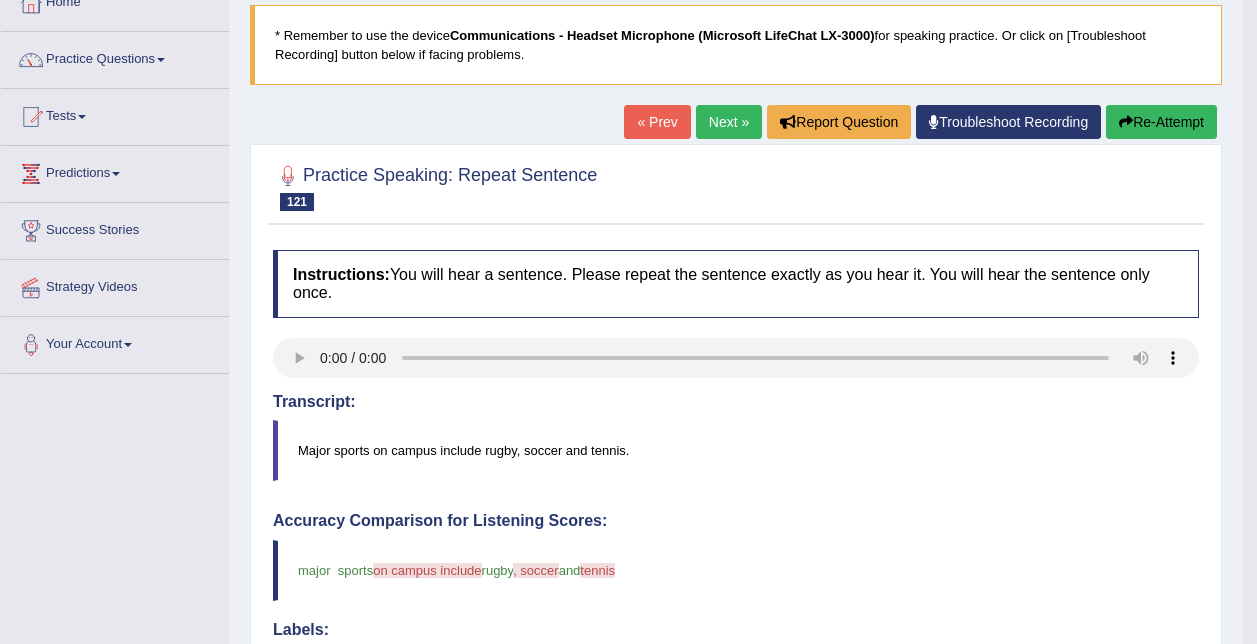 scroll, scrollTop: 0, scrollLeft: 0, axis: both 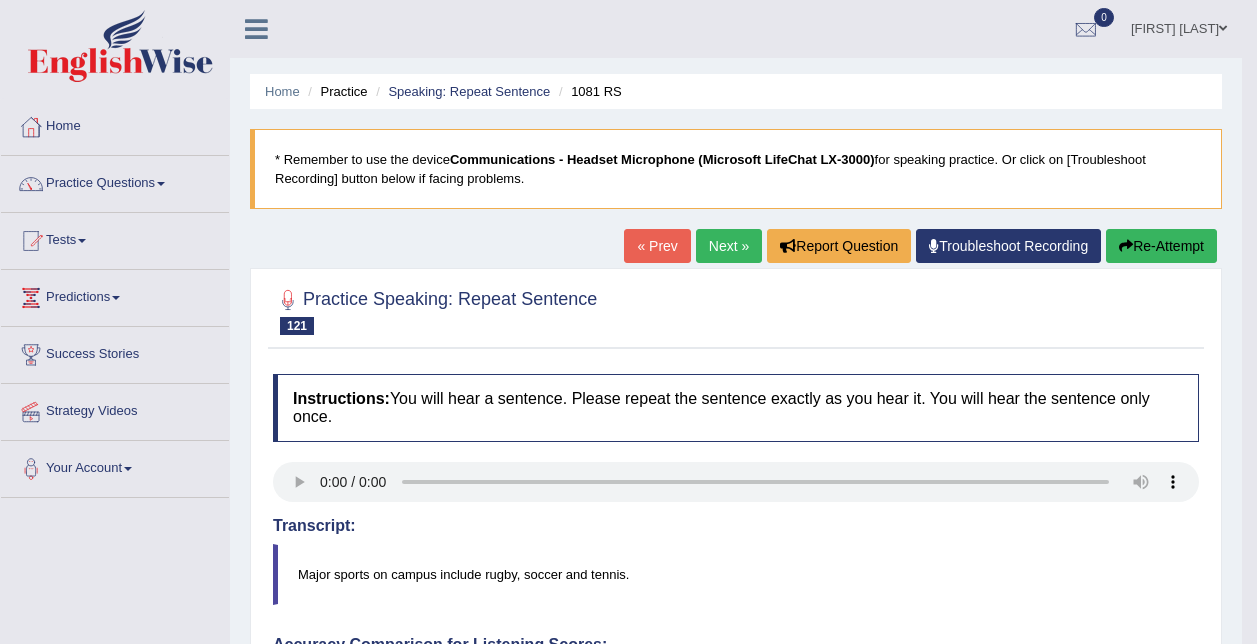 click on "Next »" at bounding box center [729, 246] 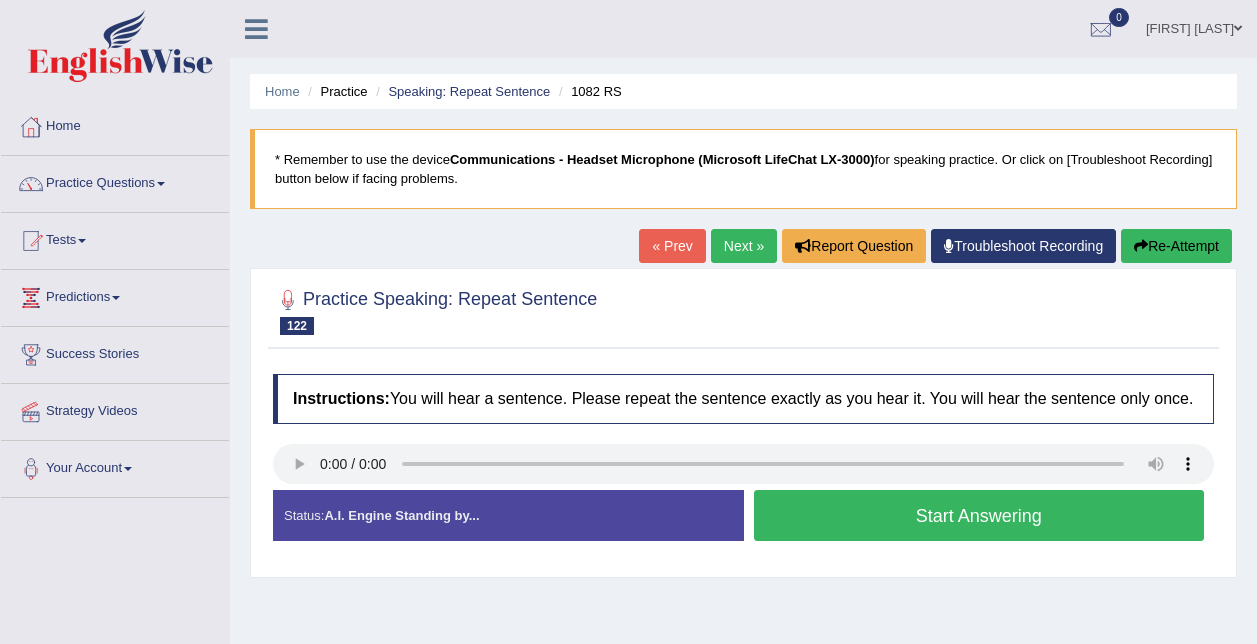 scroll, scrollTop: 0, scrollLeft: 0, axis: both 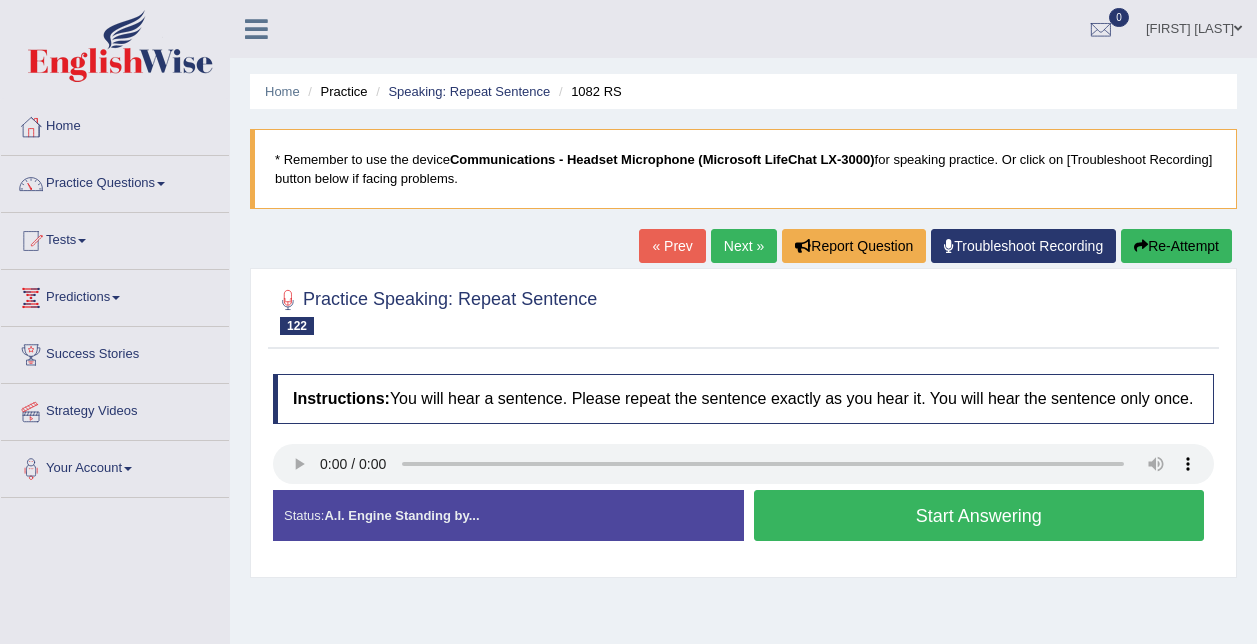 click on "Start Answering" at bounding box center (979, 515) 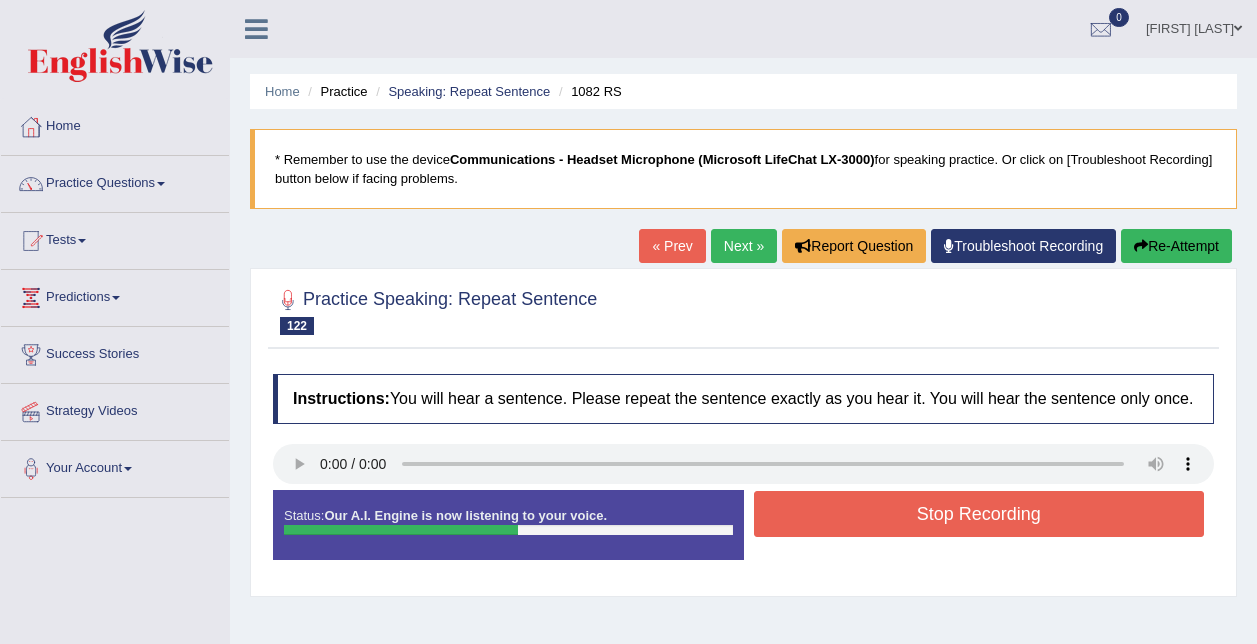 click on "Stop Recording" at bounding box center (979, 514) 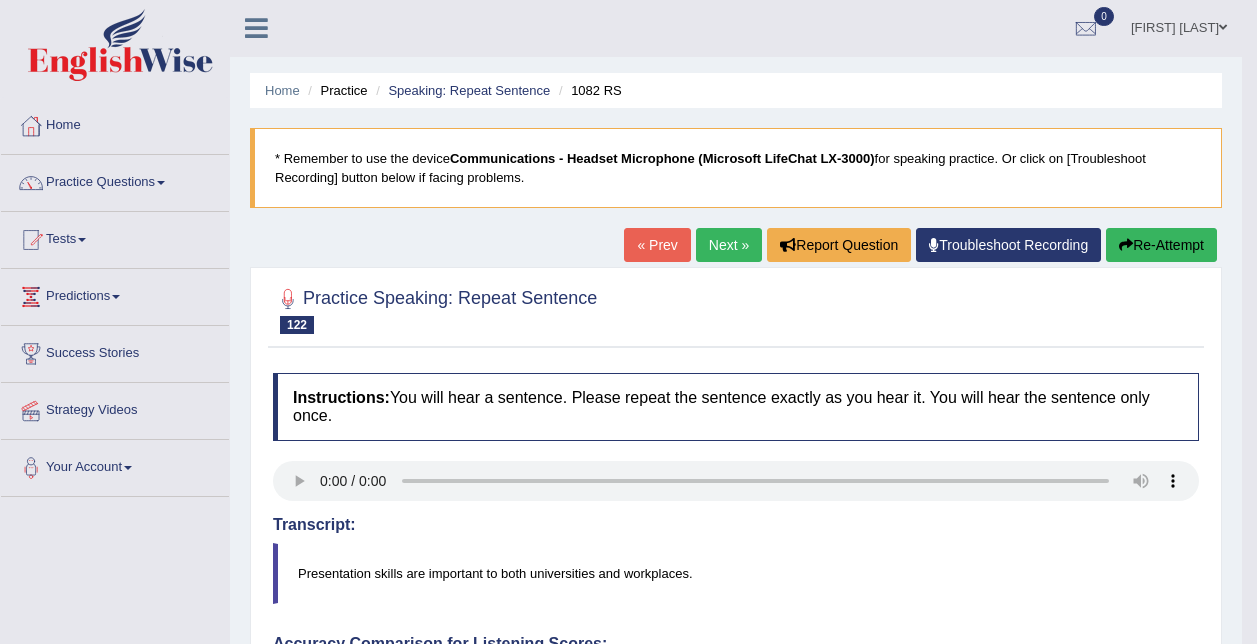 scroll, scrollTop: 0, scrollLeft: 0, axis: both 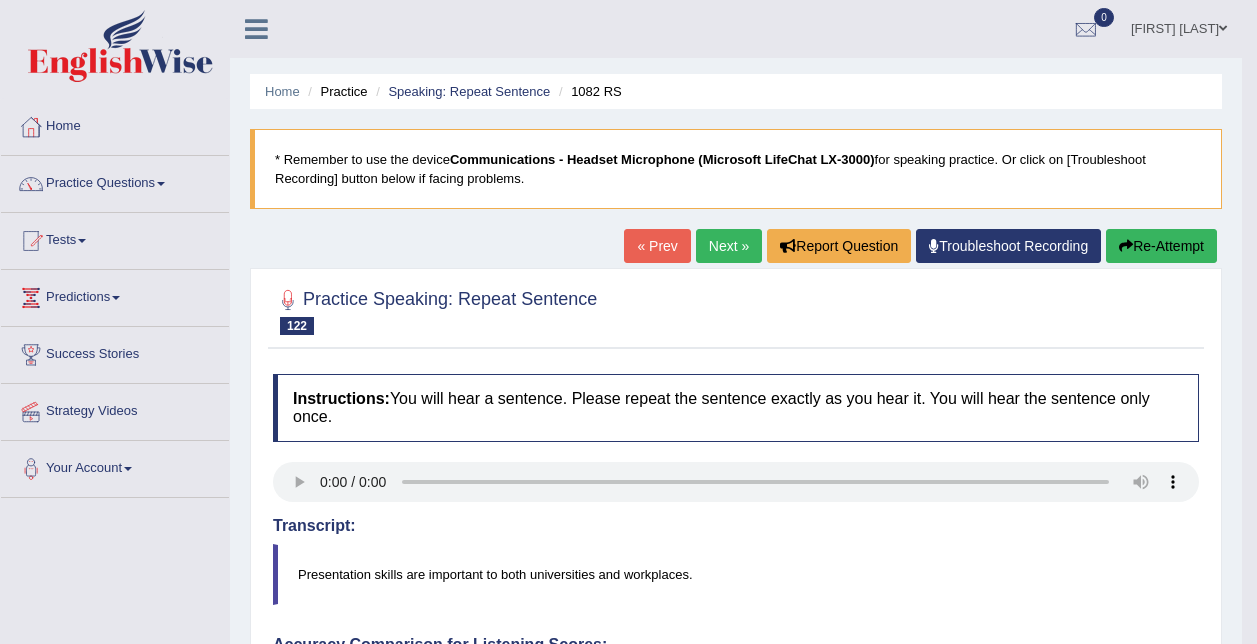 click on "Next »" at bounding box center [729, 246] 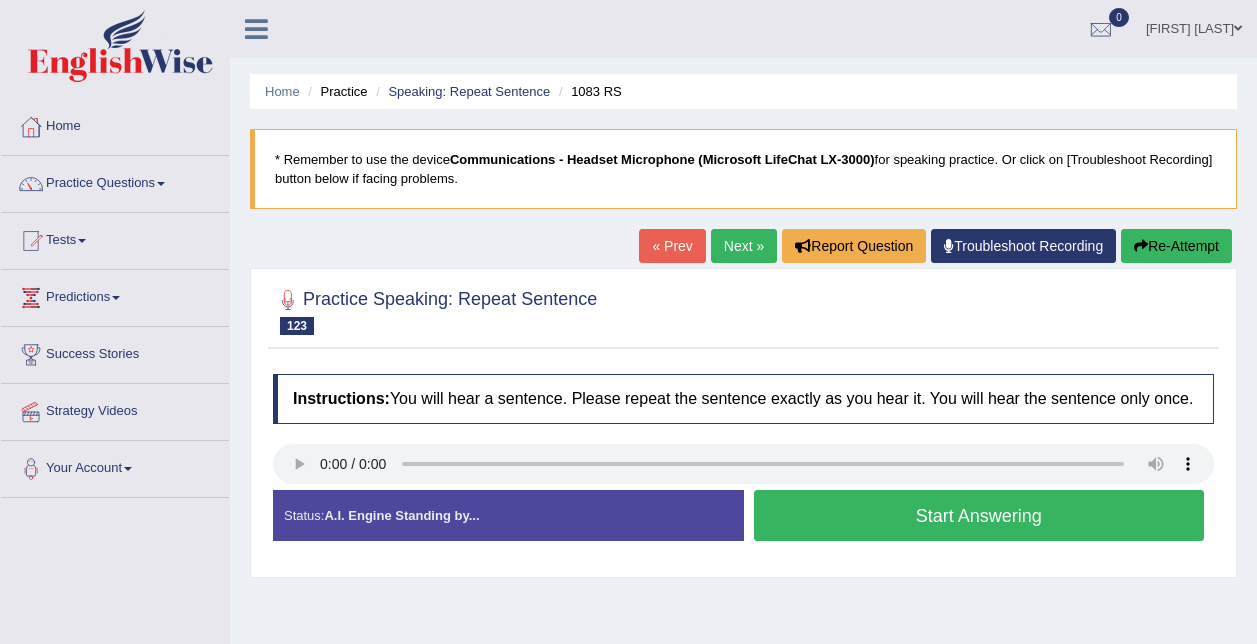 scroll, scrollTop: 0, scrollLeft: 0, axis: both 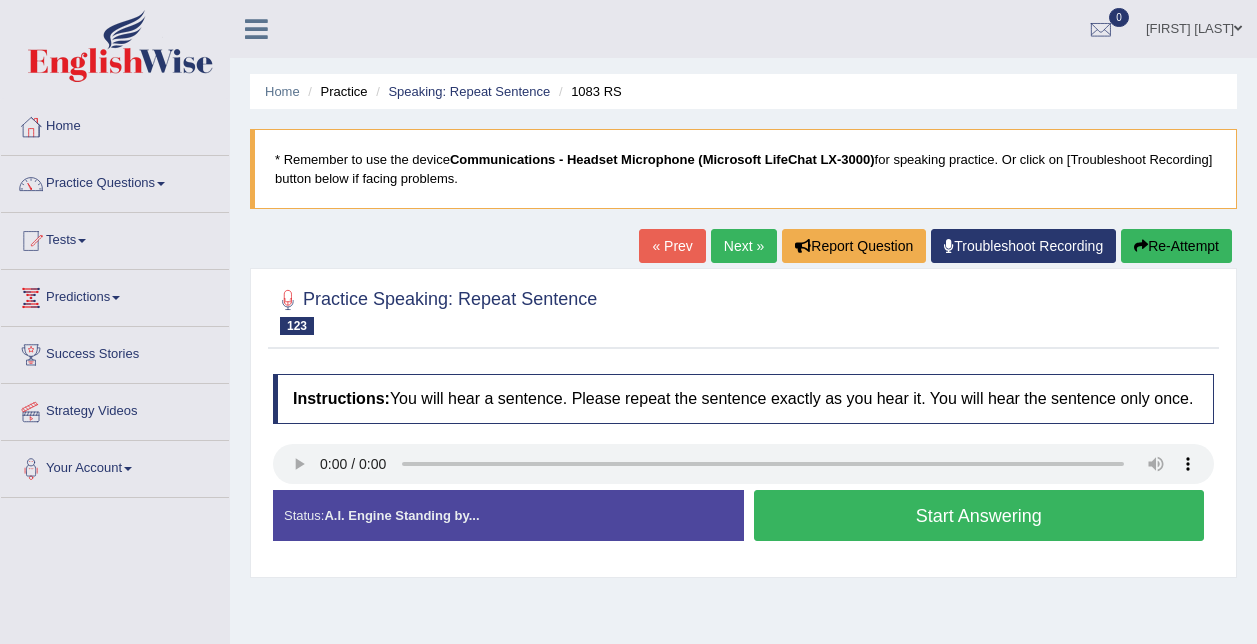 click on "Start Answering" at bounding box center [979, 515] 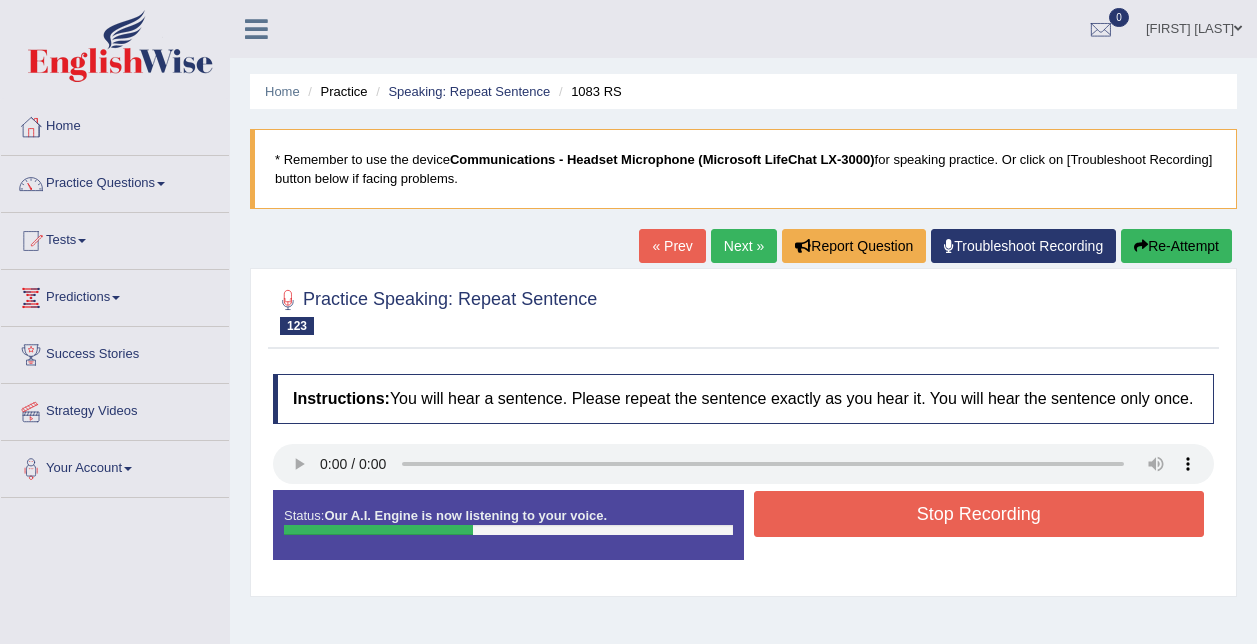 click on "Stop Recording" at bounding box center (979, 514) 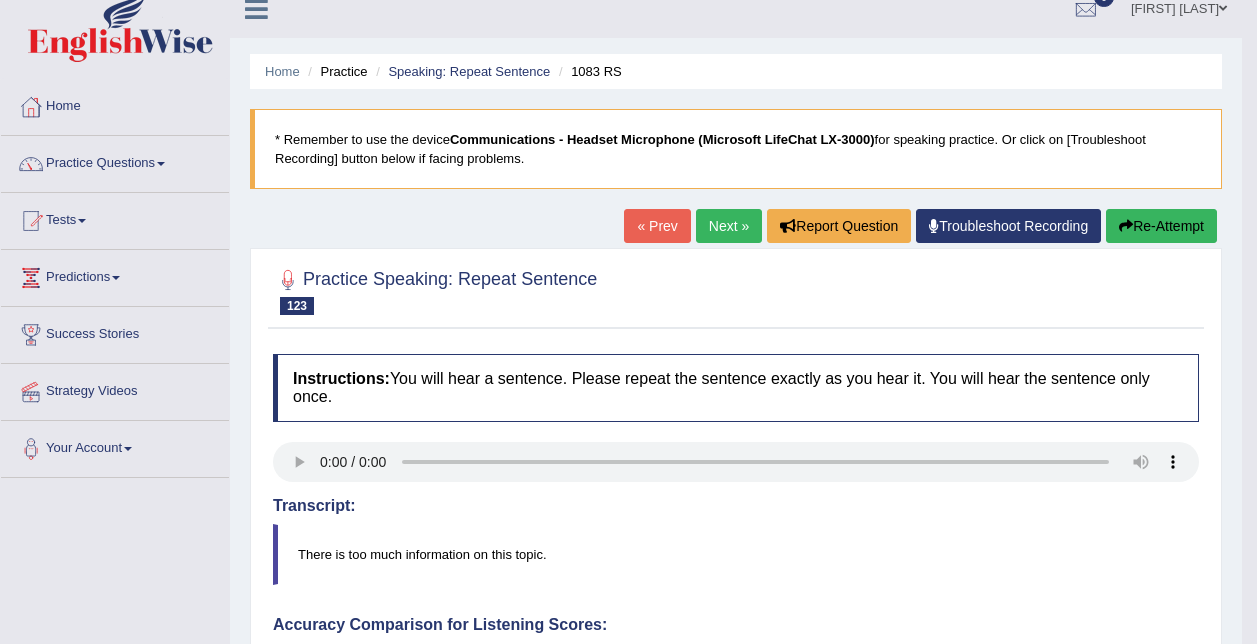 scroll, scrollTop: 0, scrollLeft: 0, axis: both 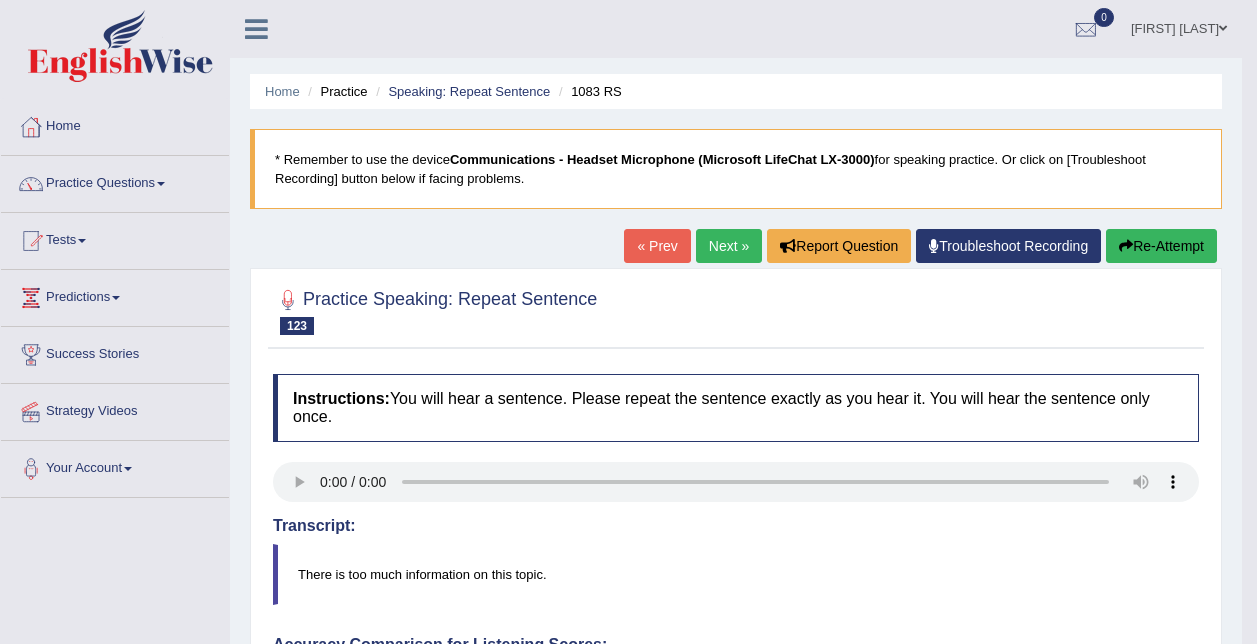 click on "Next »" at bounding box center [729, 246] 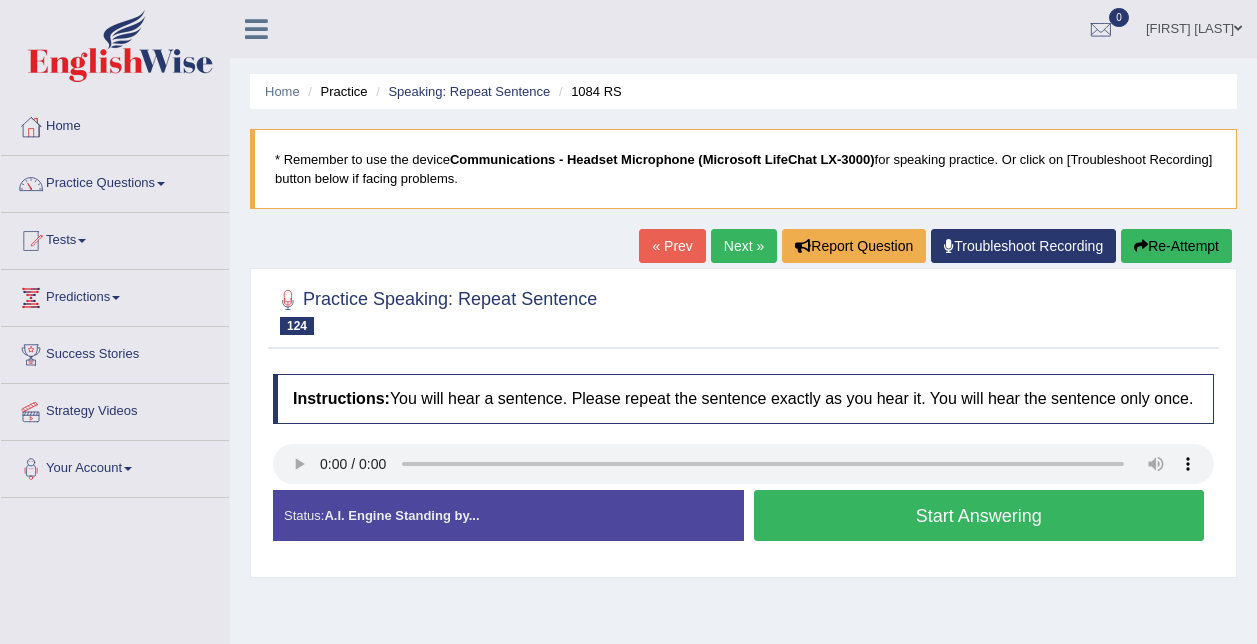 scroll, scrollTop: 0, scrollLeft: 0, axis: both 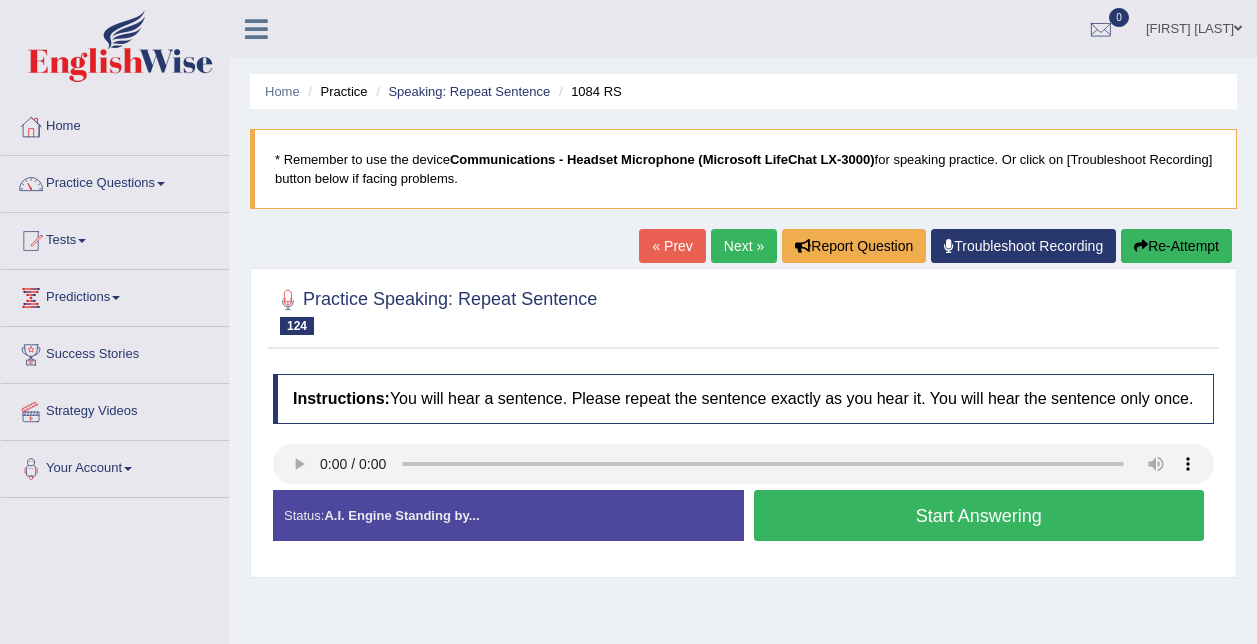 click on "Start Answering" at bounding box center (979, 515) 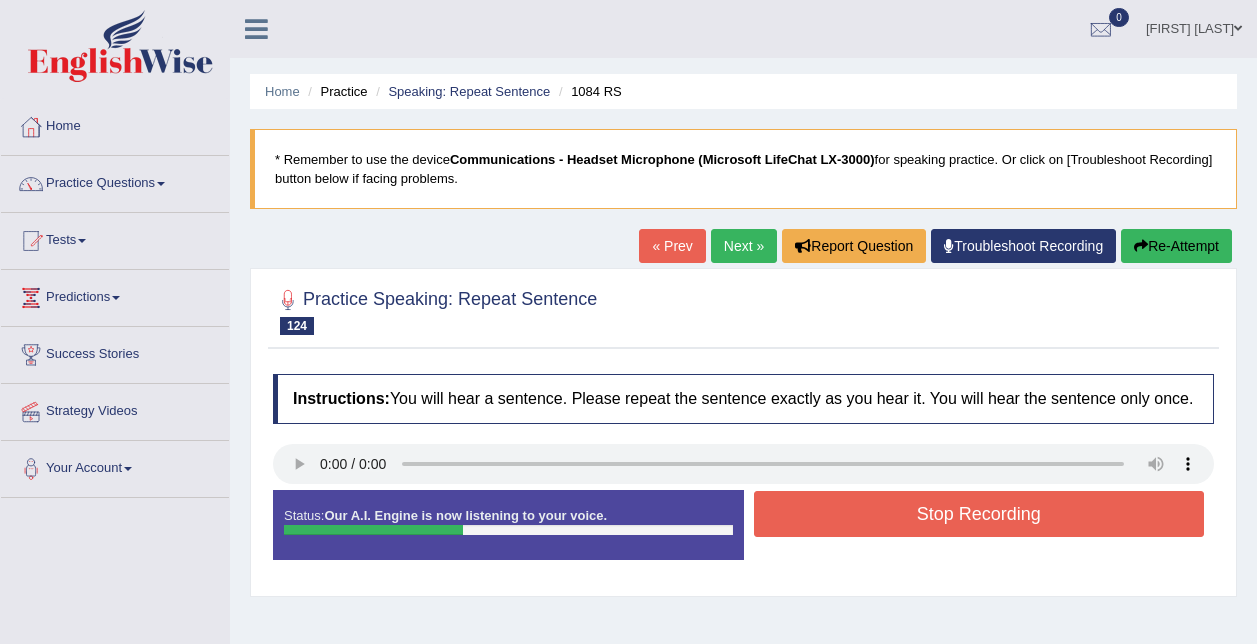 click on "Stop Recording" at bounding box center [979, 514] 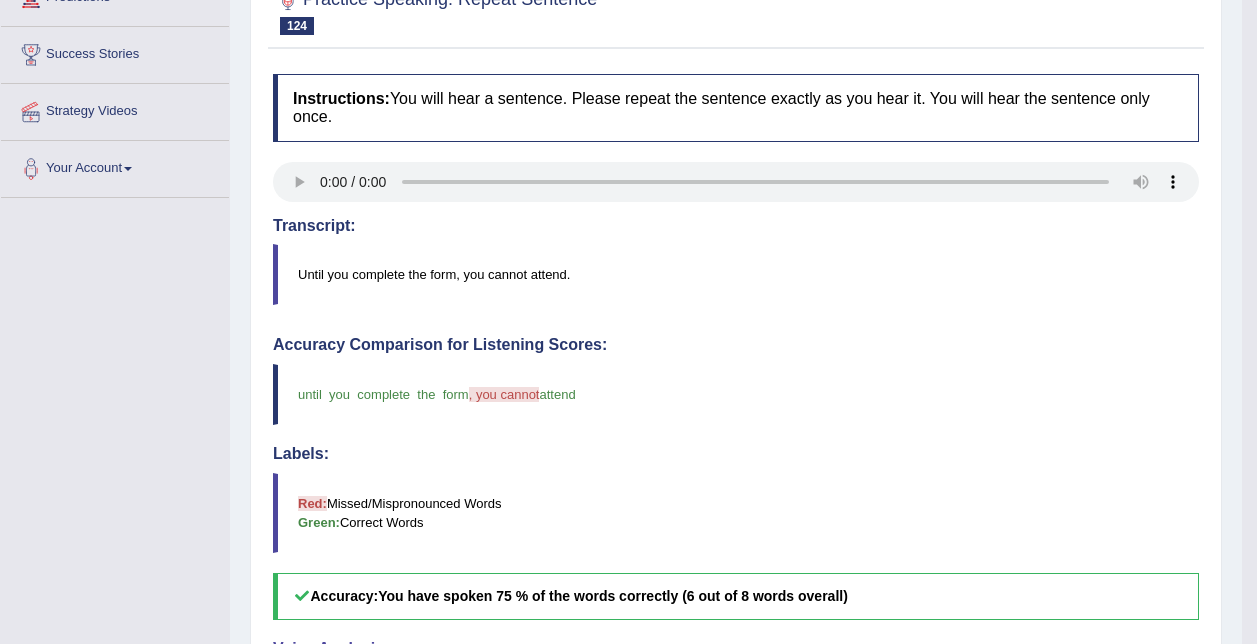 scroll, scrollTop: 0, scrollLeft: 0, axis: both 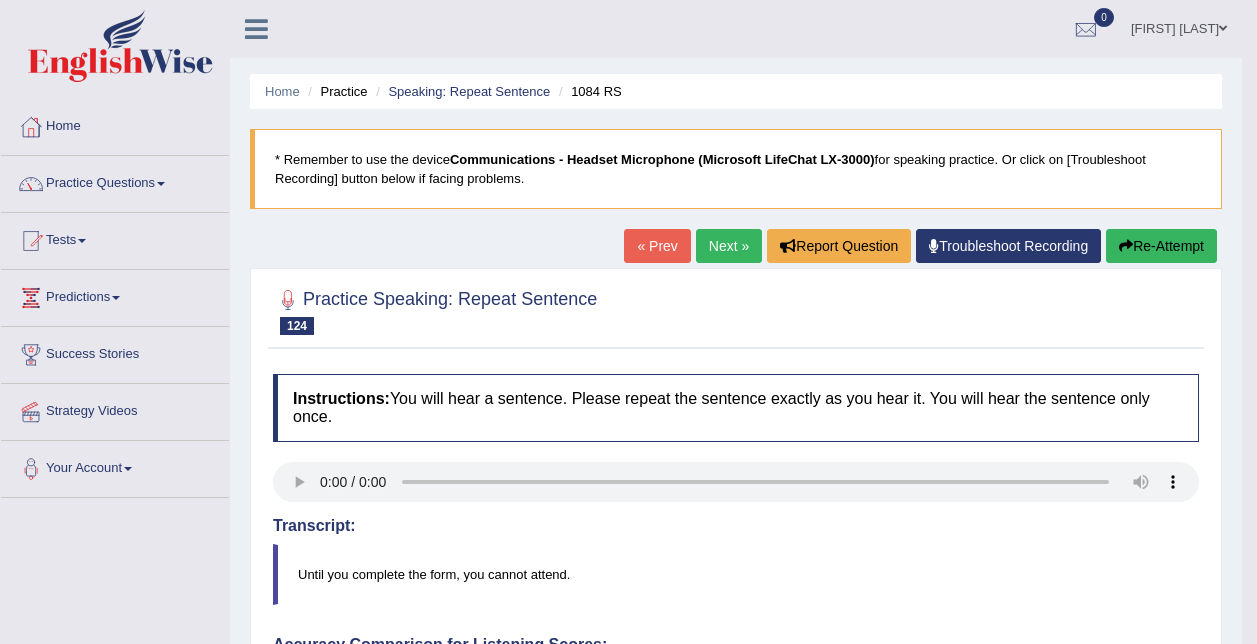 click on "Next »" at bounding box center (729, 246) 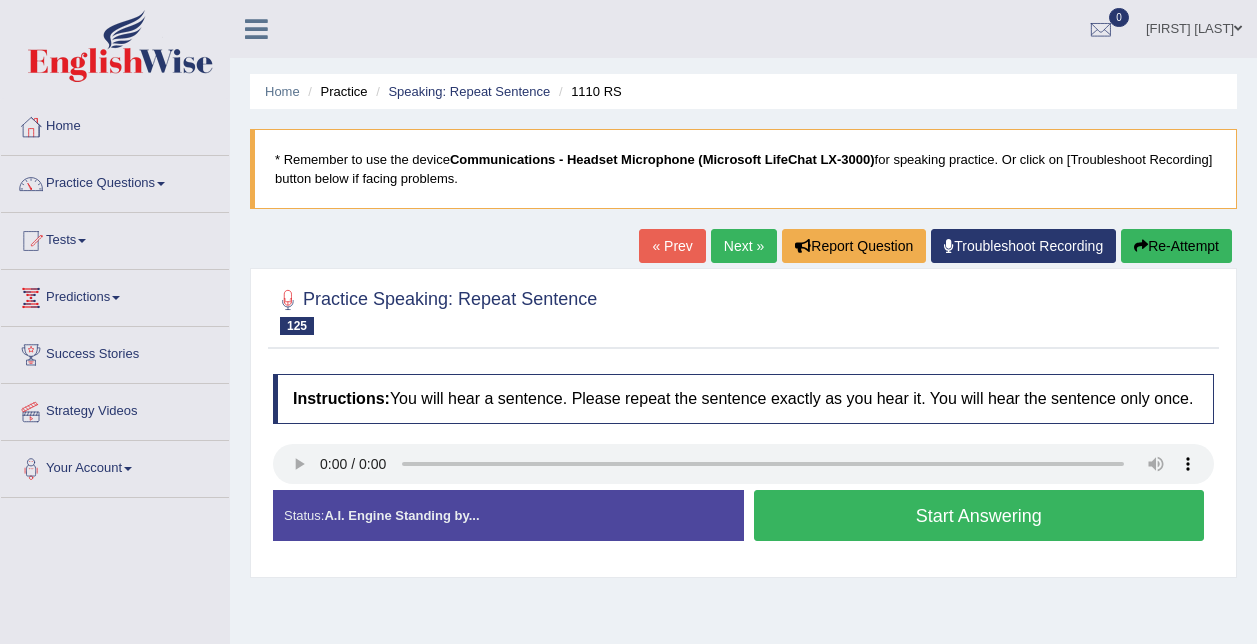 scroll, scrollTop: 0, scrollLeft: 0, axis: both 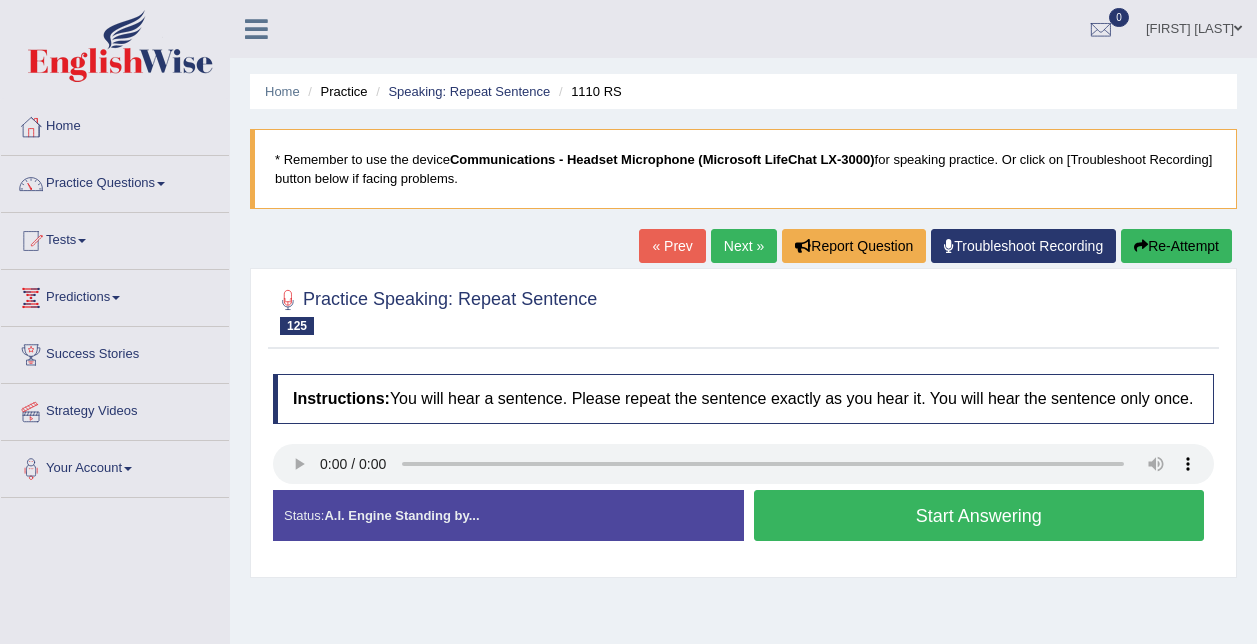click on "Start Answering" at bounding box center [979, 515] 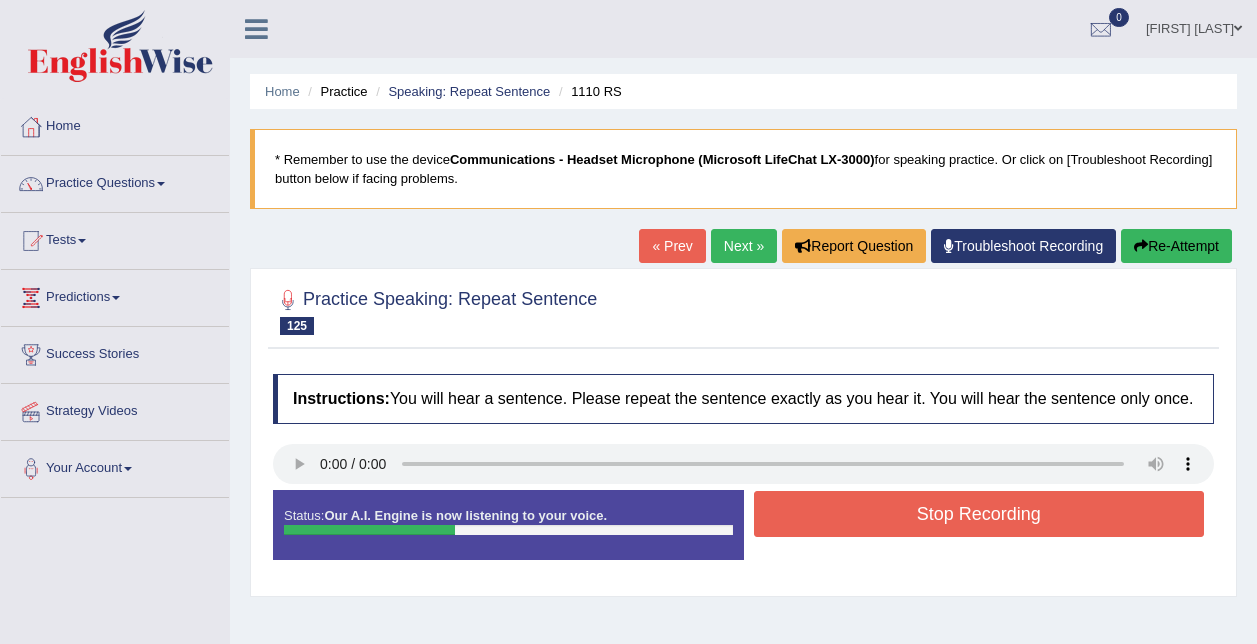 click on "Stop Recording" at bounding box center [979, 514] 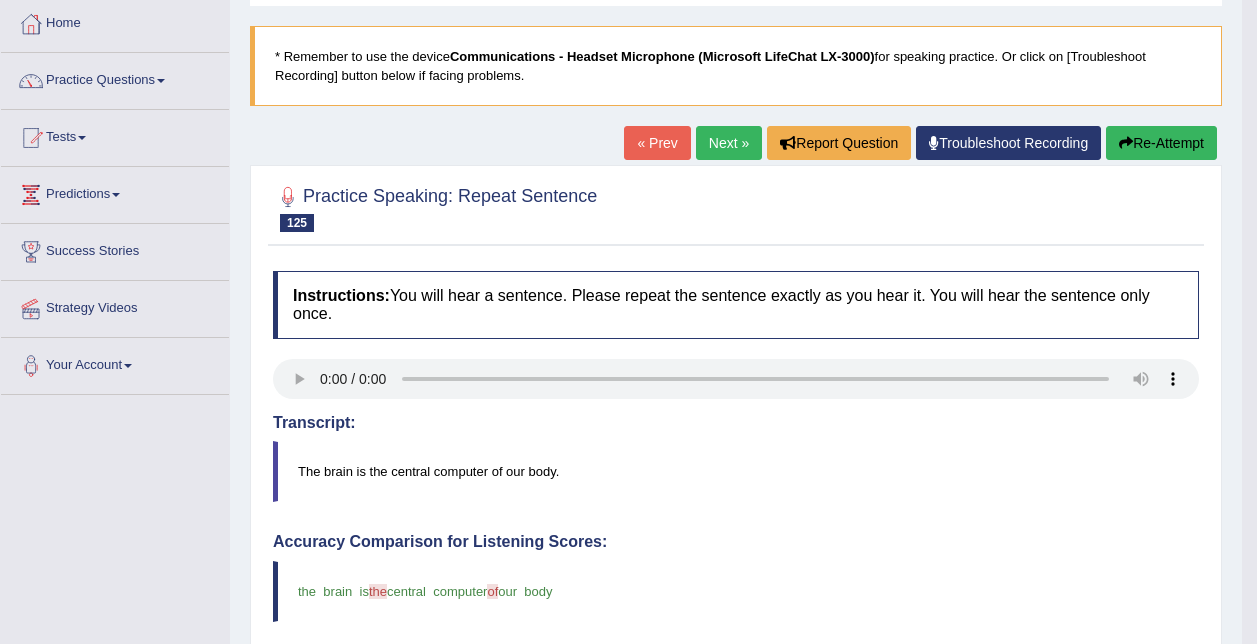 scroll, scrollTop: 100, scrollLeft: 0, axis: vertical 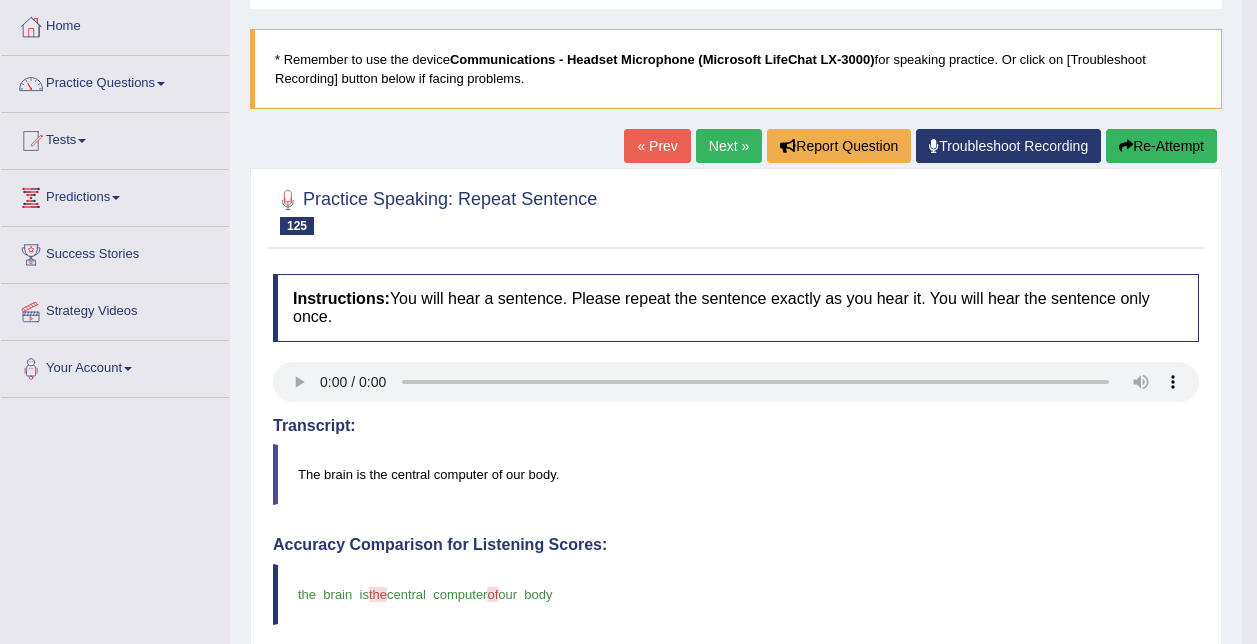click on "Next »" at bounding box center [729, 146] 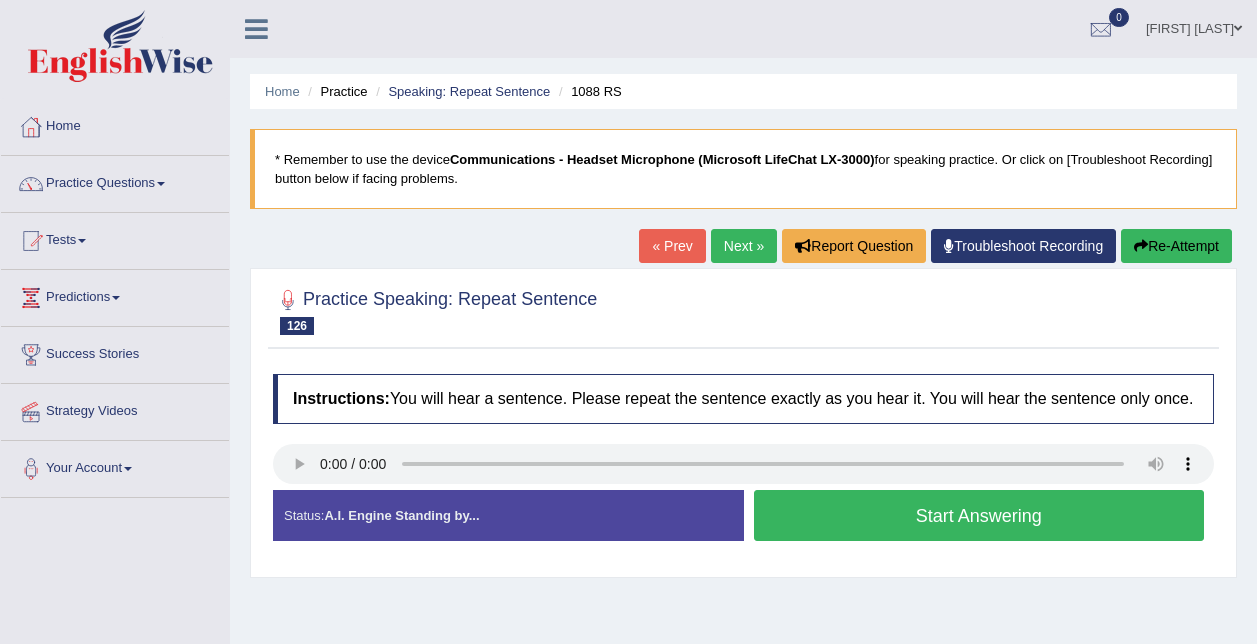 scroll, scrollTop: 0, scrollLeft: 0, axis: both 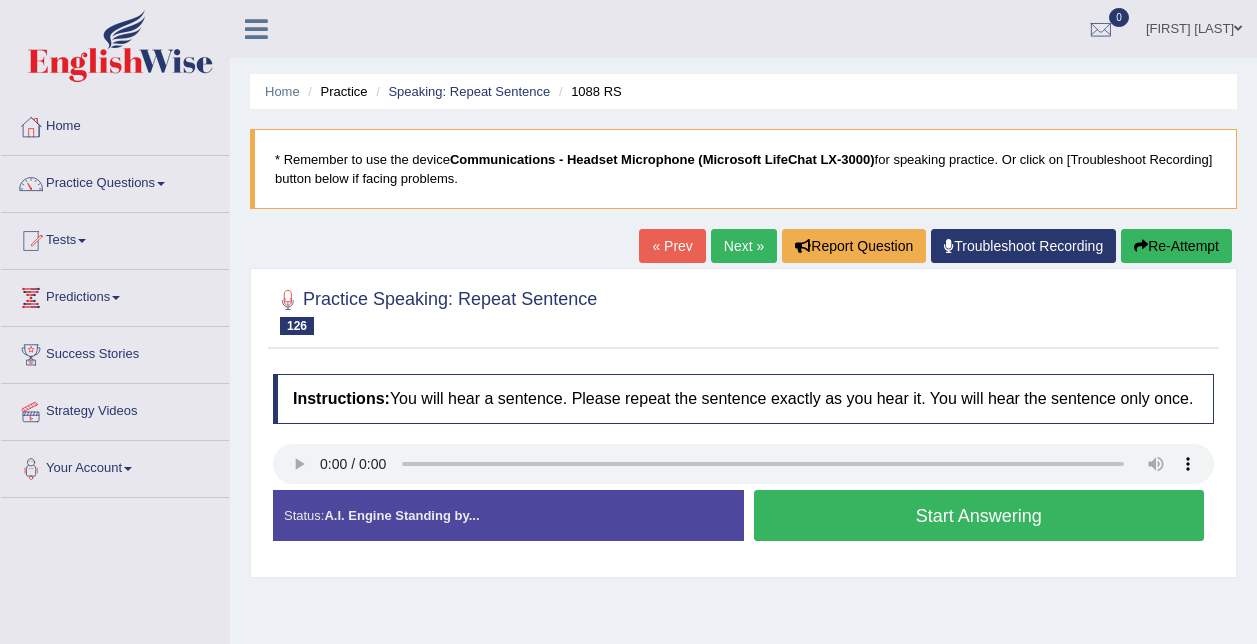 click on "Start Answering" at bounding box center [979, 515] 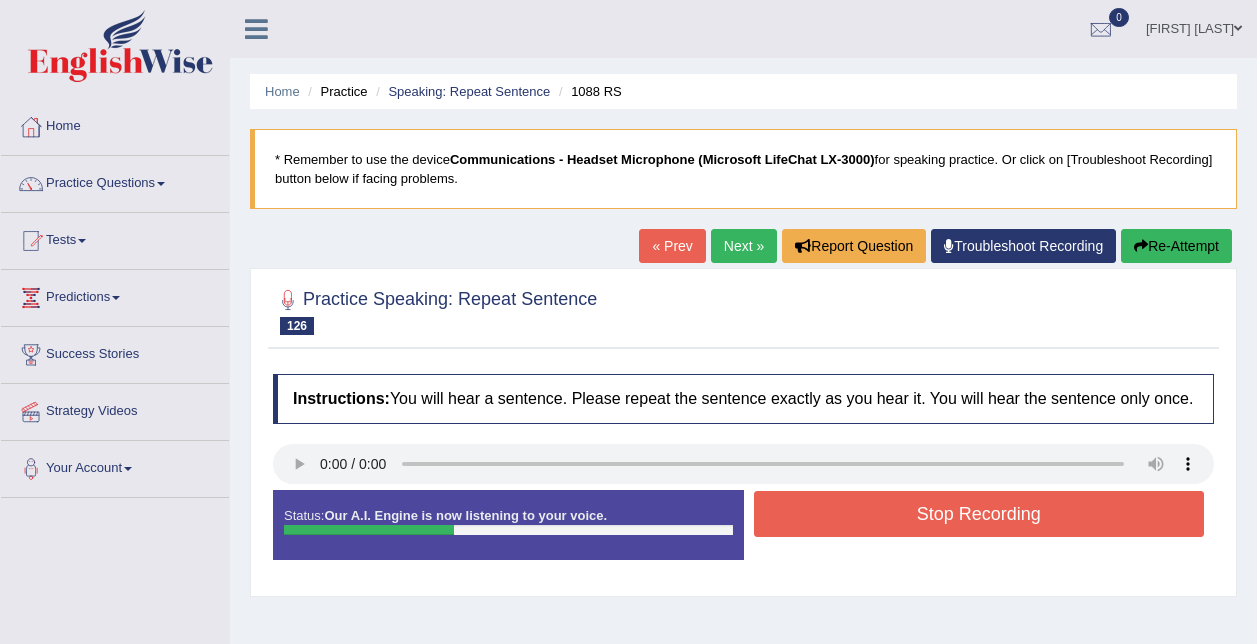 click on "Stop Recording" at bounding box center [979, 514] 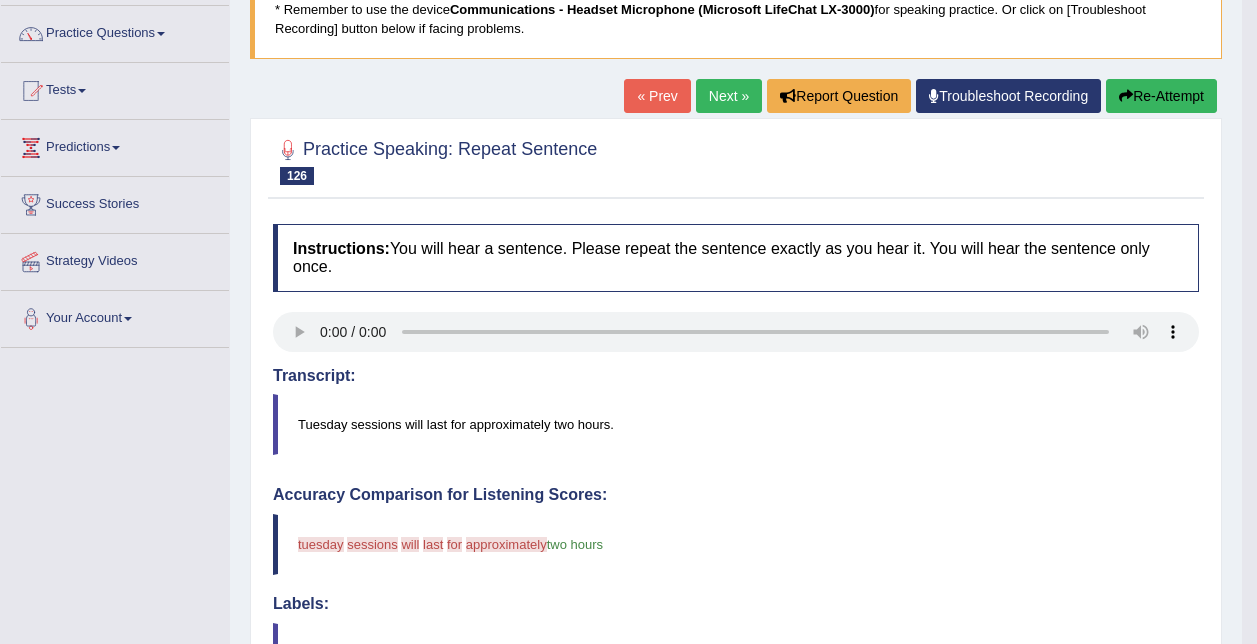 scroll, scrollTop: 100, scrollLeft: 0, axis: vertical 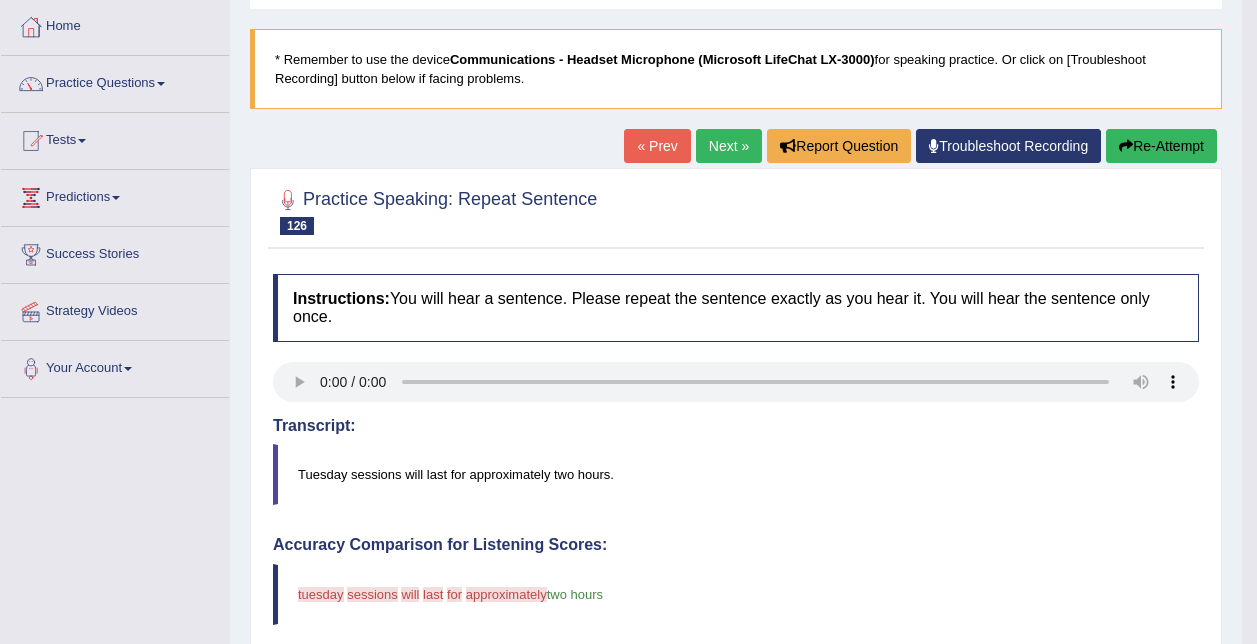 click on "Next »" at bounding box center (729, 146) 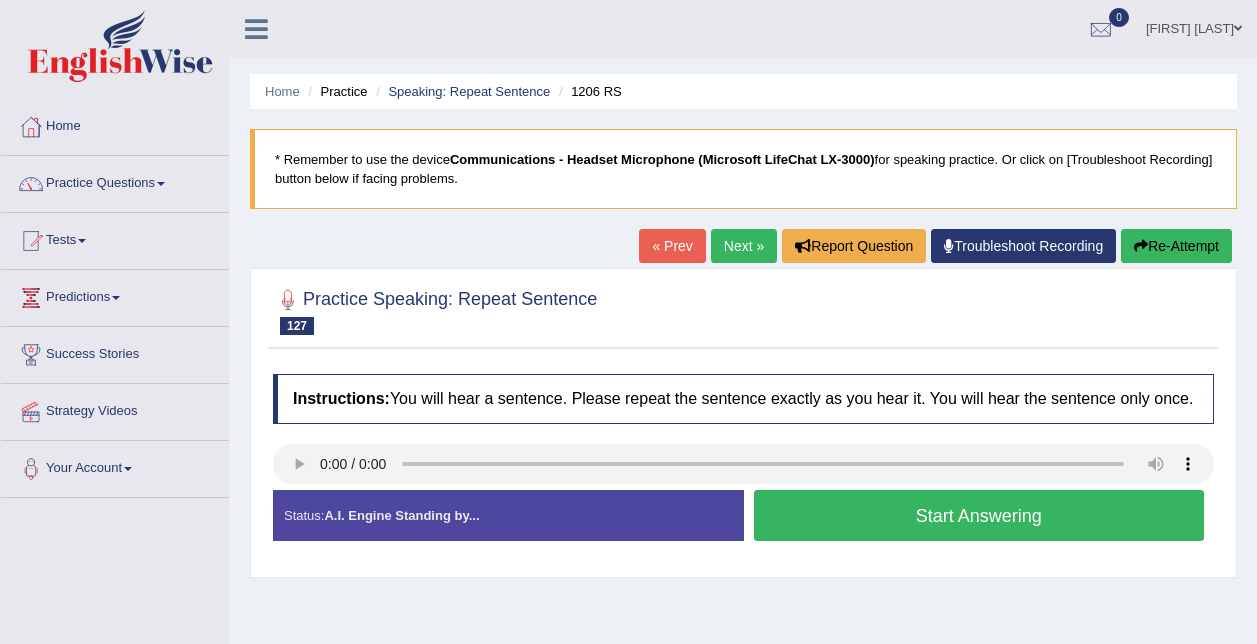 scroll, scrollTop: 0, scrollLeft: 0, axis: both 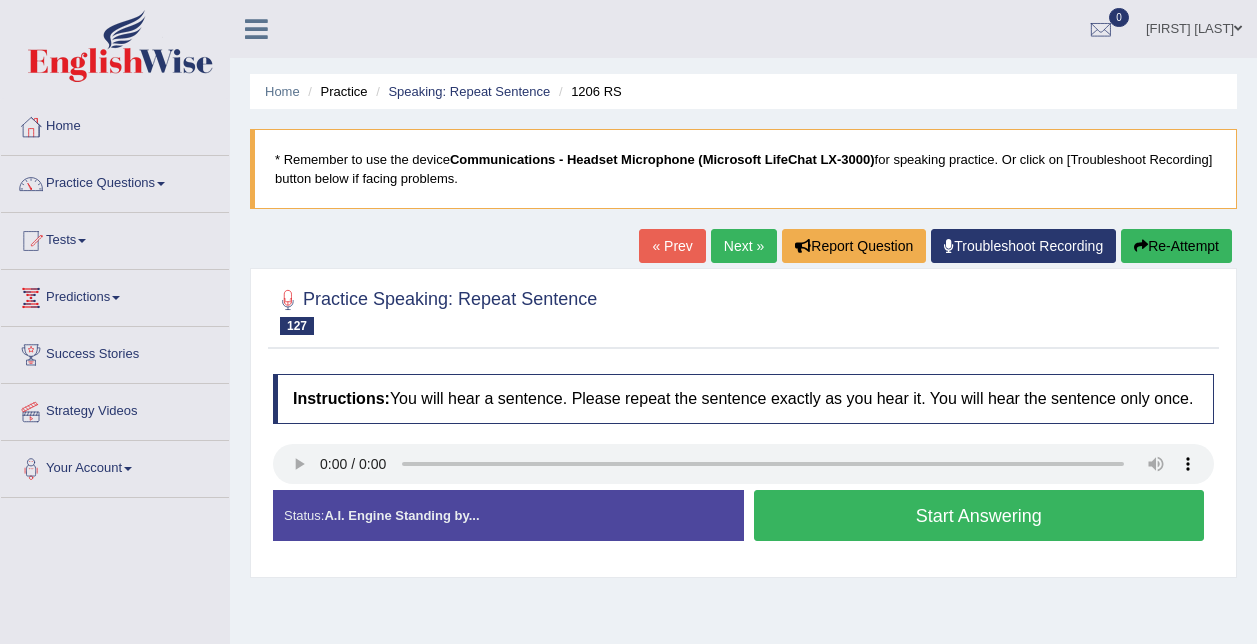 click on "Start Answering" at bounding box center (979, 515) 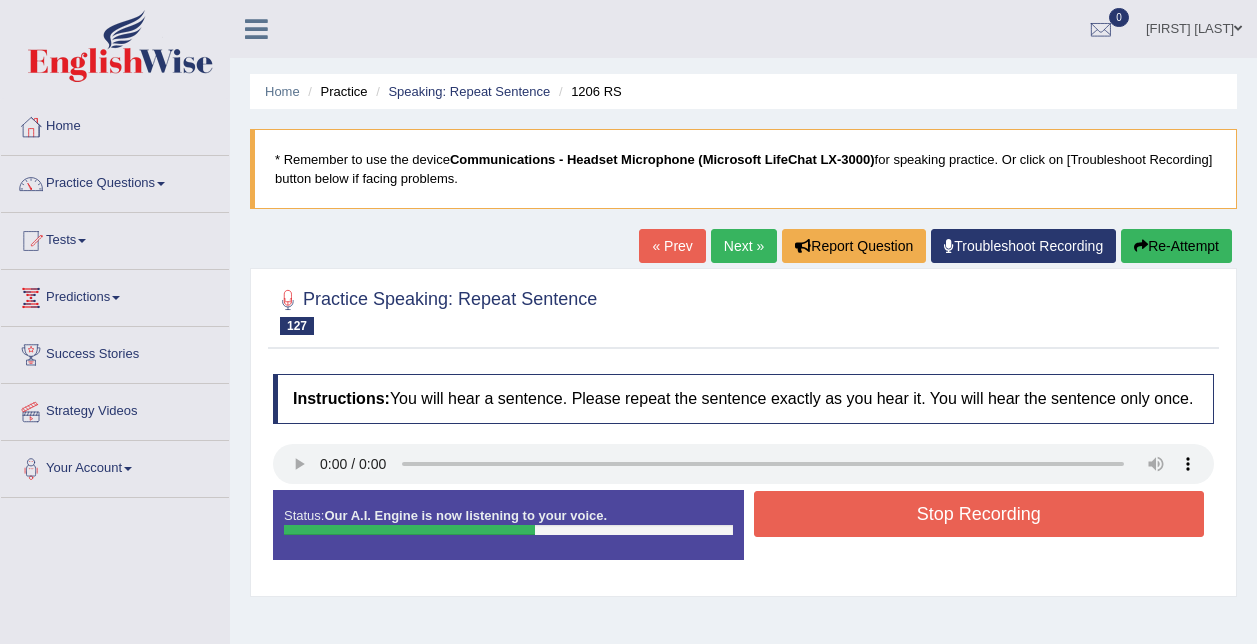 click on "Stop Recording" at bounding box center [979, 514] 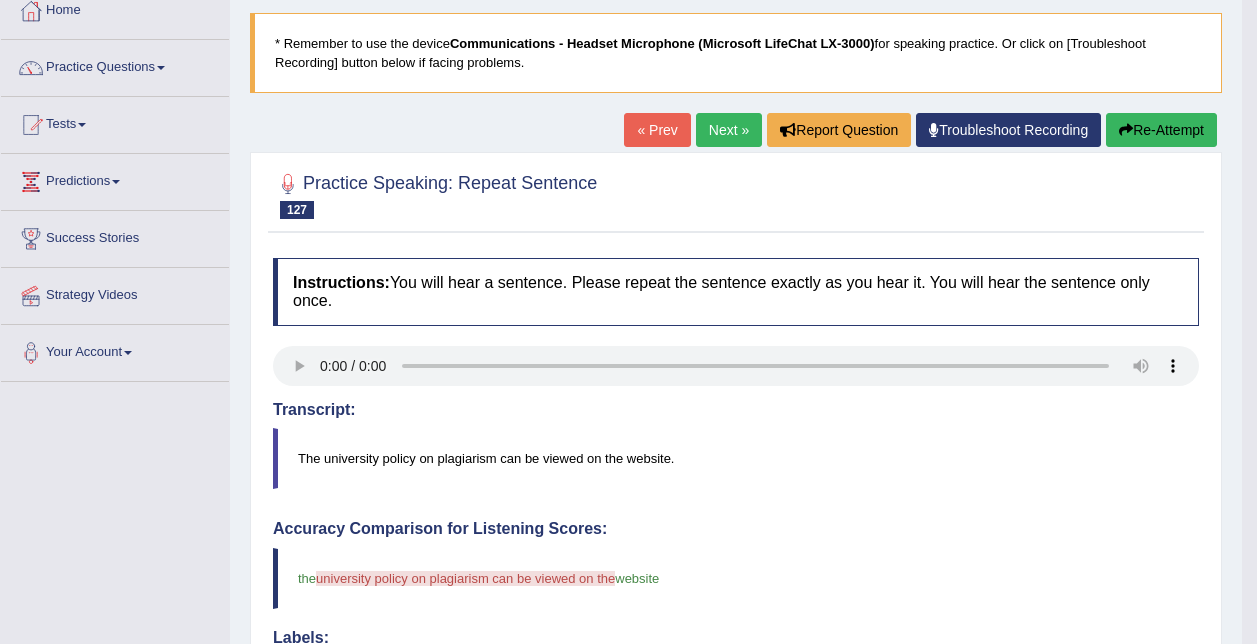 scroll, scrollTop: 100, scrollLeft: 0, axis: vertical 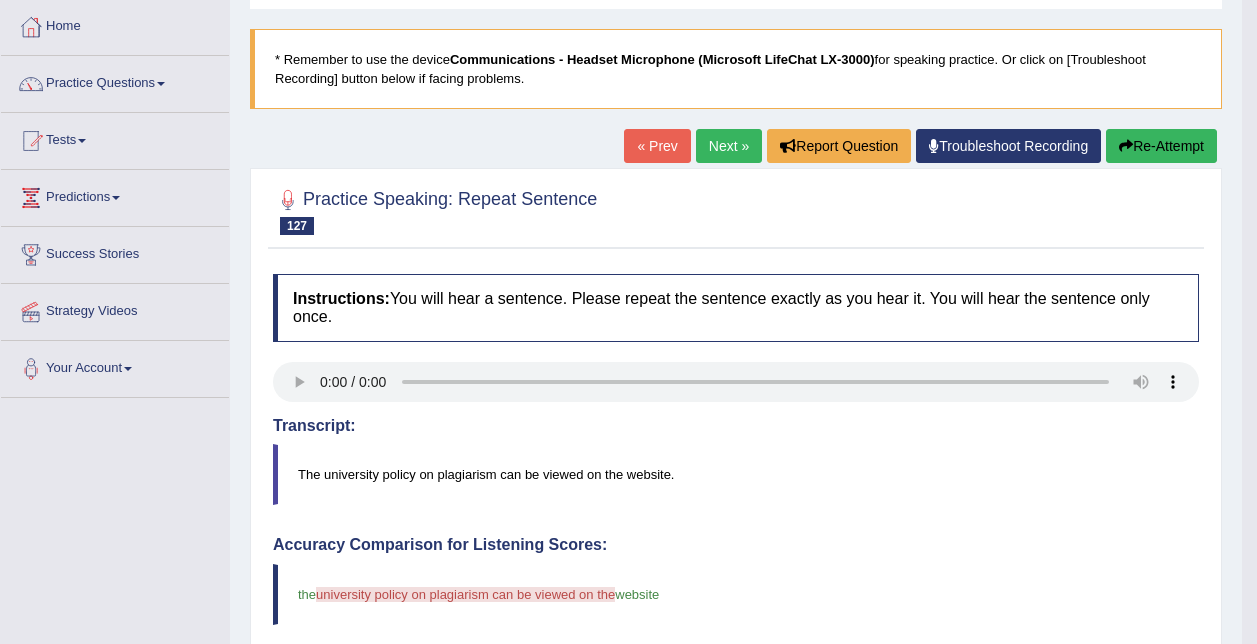 click on "Re-Attempt" at bounding box center [1161, 146] 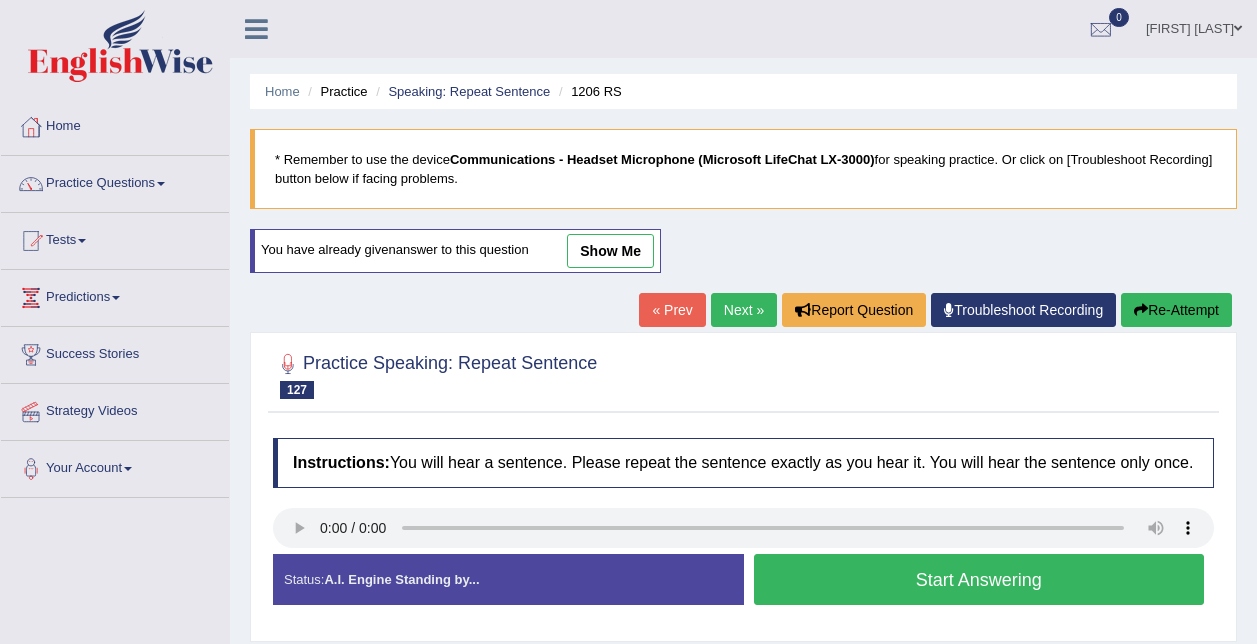 scroll, scrollTop: 100, scrollLeft: 0, axis: vertical 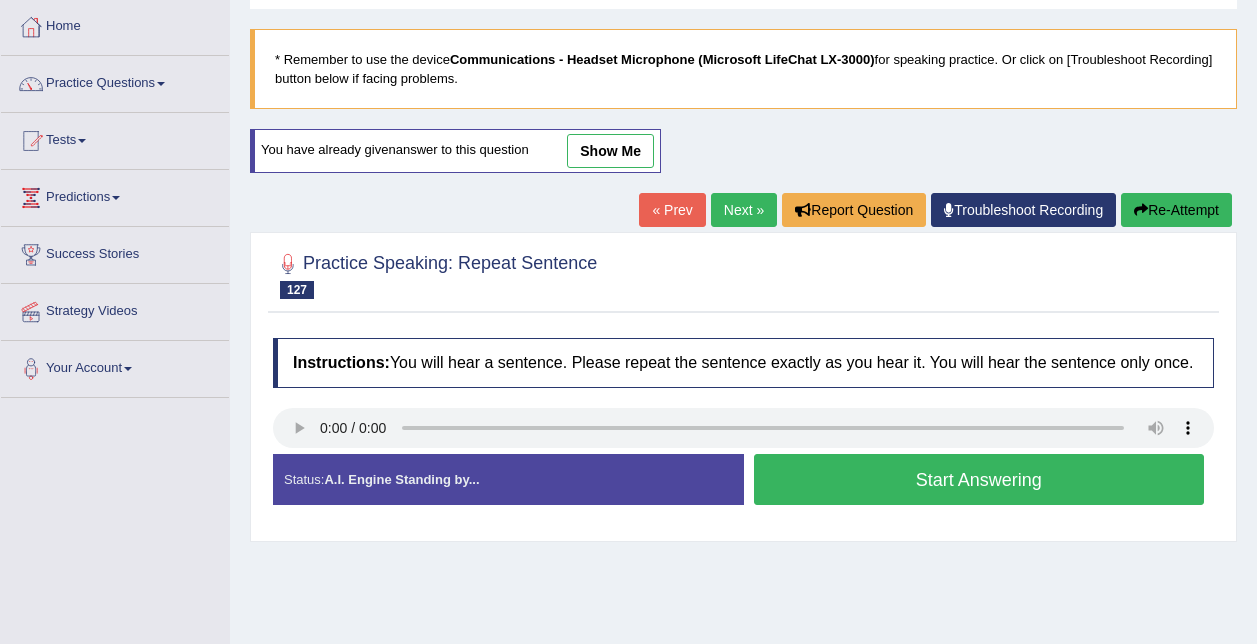 click on "Start Answering" at bounding box center (979, 479) 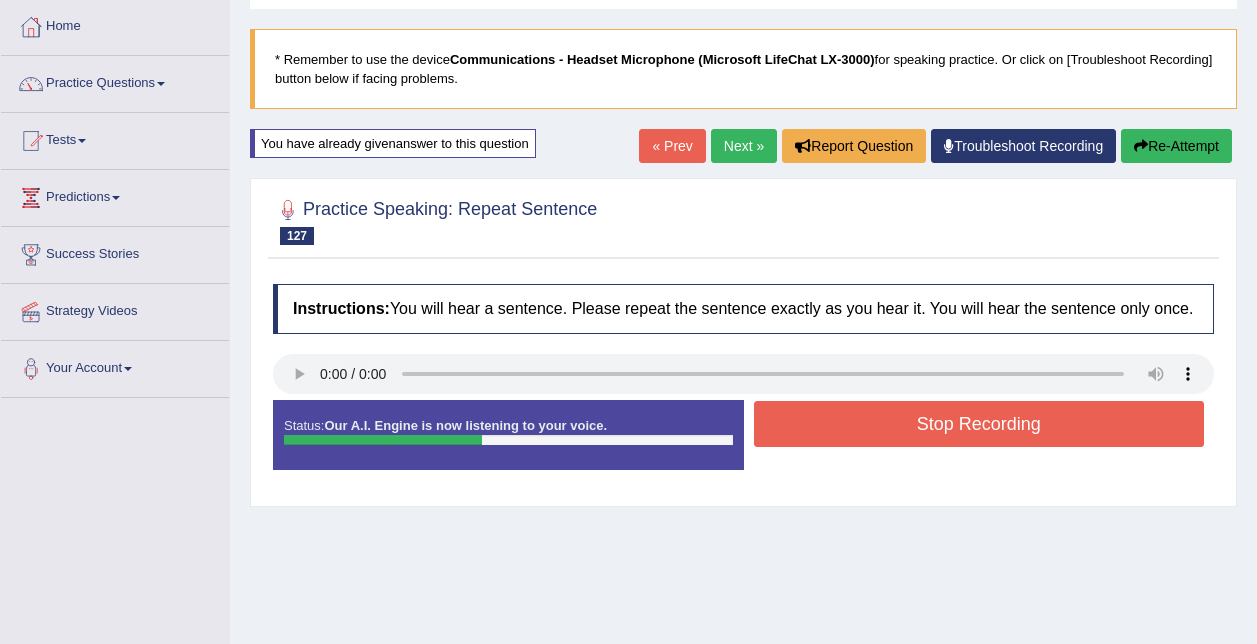 click on "Stop Recording" at bounding box center (979, 424) 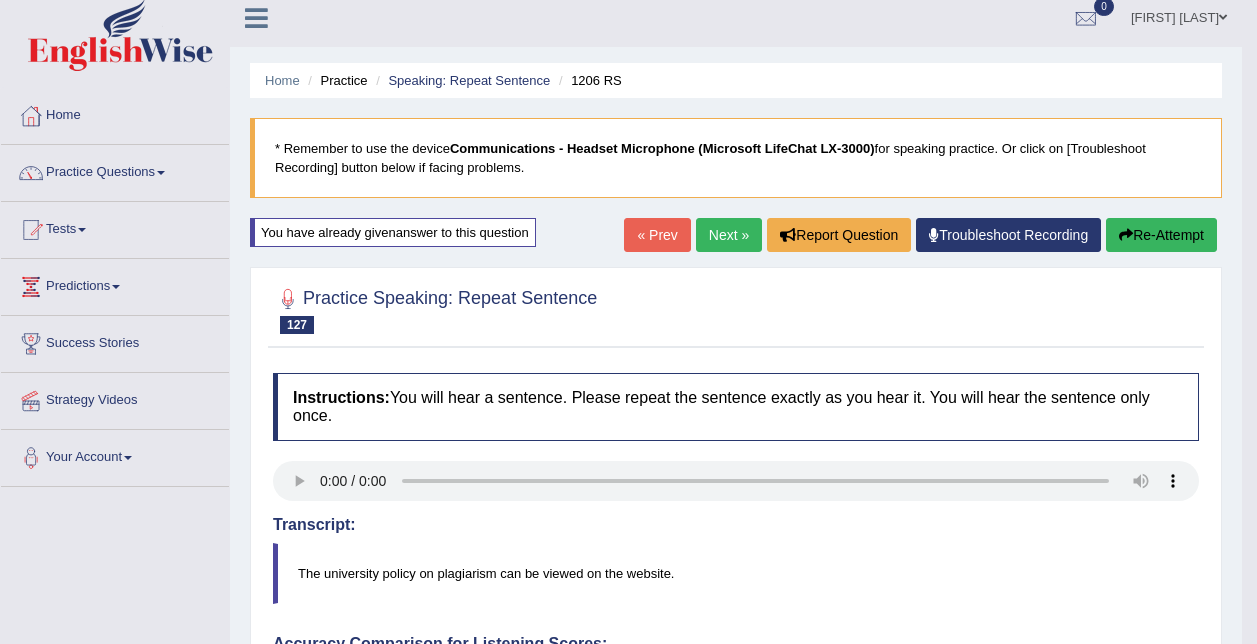 scroll, scrollTop: 0, scrollLeft: 0, axis: both 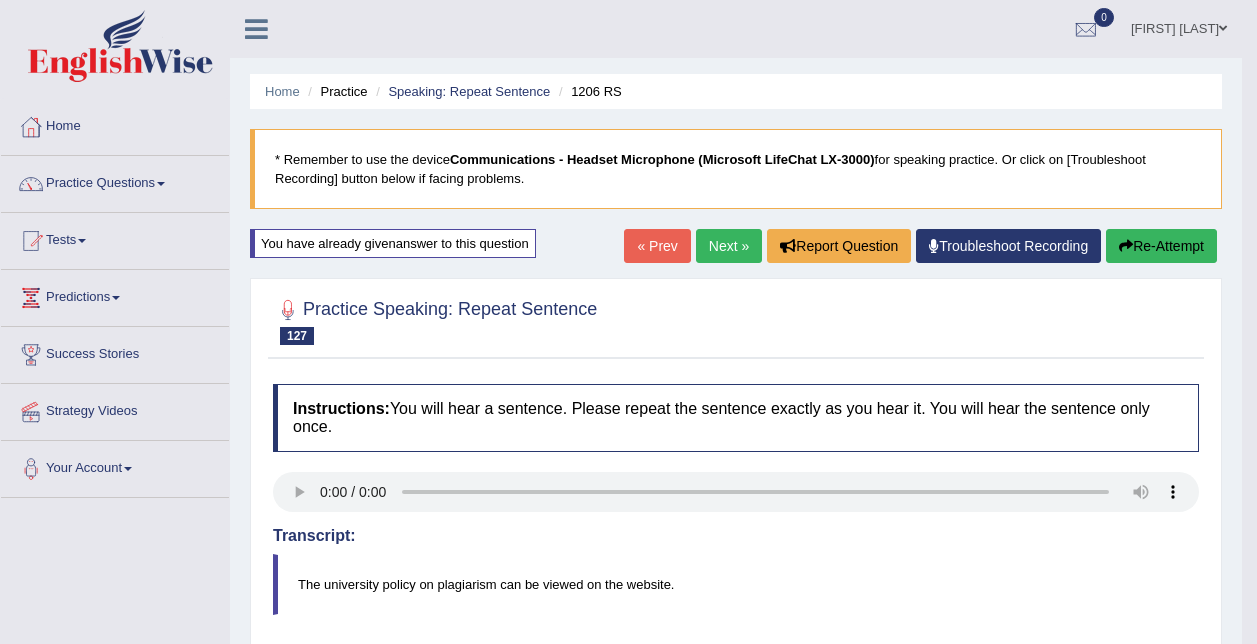 click on "Next »" at bounding box center [729, 246] 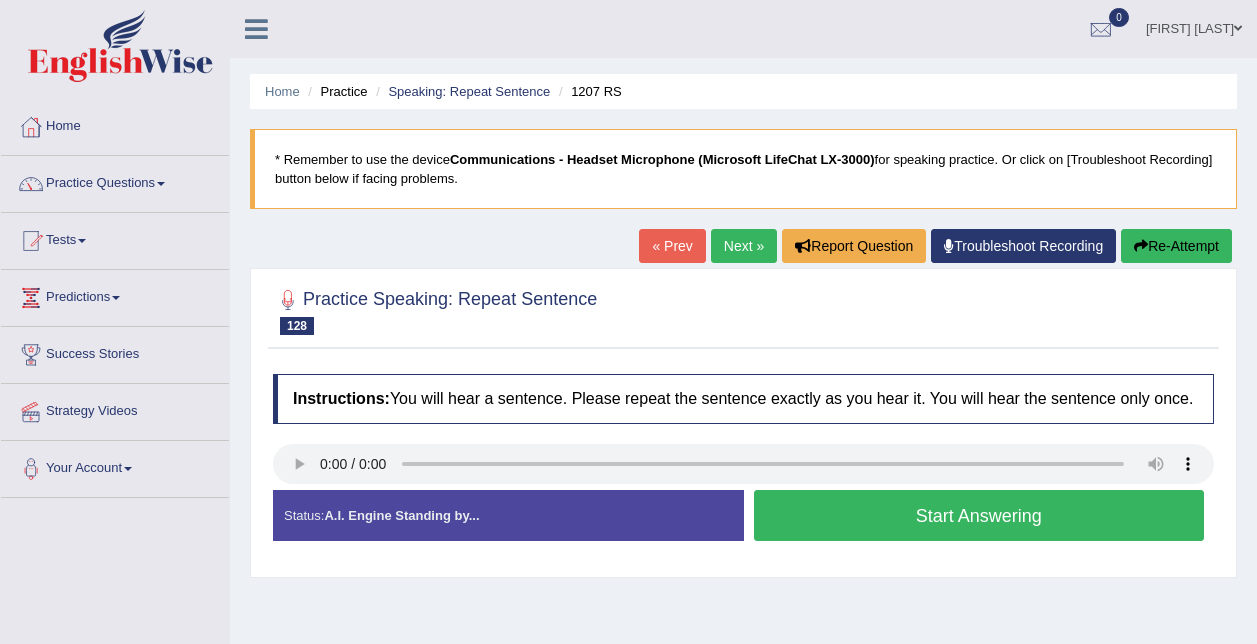 scroll, scrollTop: 0, scrollLeft: 0, axis: both 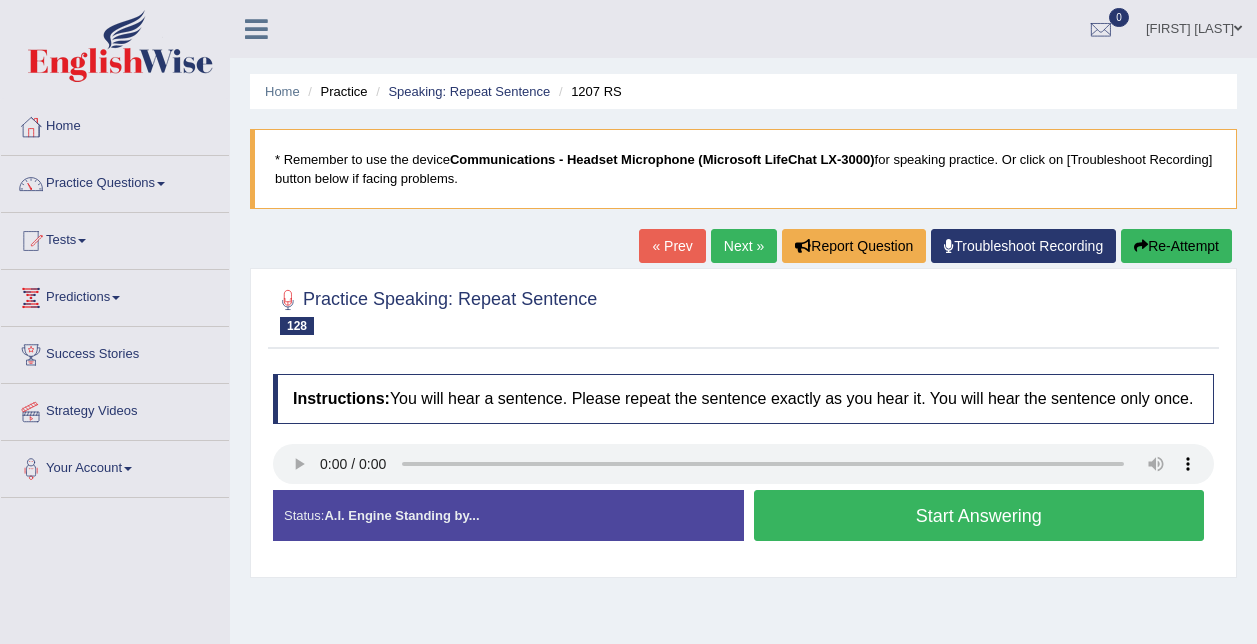 click on "Start Answering" at bounding box center [979, 515] 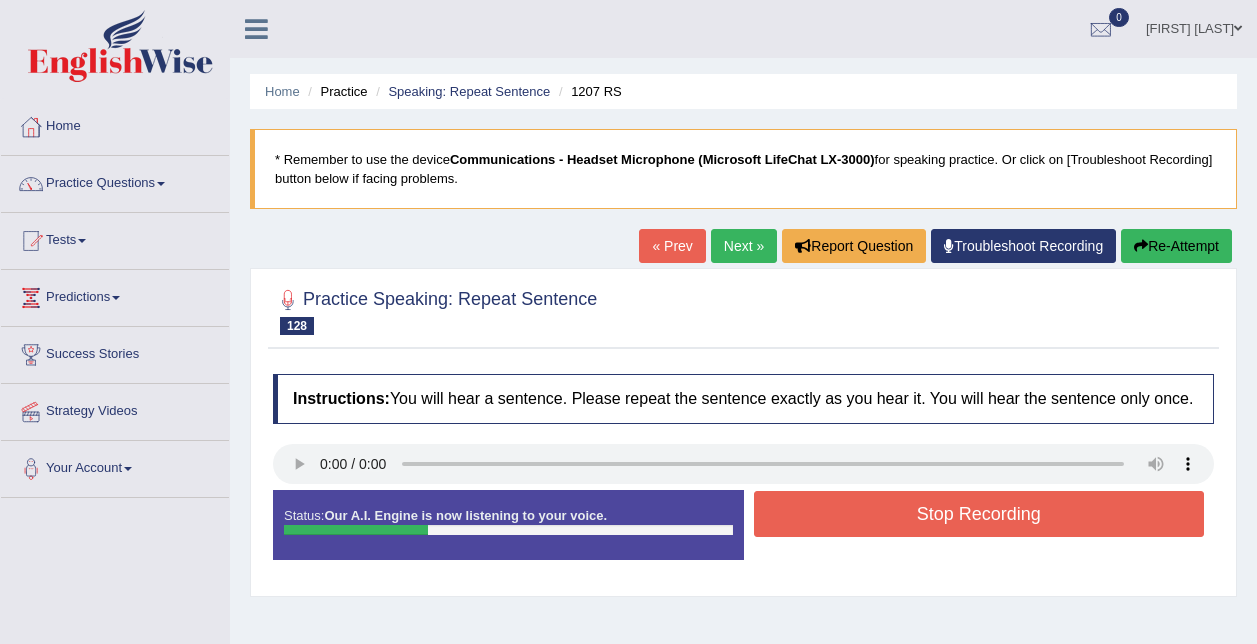 click on "Stop Recording" at bounding box center [979, 514] 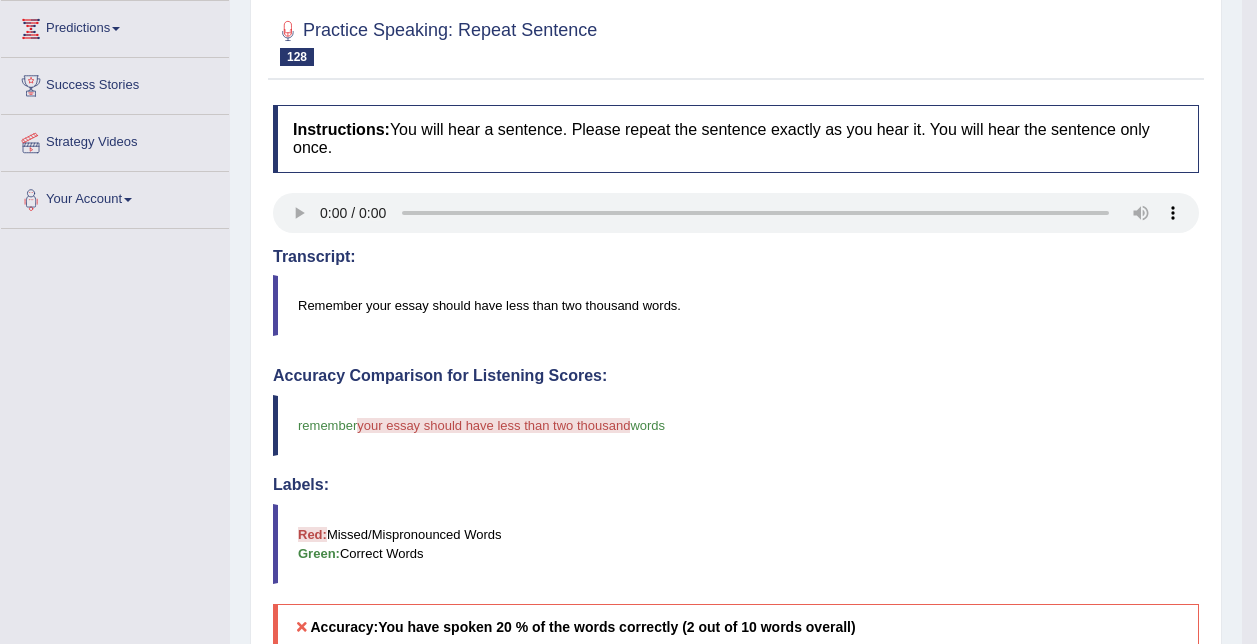 scroll, scrollTop: 100, scrollLeft: 0, axis: vertical 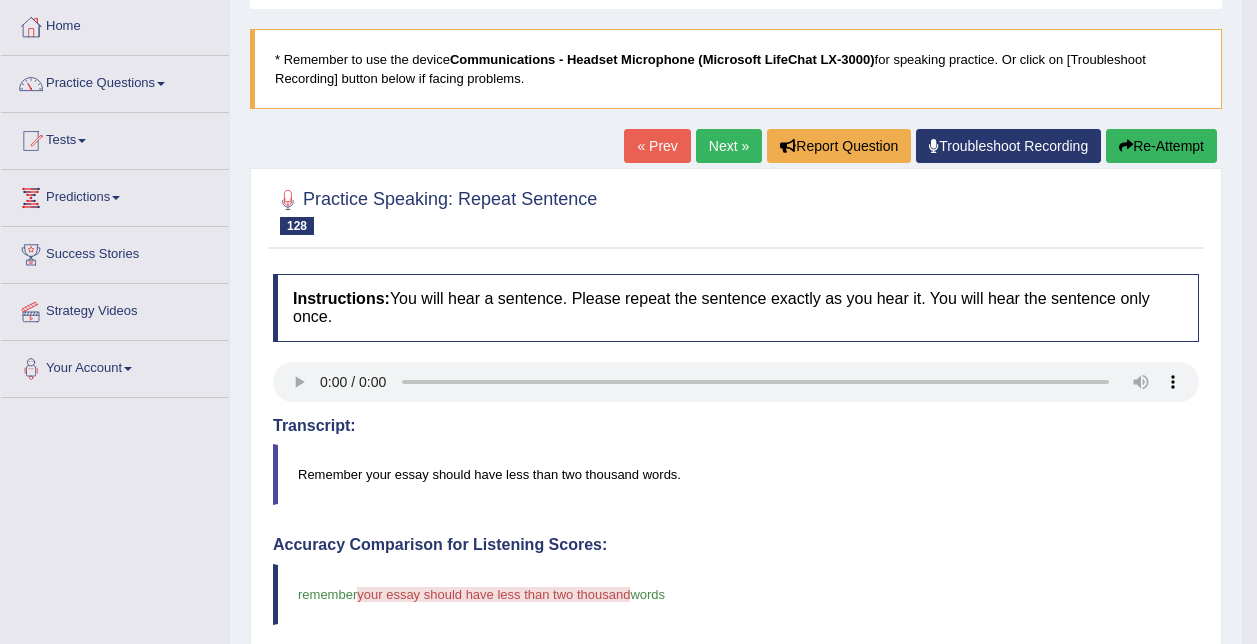 click on "Next »" at bounding box center (729, 146) 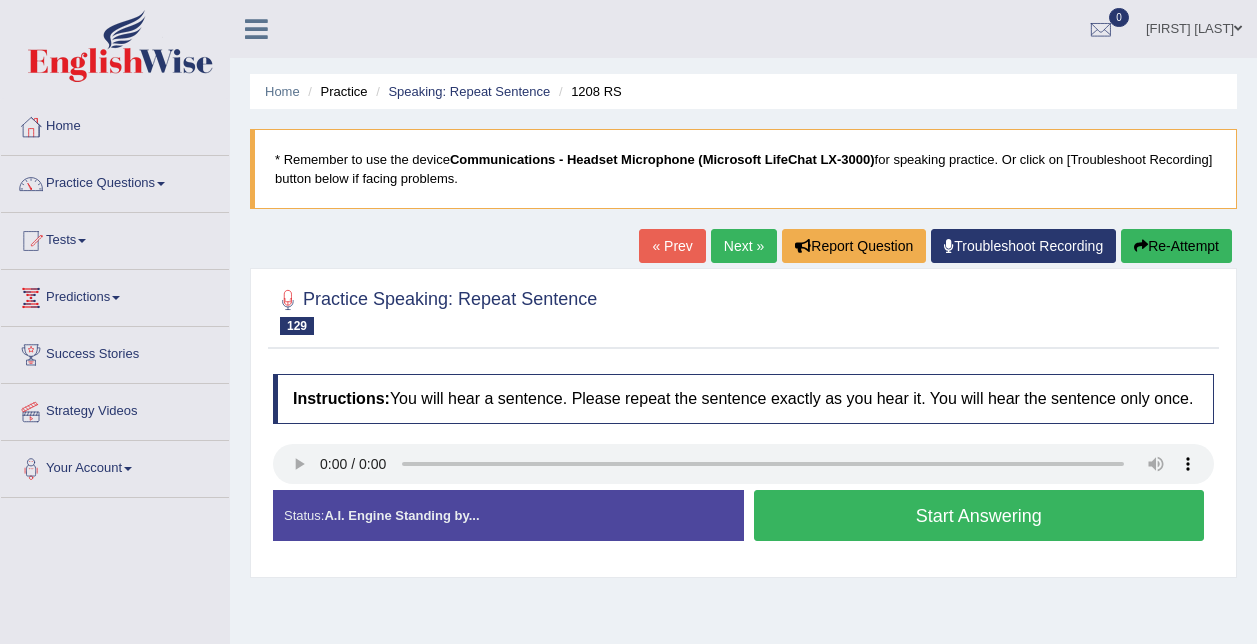 scroll, scrollTop: 0, scrollLeft: 0, axis: both 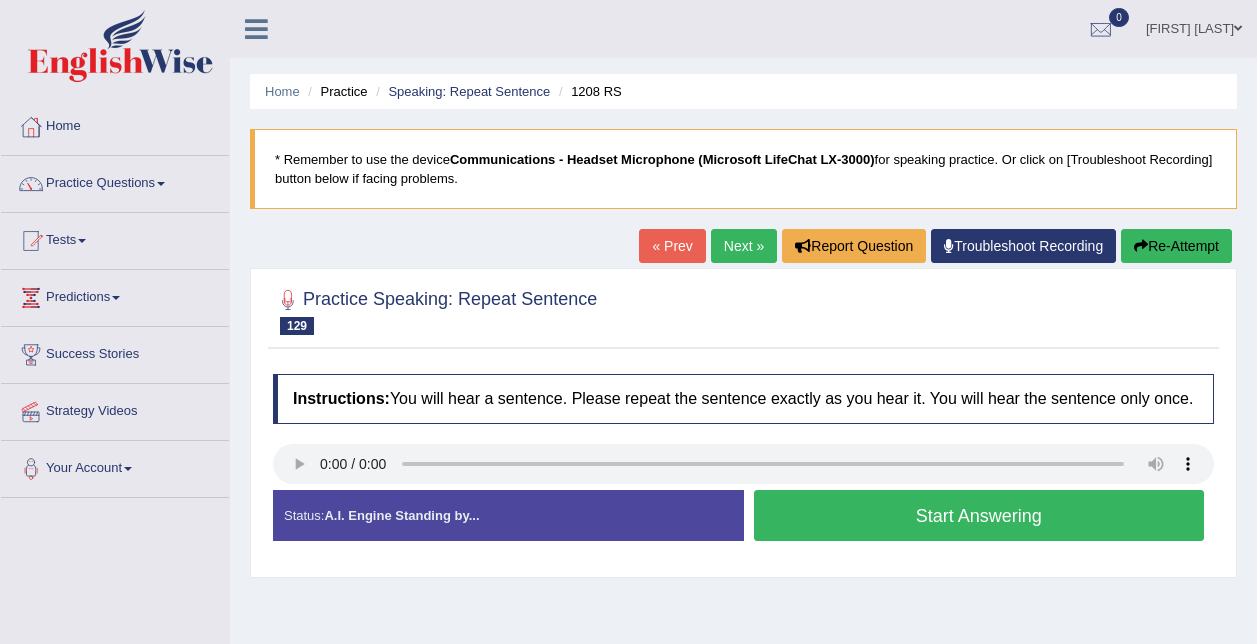 click on "Start Answering" at bounding box center [979, 515] 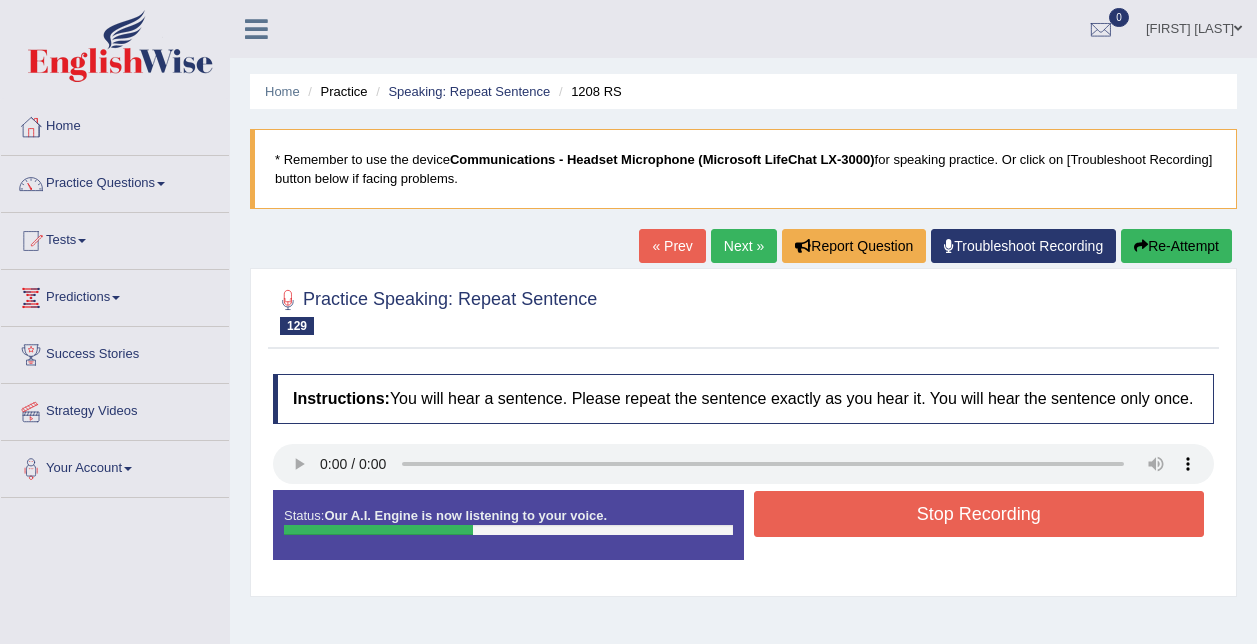 click on "Stop Recording" at bounding box center (979, 514) 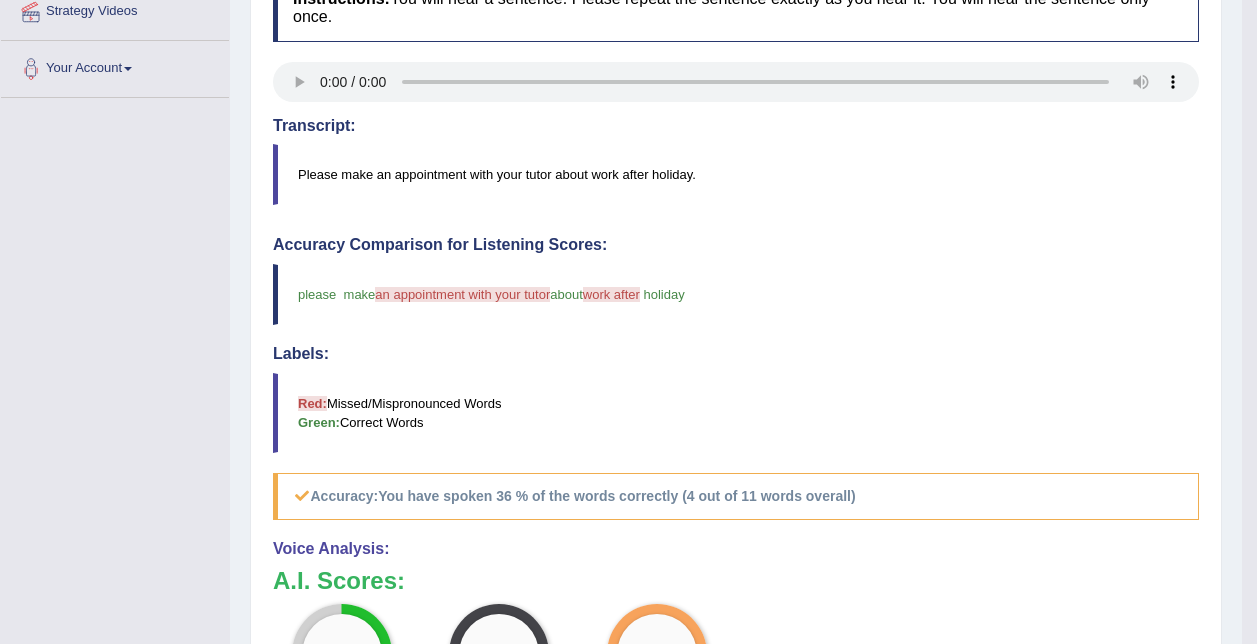 scroll, scrollTop: 0, scrollLeft: 0, axis: both 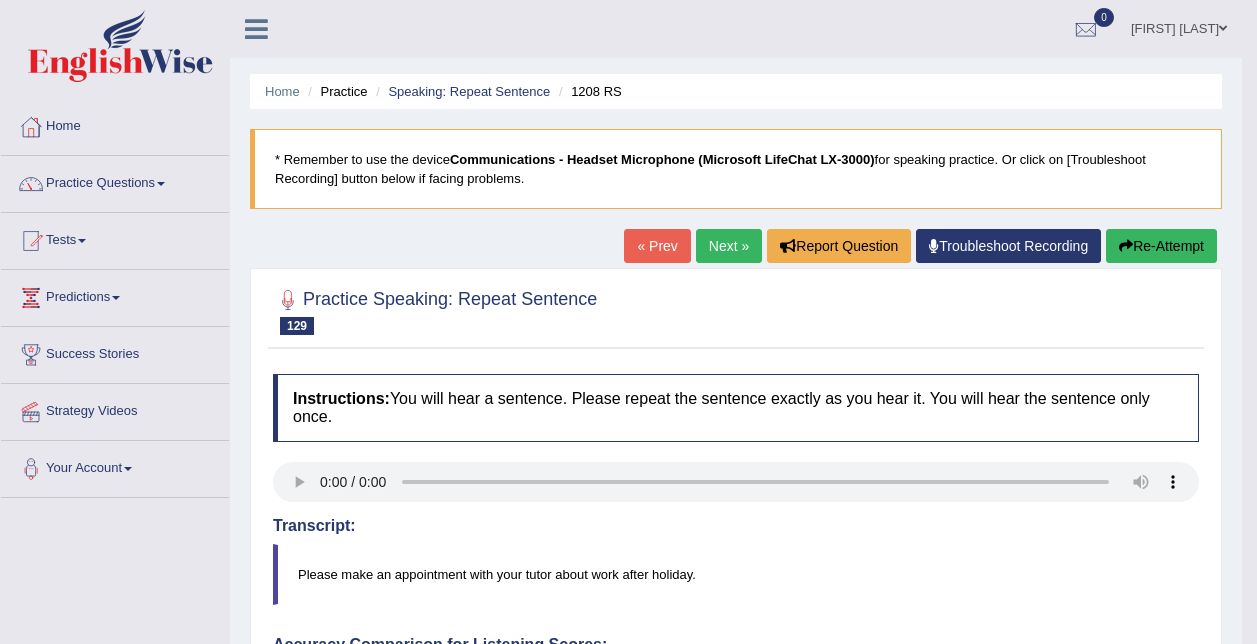 click on "Next »" at bounding box center (729, 246) 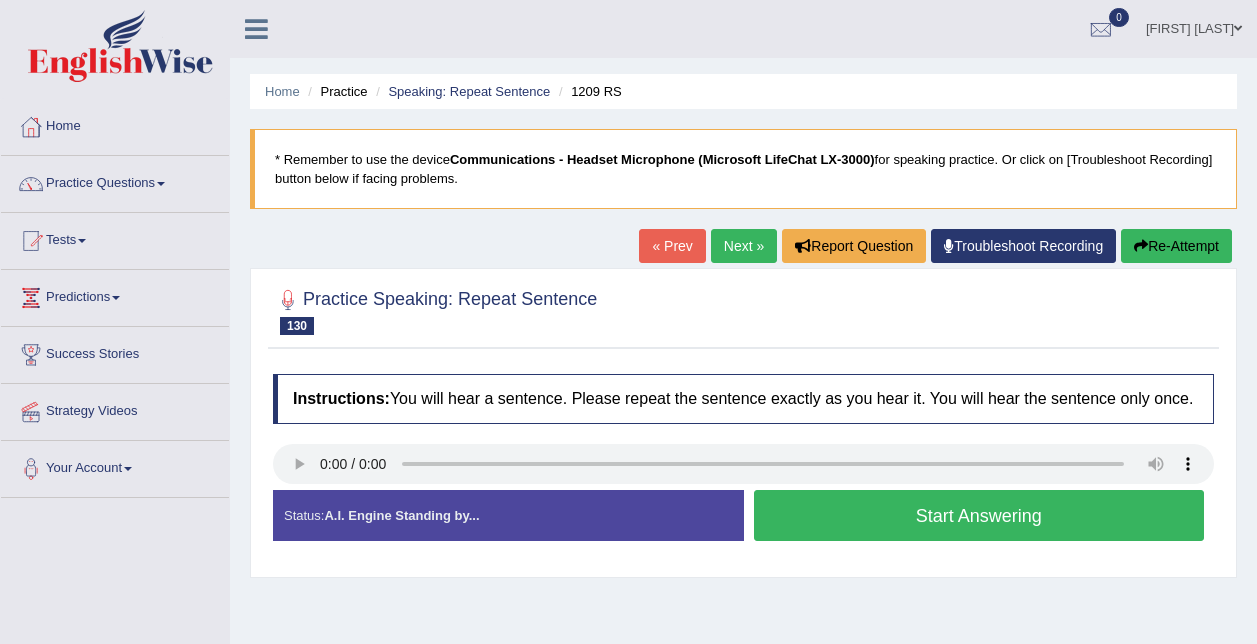 scroll, scrollTop: 0, scrollLeft: 0, axis: both 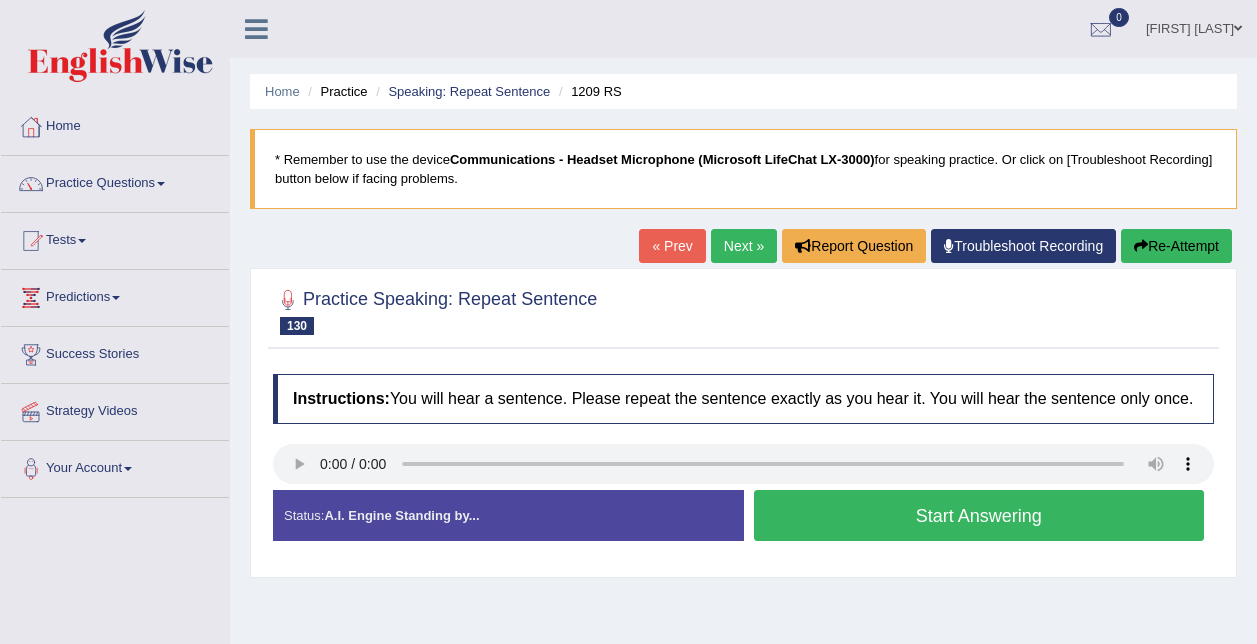 click on "Start Answering" at bounding box center (979, 515) 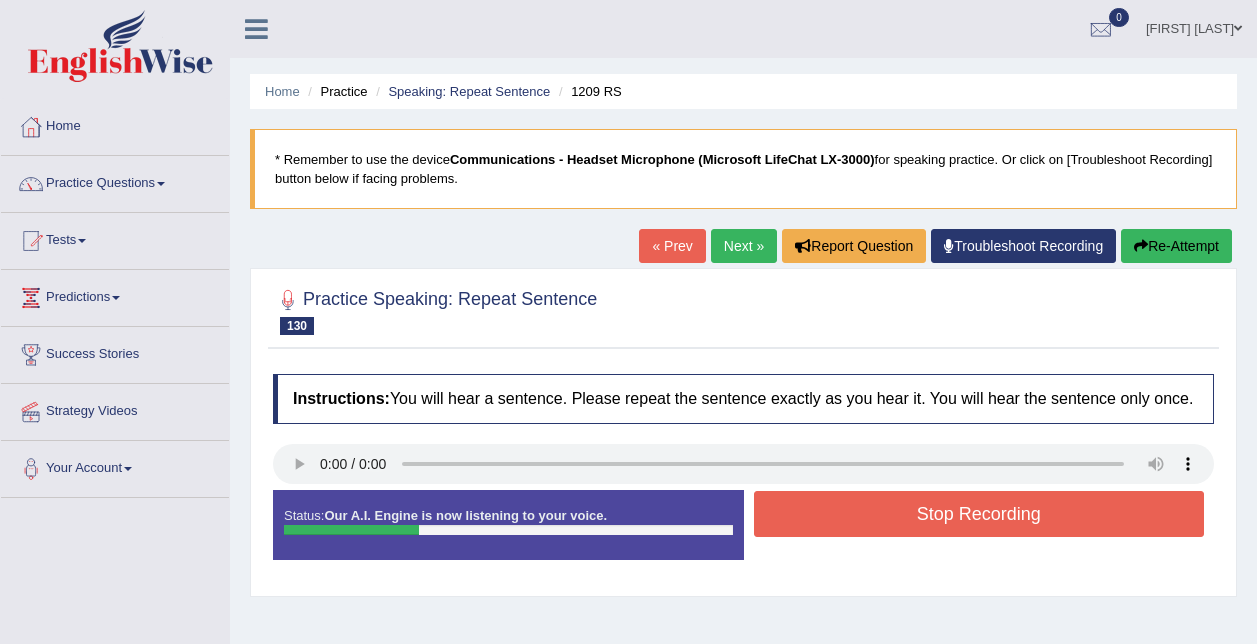 click on "Stop Recording" at bounding box center (979, 514) 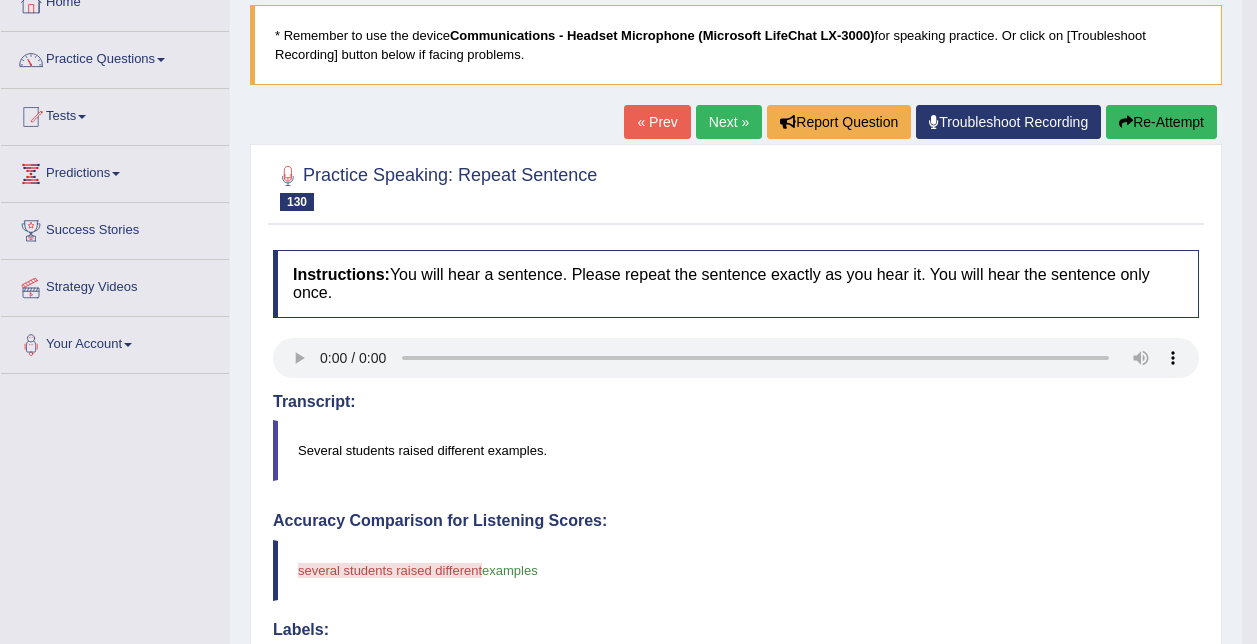 scroll, scrollTop: 0, scrollLeft: 0, axis: both 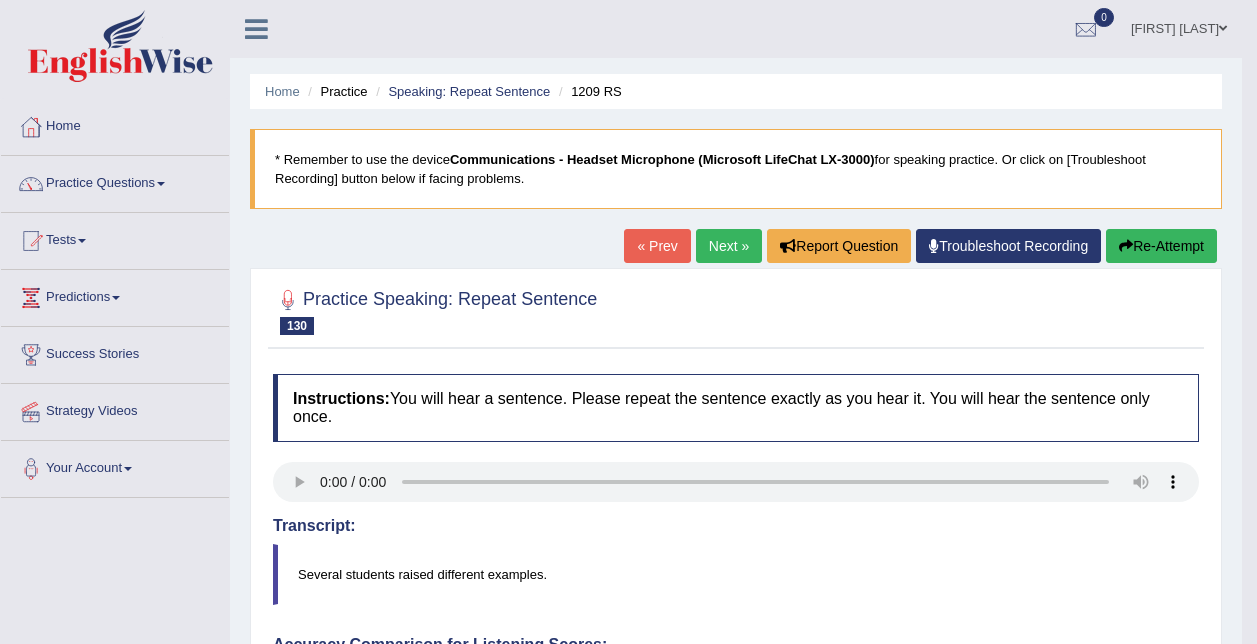 click on "Next »" at bounding box center [729, 246] 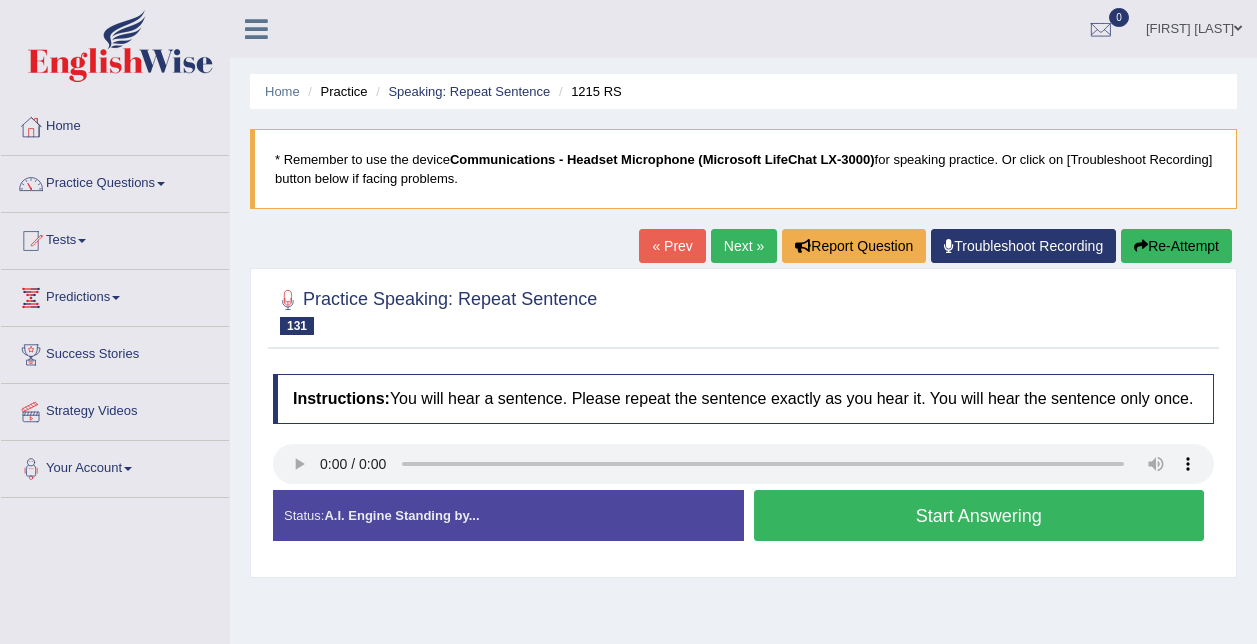 scroll, scrollTop: 0, scrollLeft: 0, axis: both 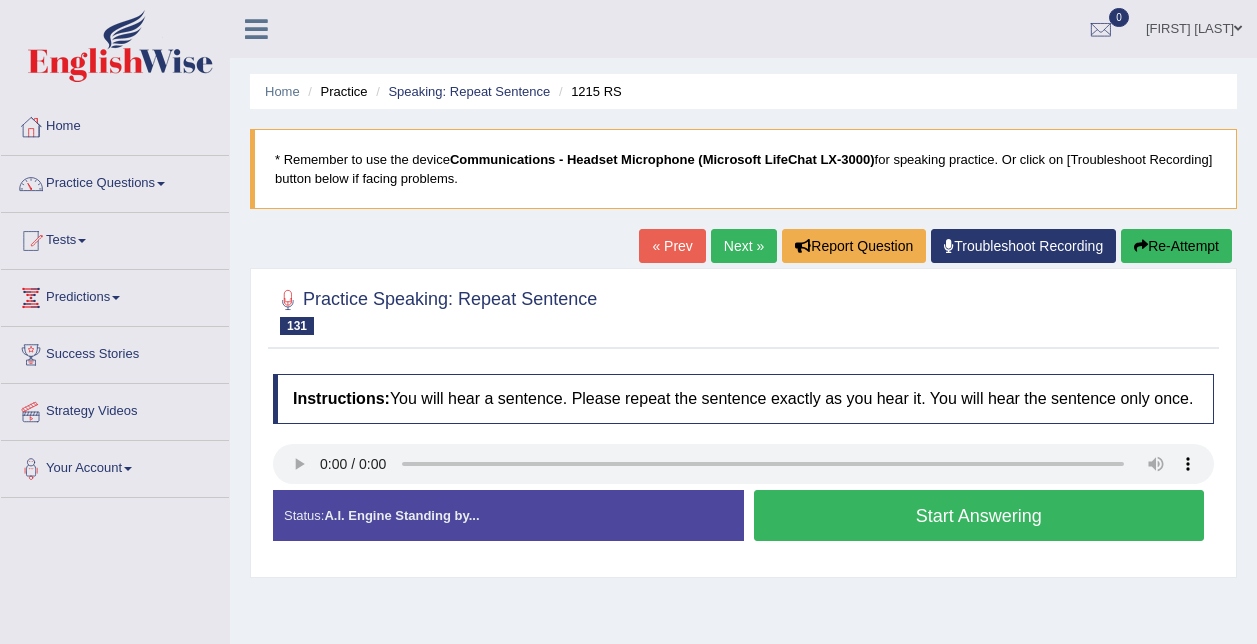 click on "Start Answering" at bounding box center (979, 515) 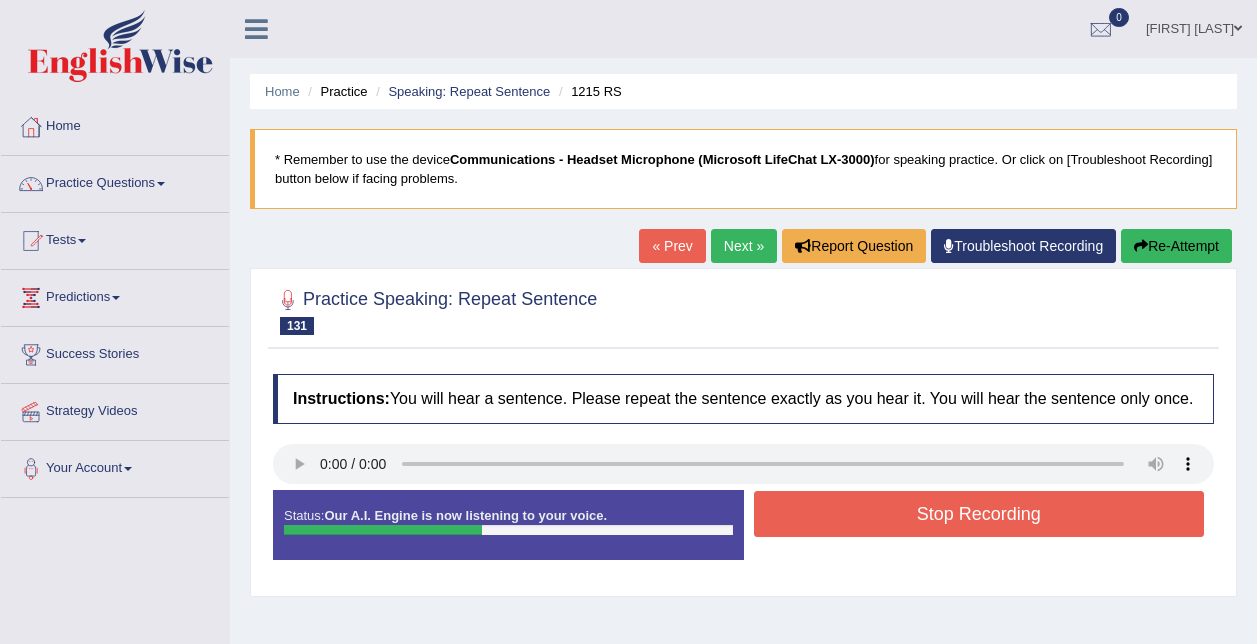click on "Stop Recording" at bounding box center [979, 514] 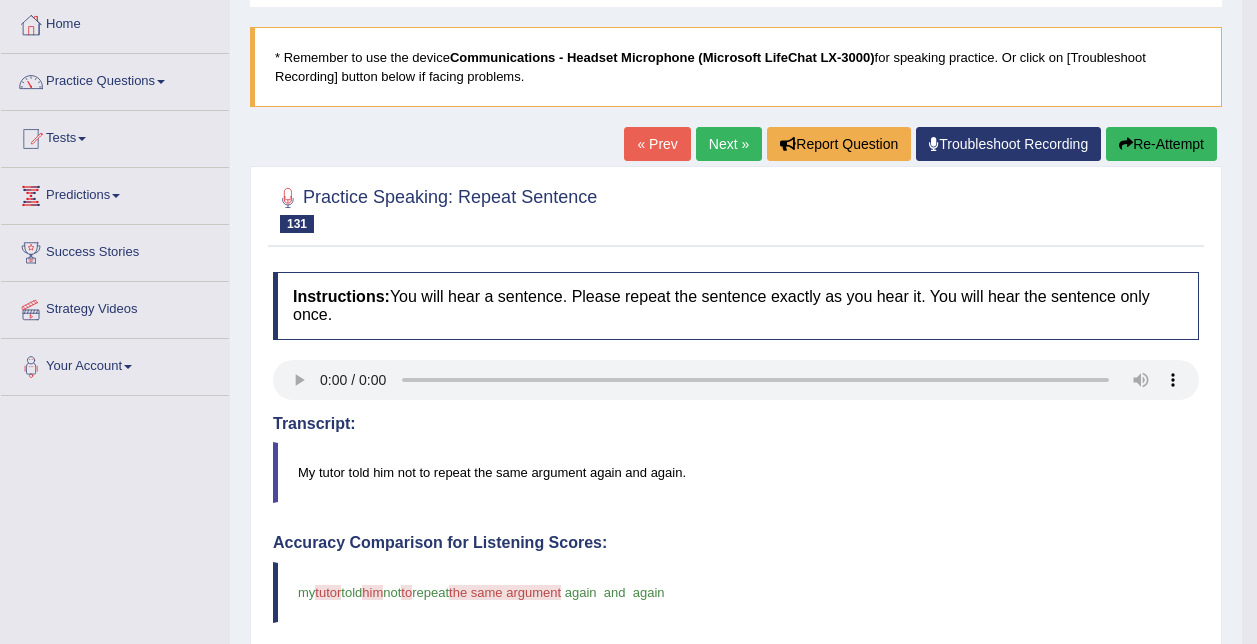 scroll, scrollTop: 100, scrollLeft: 0, axis: vertical 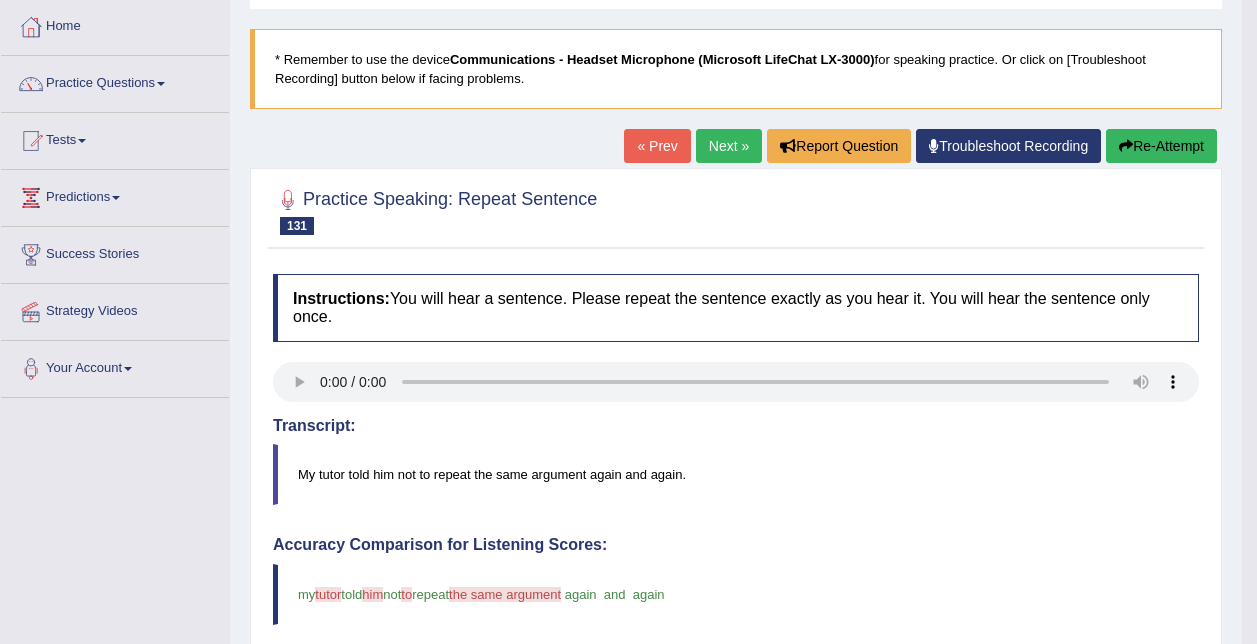 click on "Next »" at bounding box center [729, 146] 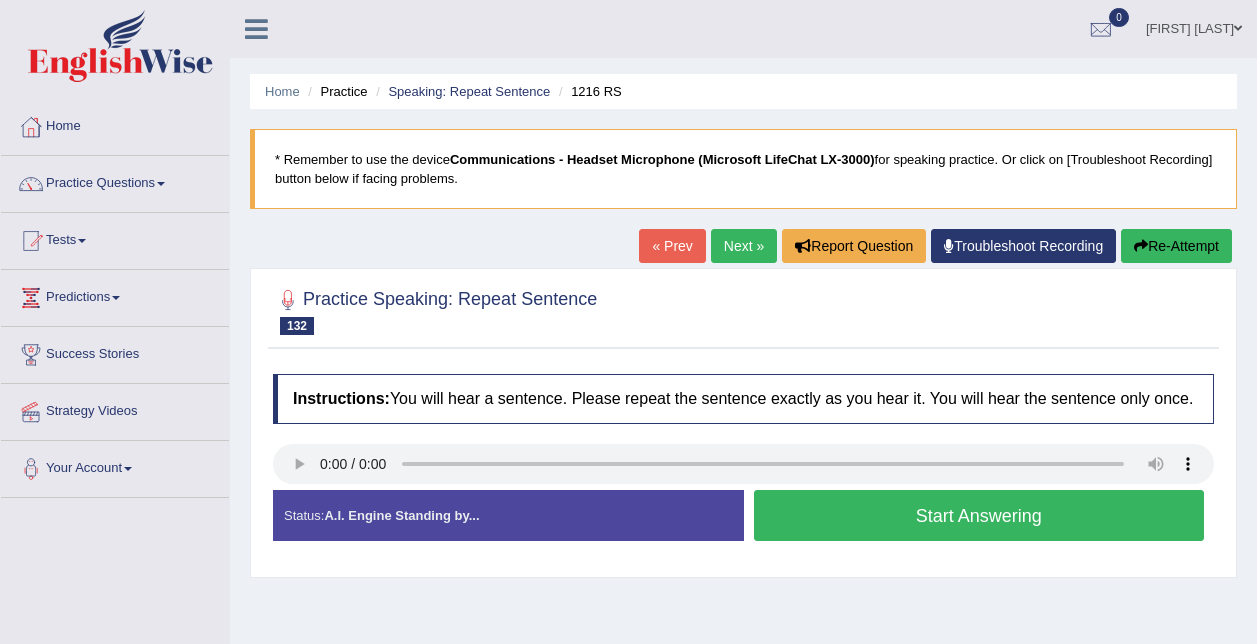 scroll, scrollTop: 0, scrollLeft: 0, axis: both 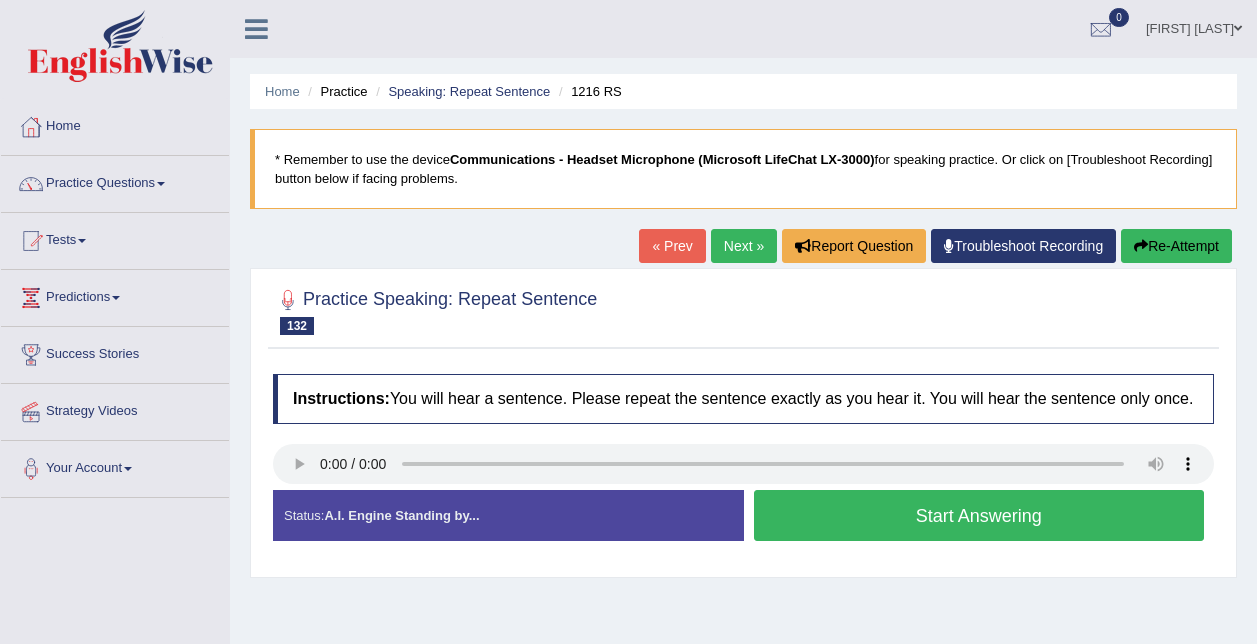 click on "Start Answering" at bounding box center [979, 515] 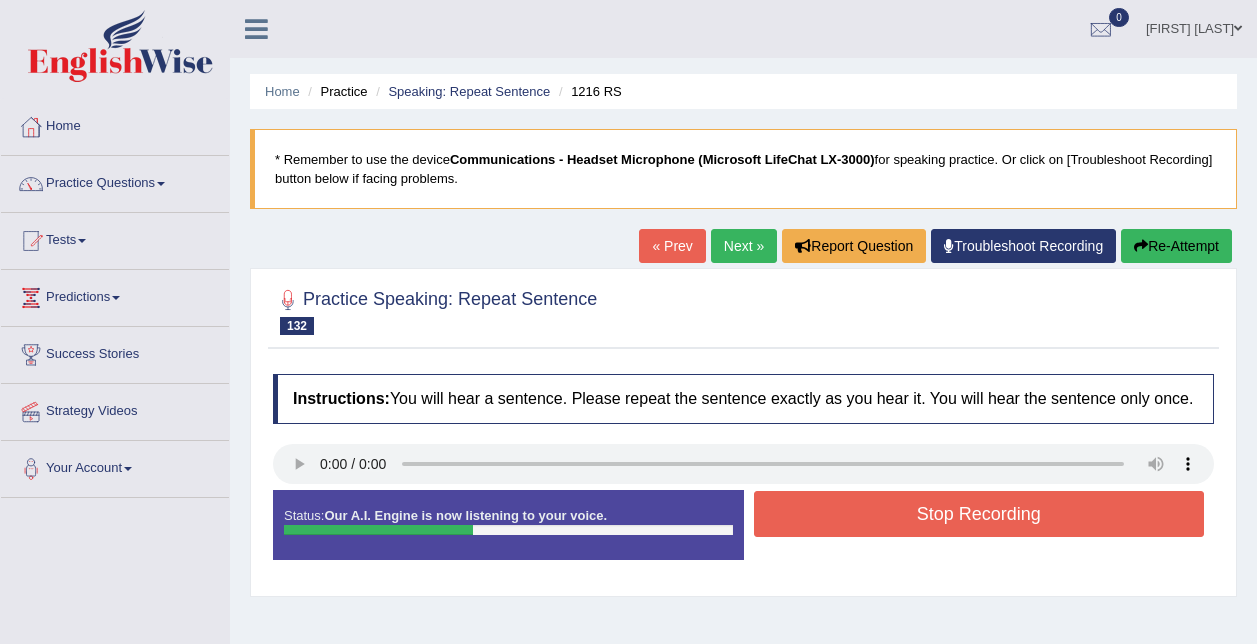 click on "Stop Recording" at bounding box center [979, 514] 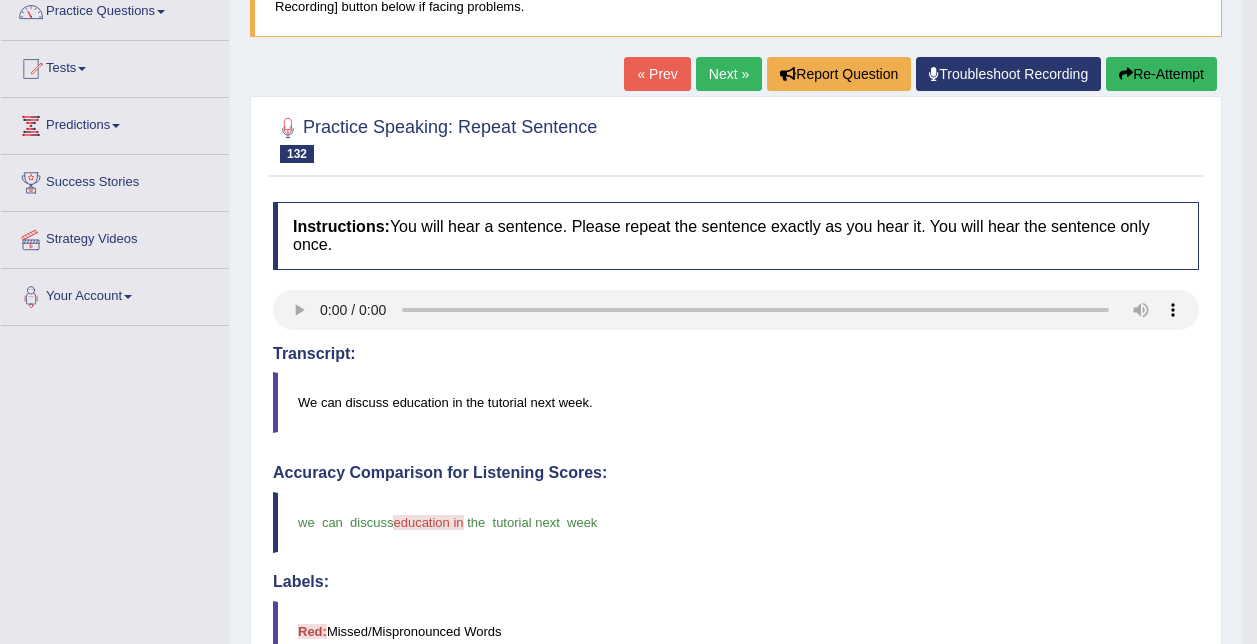 scroll, scrollTop: 100, scrollLeft: 0, axis: vertical 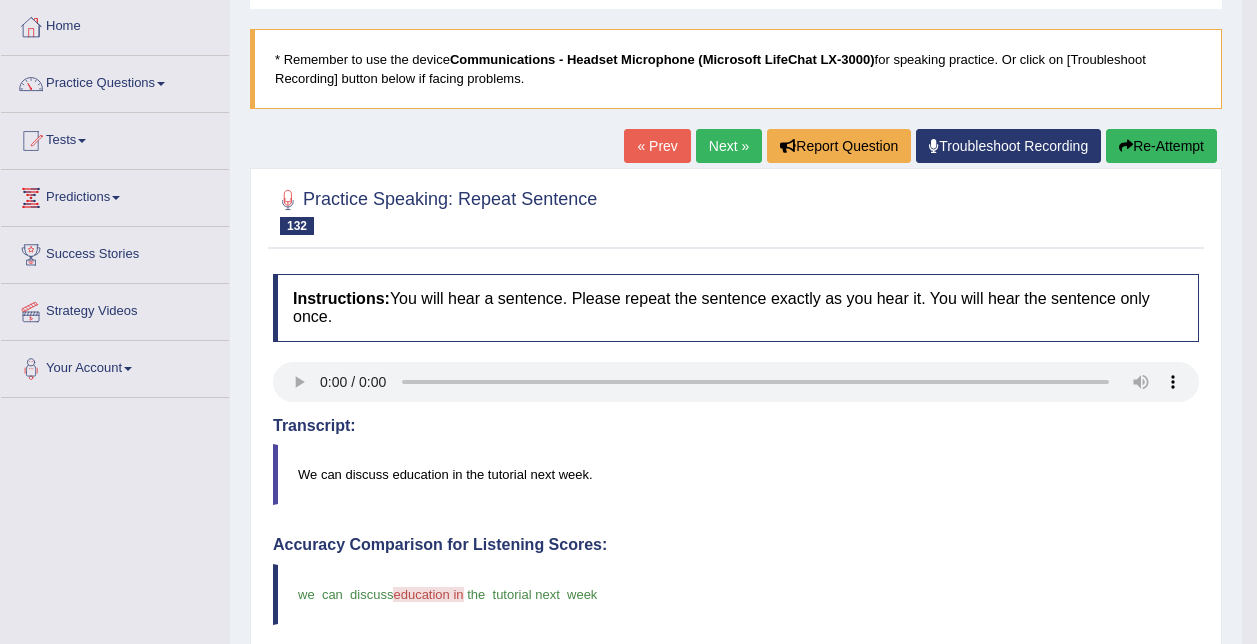 click on "Next »" at bounding box center (729, 146) 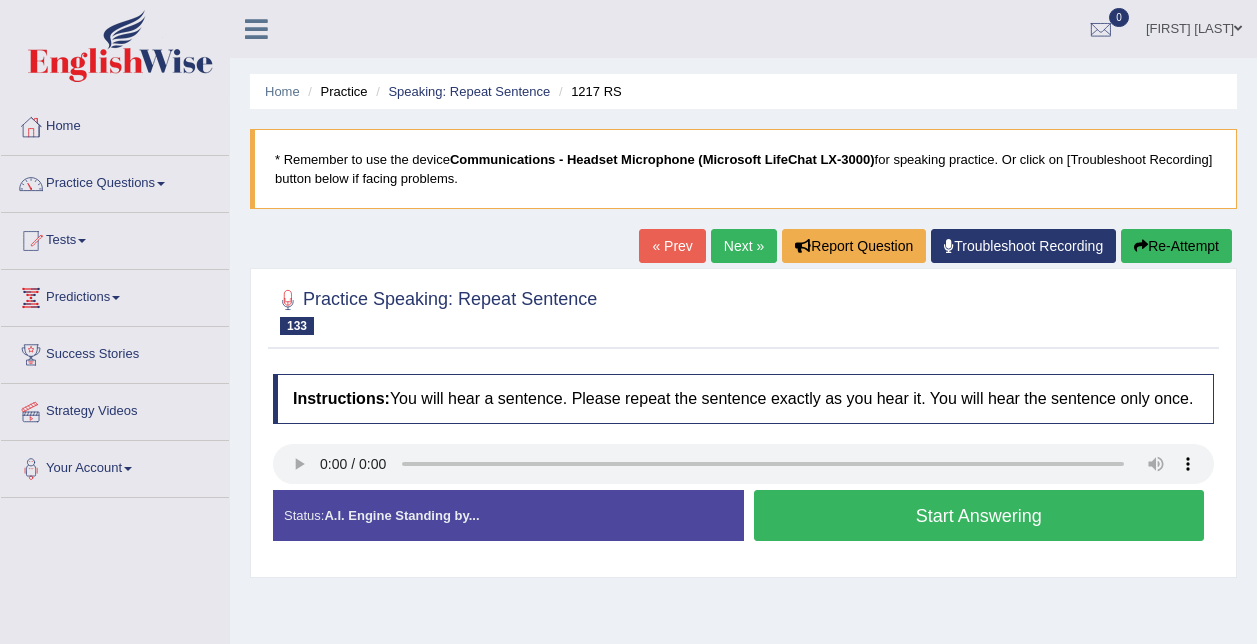 scroll, scrollTop: 0, scrollLeft: 0, axis: both 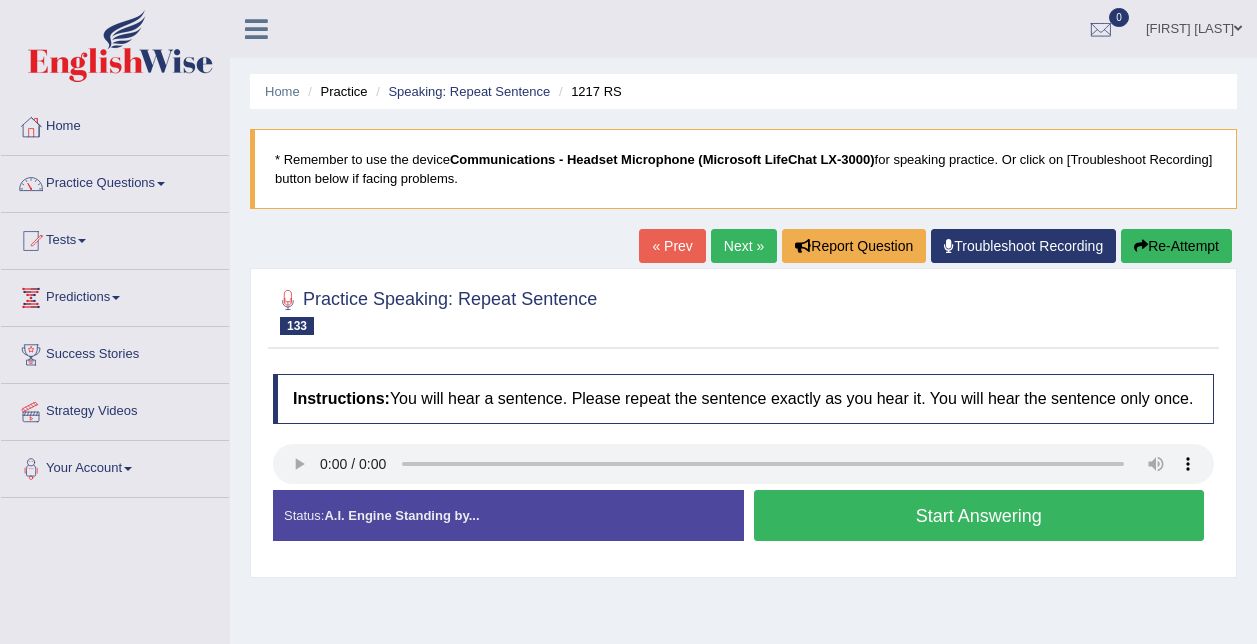 click on "Start Answering" at bounding box center [979, 515] 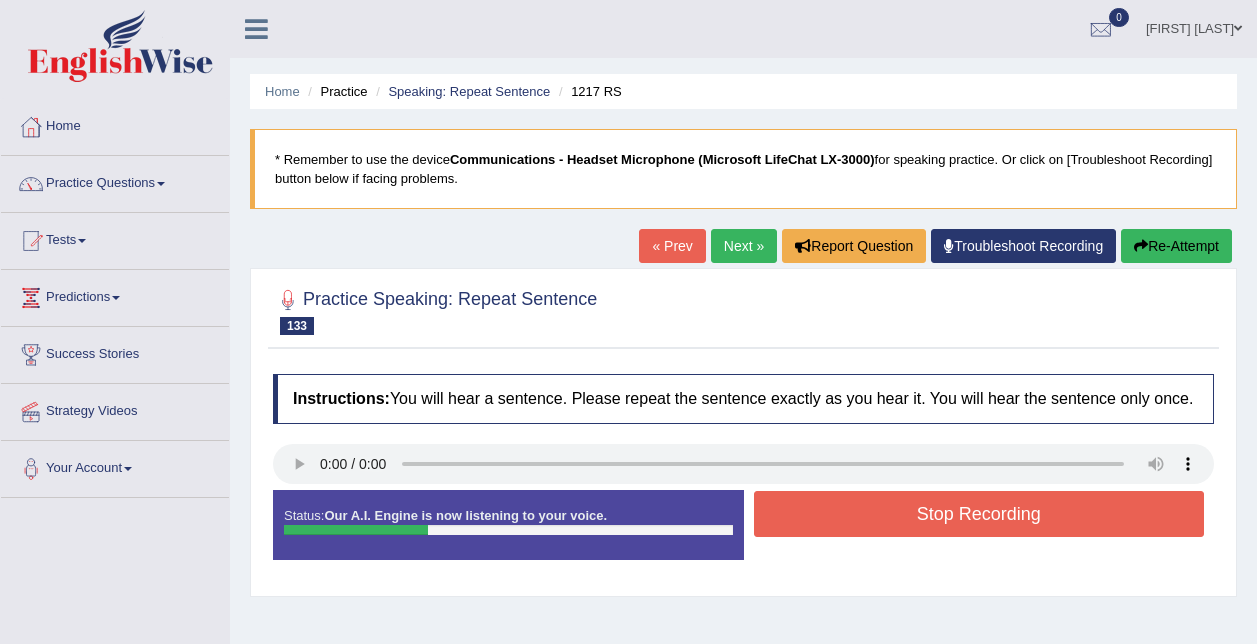 click on "Stop Recording" at bounding box center (979, 514) 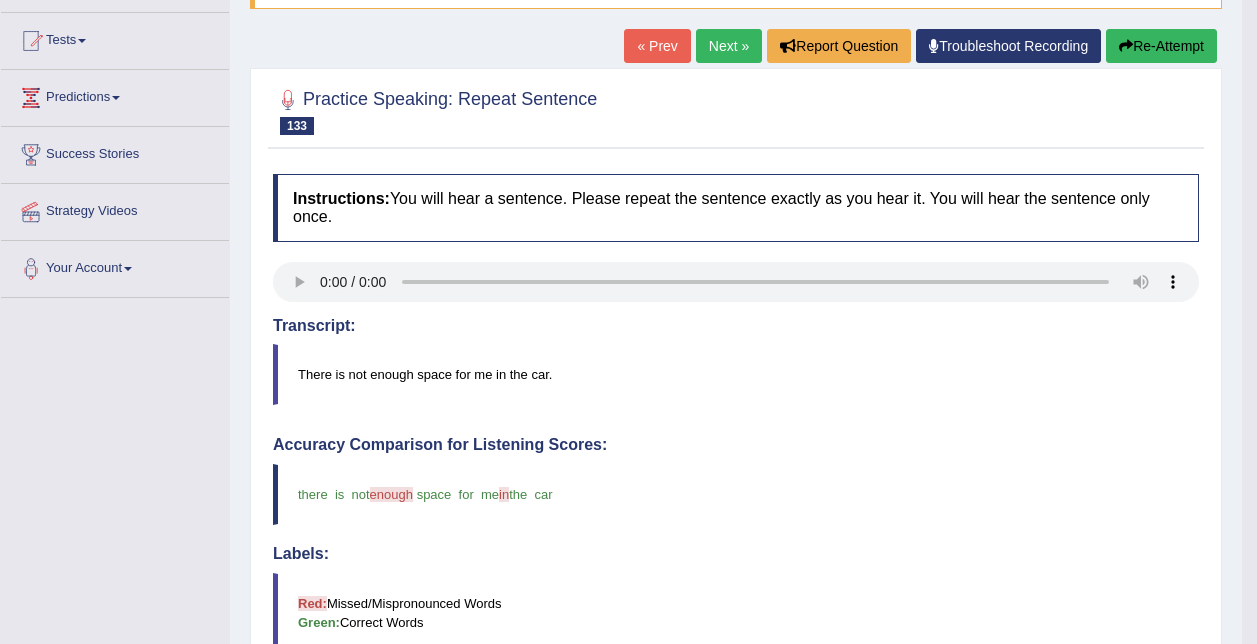 scroll, scrollTop: 0, scrollLeft: 0, axis: both 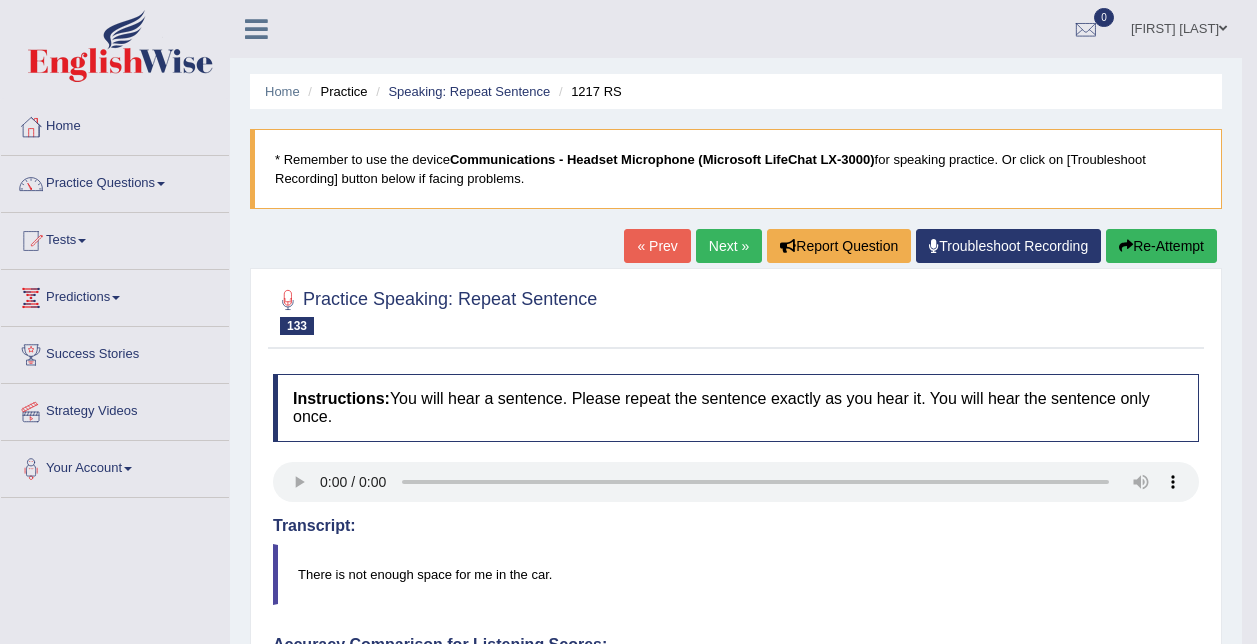 click on "Next »" at bounding box center (729, 246) 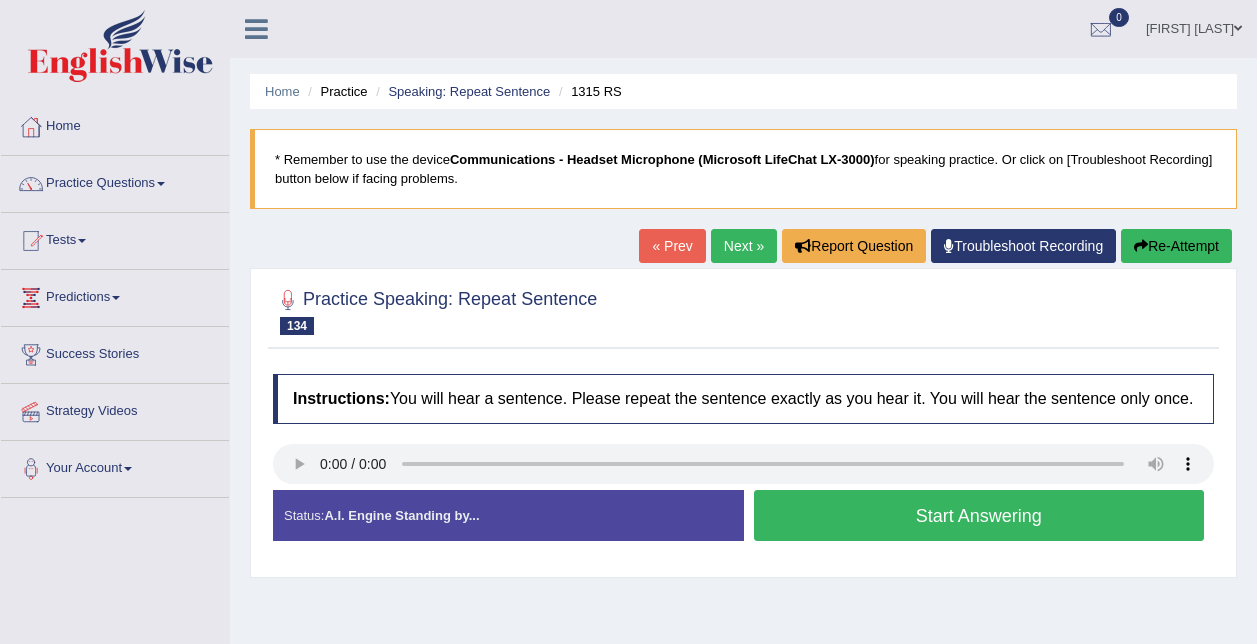scroll, scrollTop: 0, scrollLeft: 0, axis: both 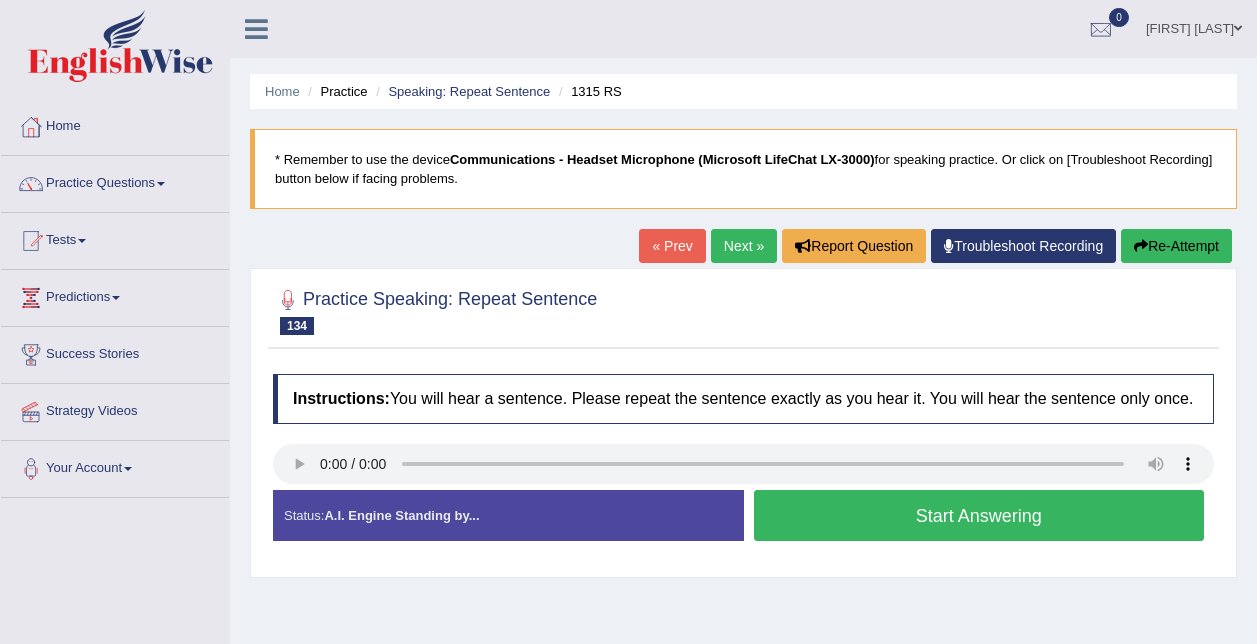 click on "Start Answering" at bounding box center (979, 515) 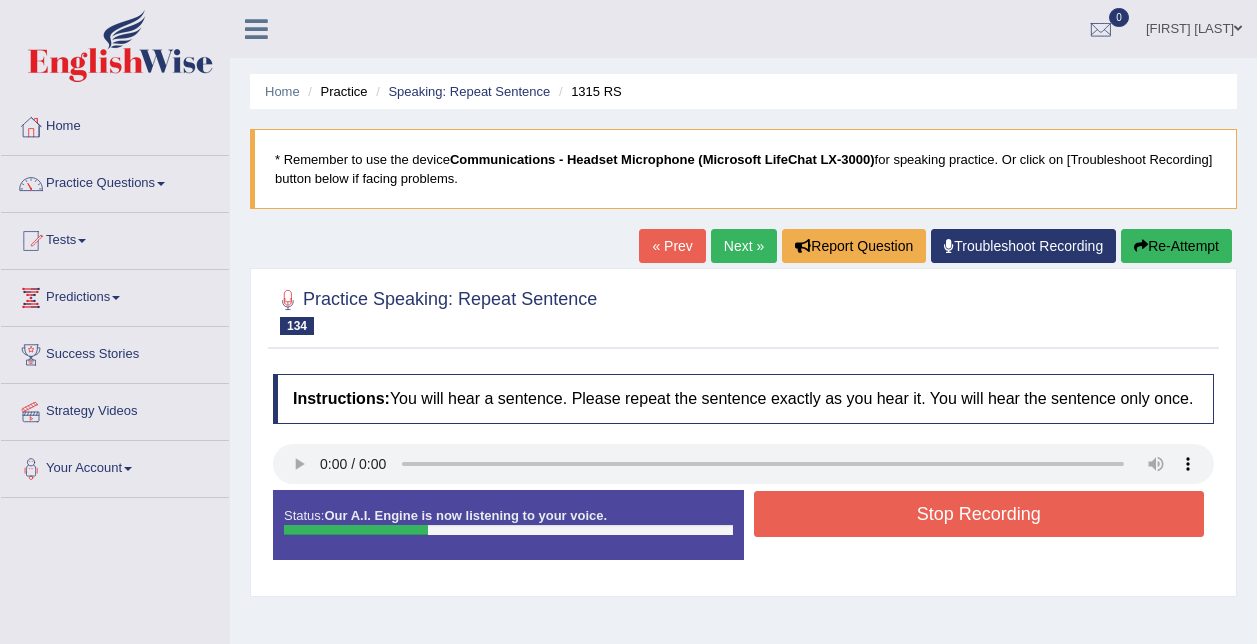 click on "Stop Recording" at bounding box center [979, 514] 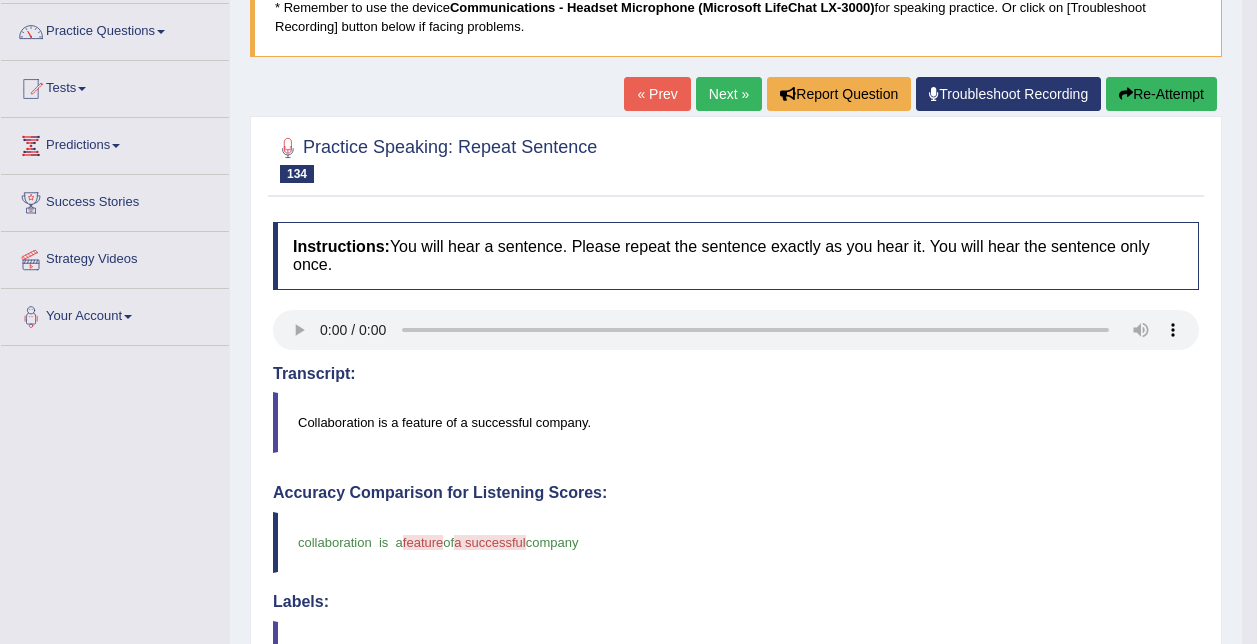 scroll, scrollTop: 0, scrollLeft: 0, axis: both 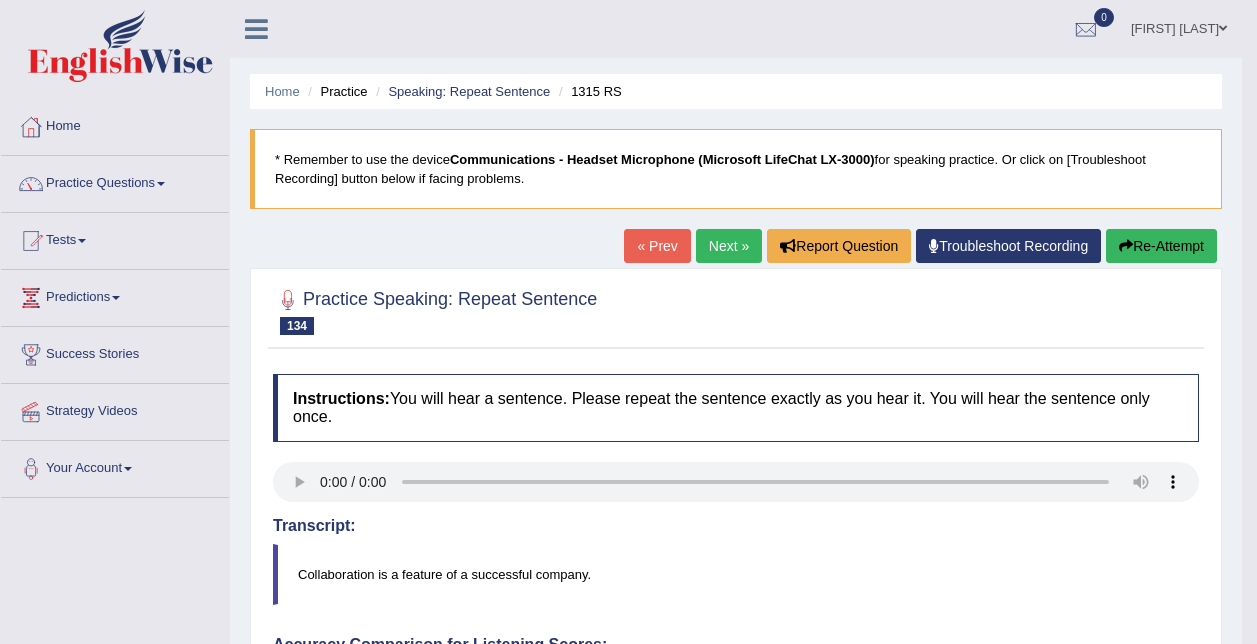 click on "Next »" at bounding box center [729, 246] 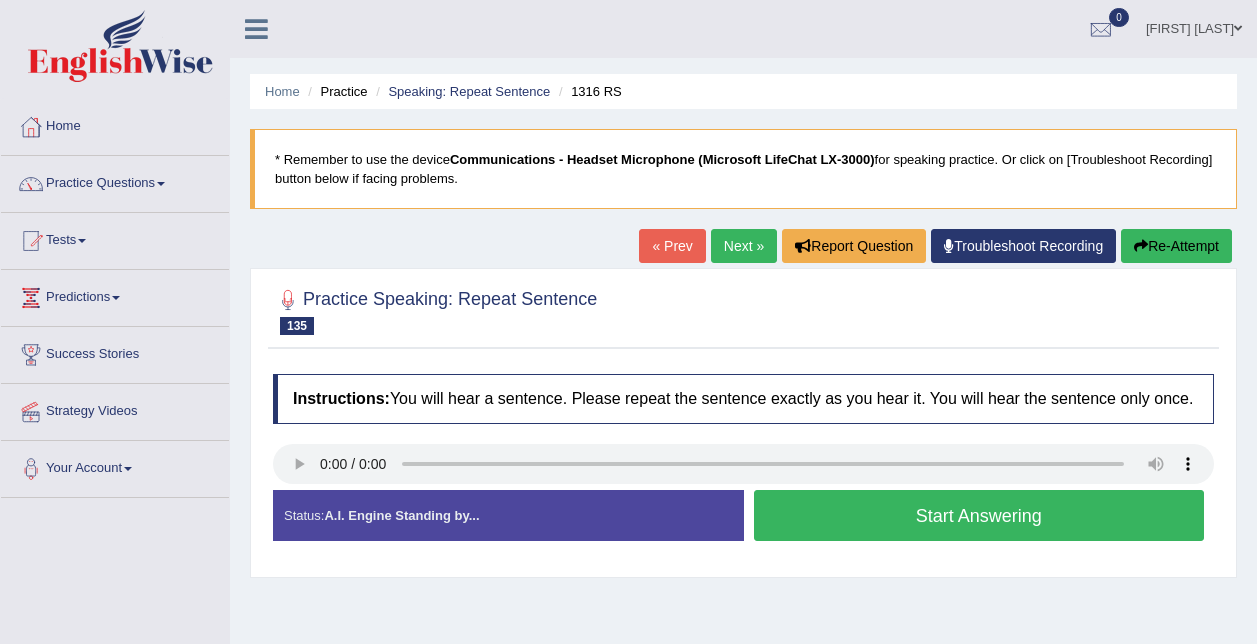 scroll, scrollTop: 0, scrollLeft: 0, axis: both 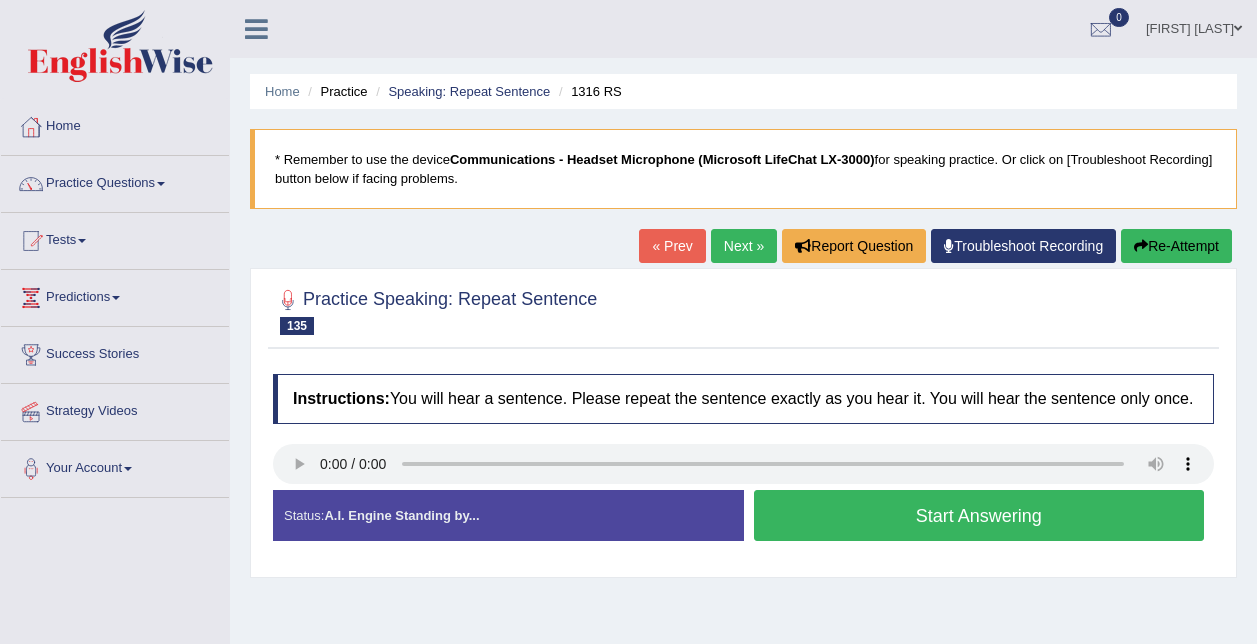 click on "Start Answering" at bounding box center (979, 515) 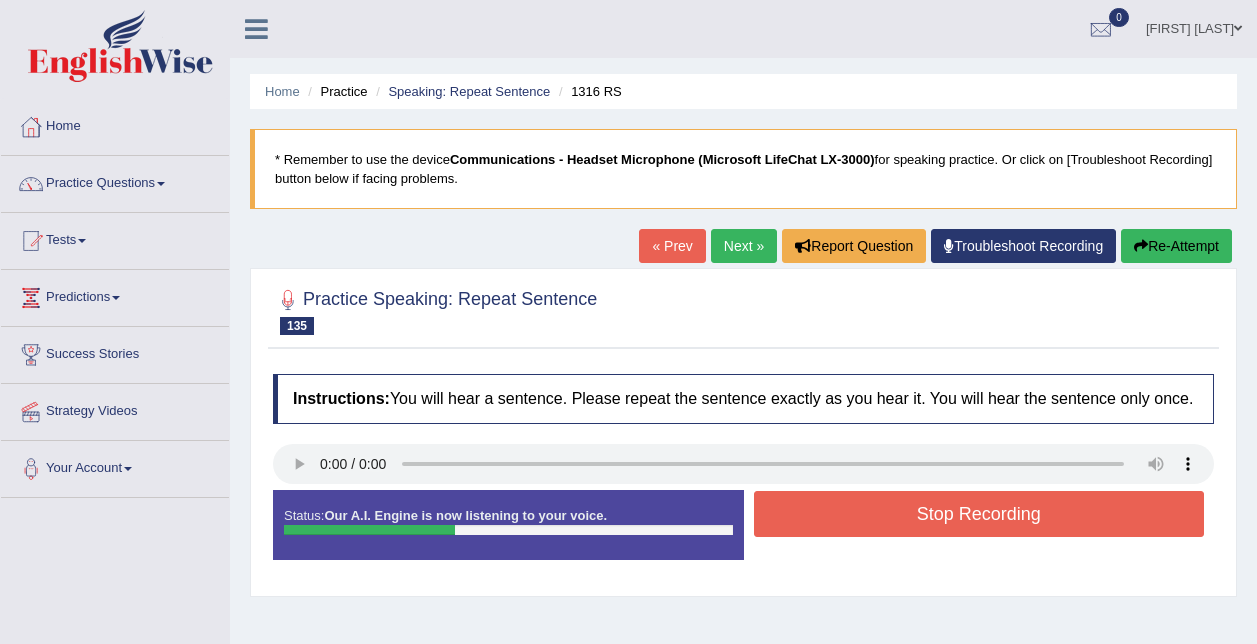 click on "Stop Recording" at bounding box center (979, 514) 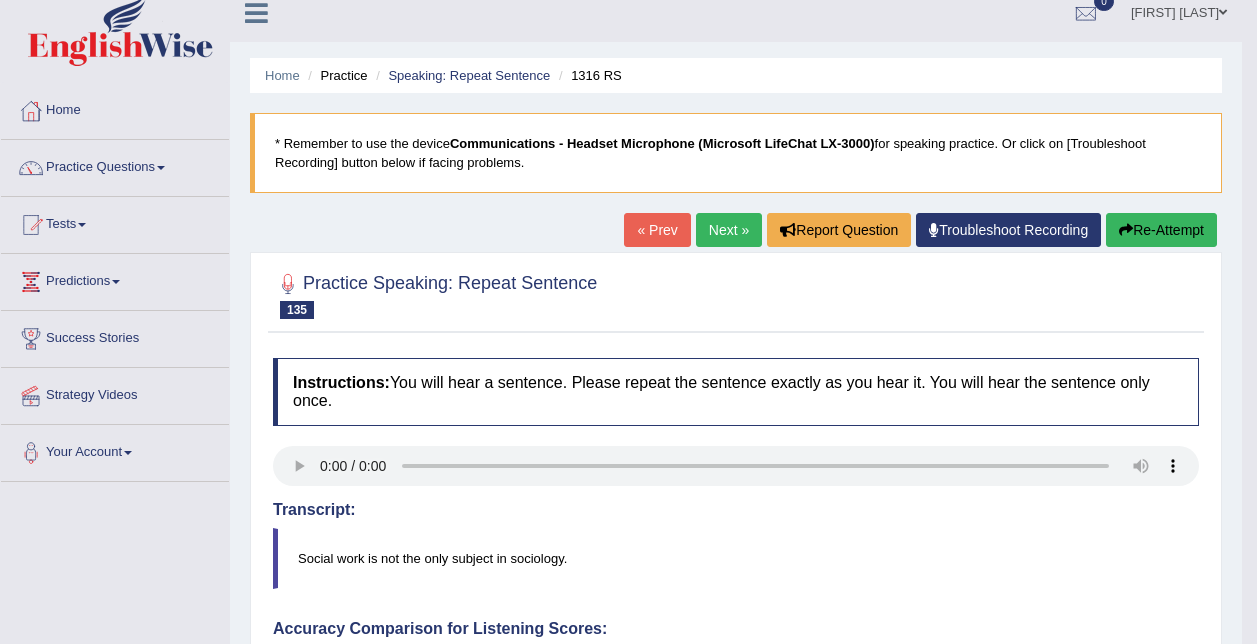 scroll, scrollTop: 0, scrollLeft: 0, axis: both 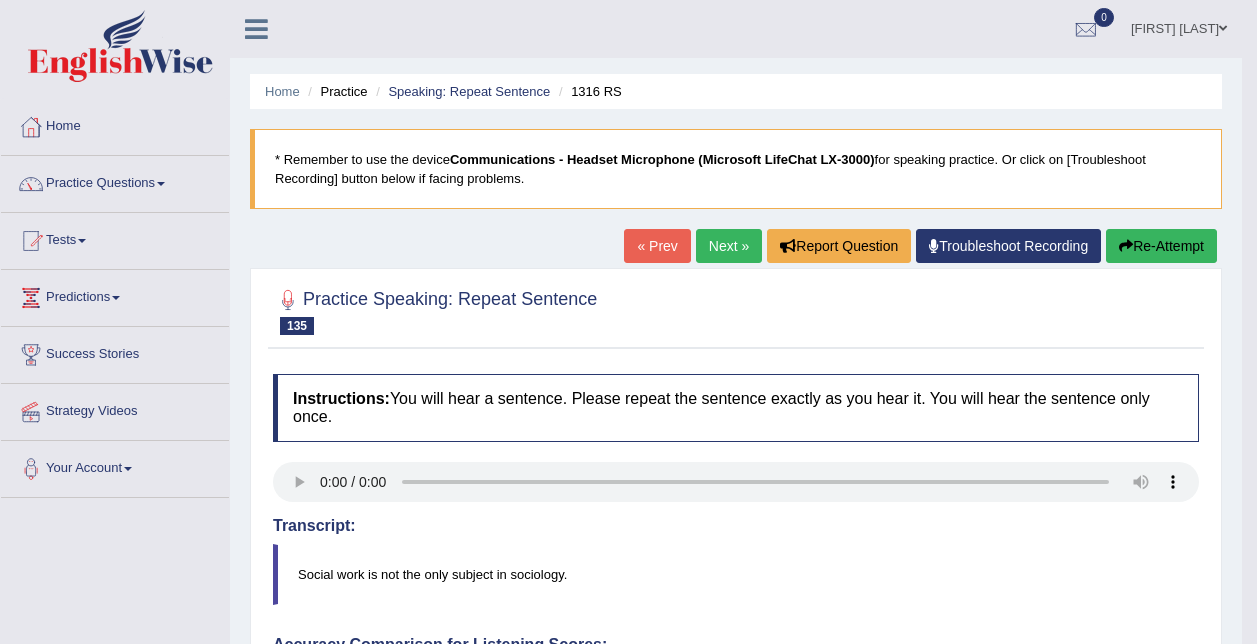 click on "Next »" at bounding box center [729, 246] 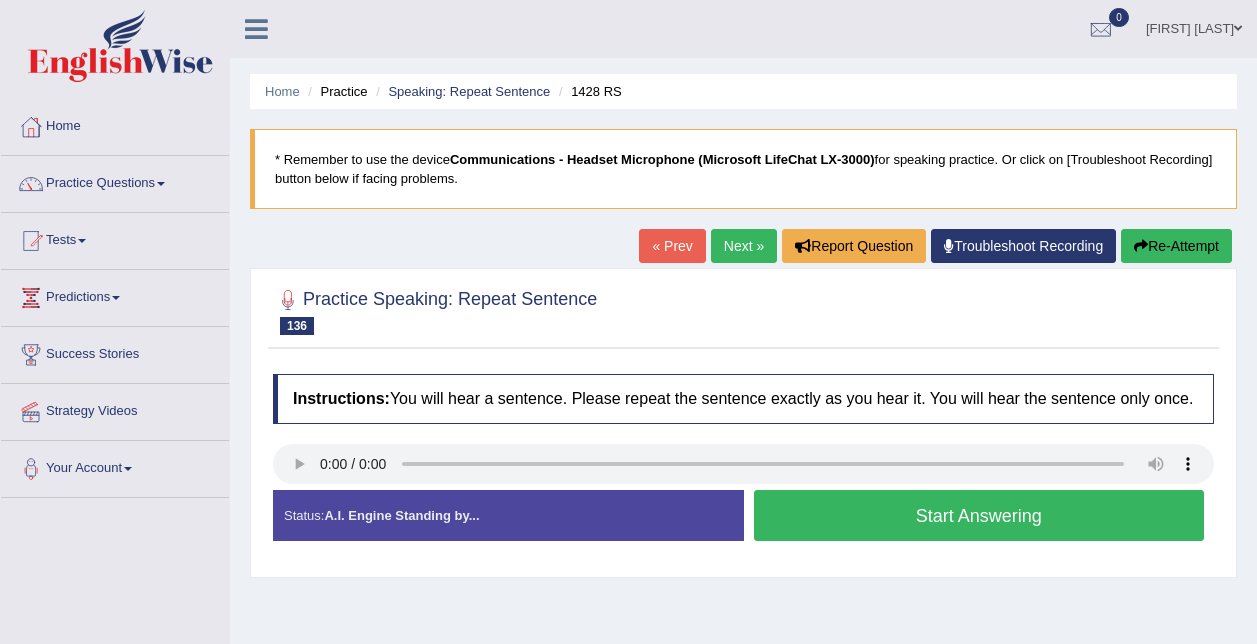scroll, scrollTop: 0, scrollLeft: 0, axis: both 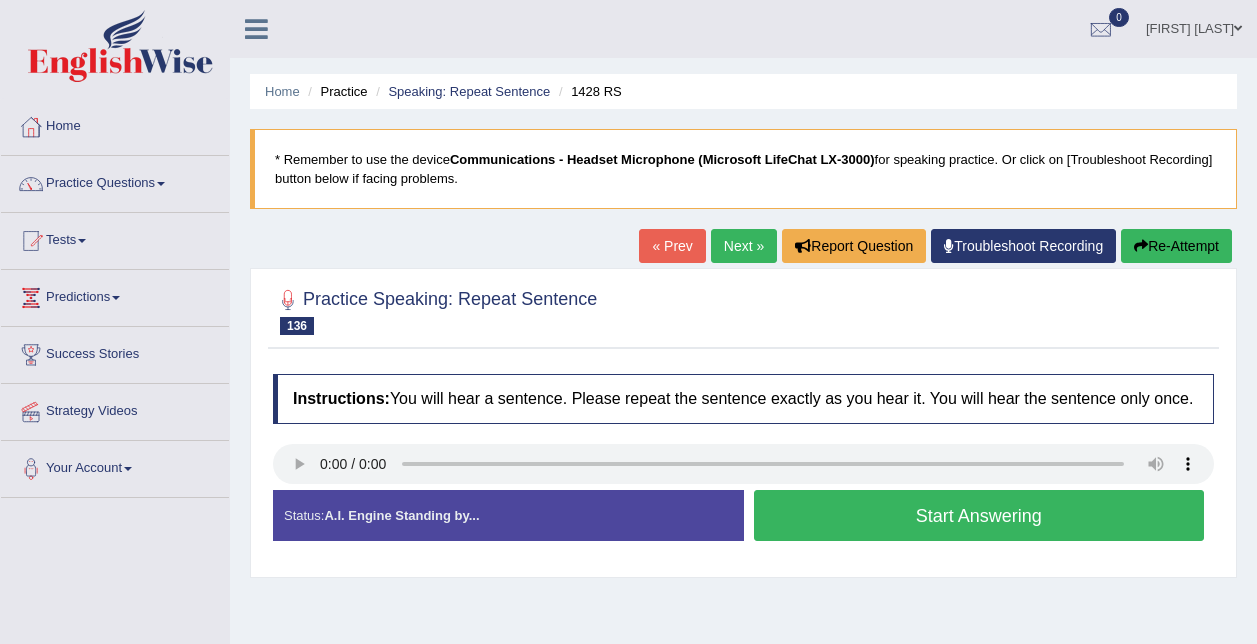 click on "Start Answering" at bounding box center [979, 515] 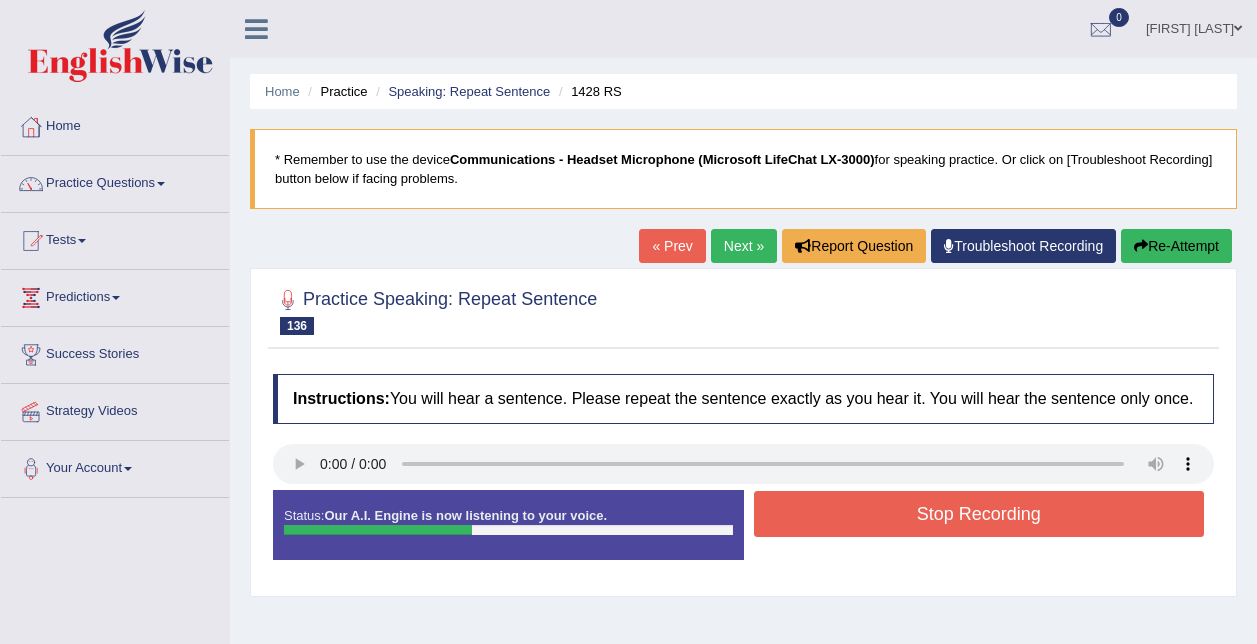 click on "Stop Recording" at bounding box center [979, 514] 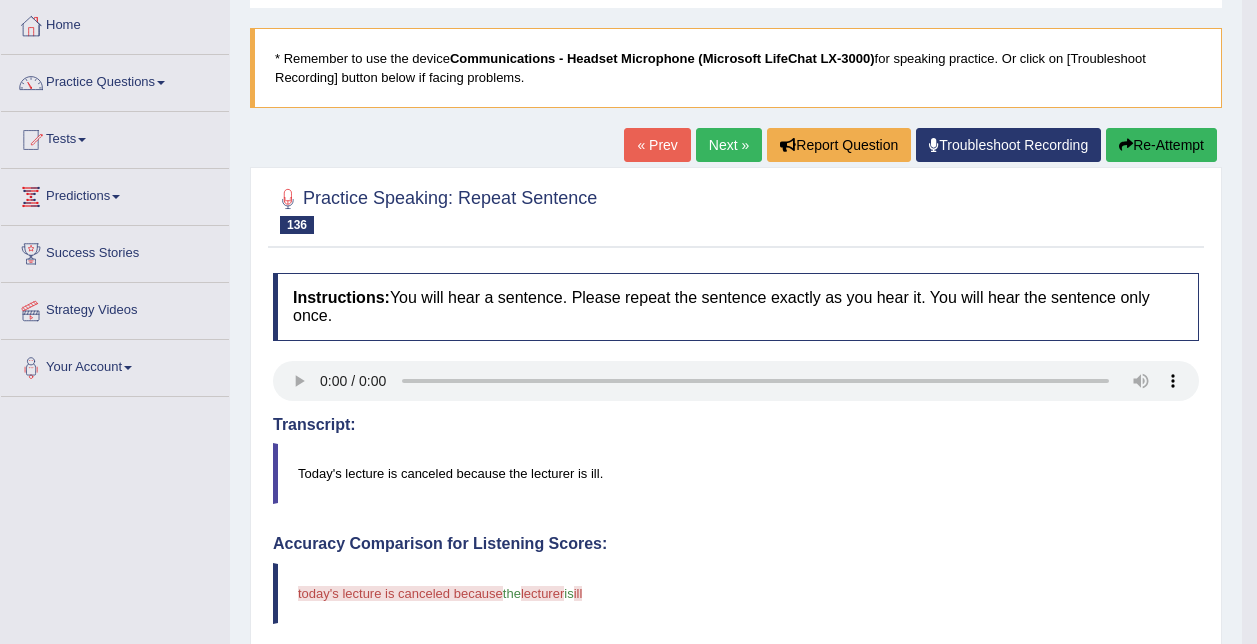 scroll, scrollTop: 100, scrollLeft: 0, axis: vertical 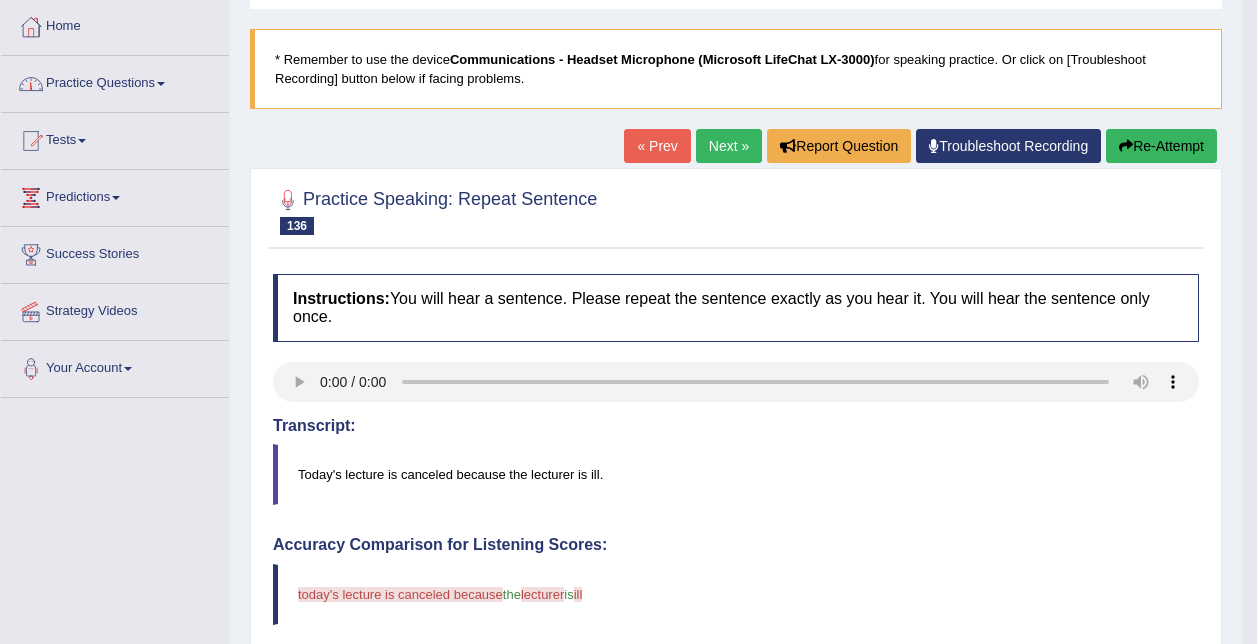 click on "Practice Questions" at bounding box center (115, 81) 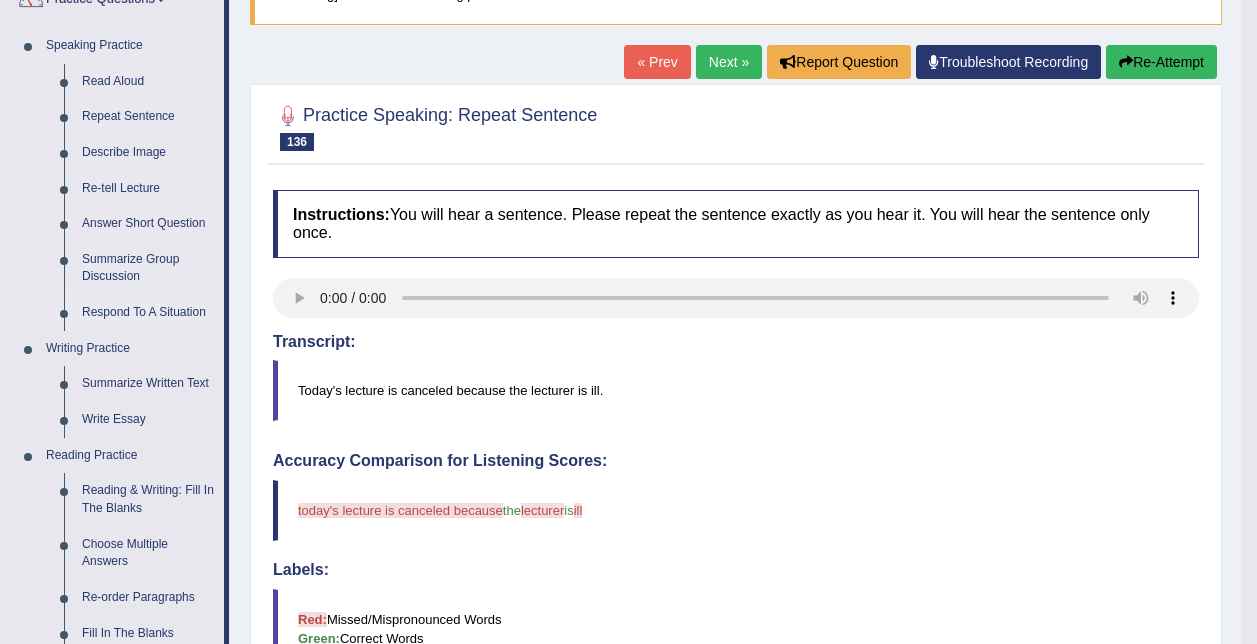 scroll, scrollTop: 200, scrollLeft: 0, axis: vertical 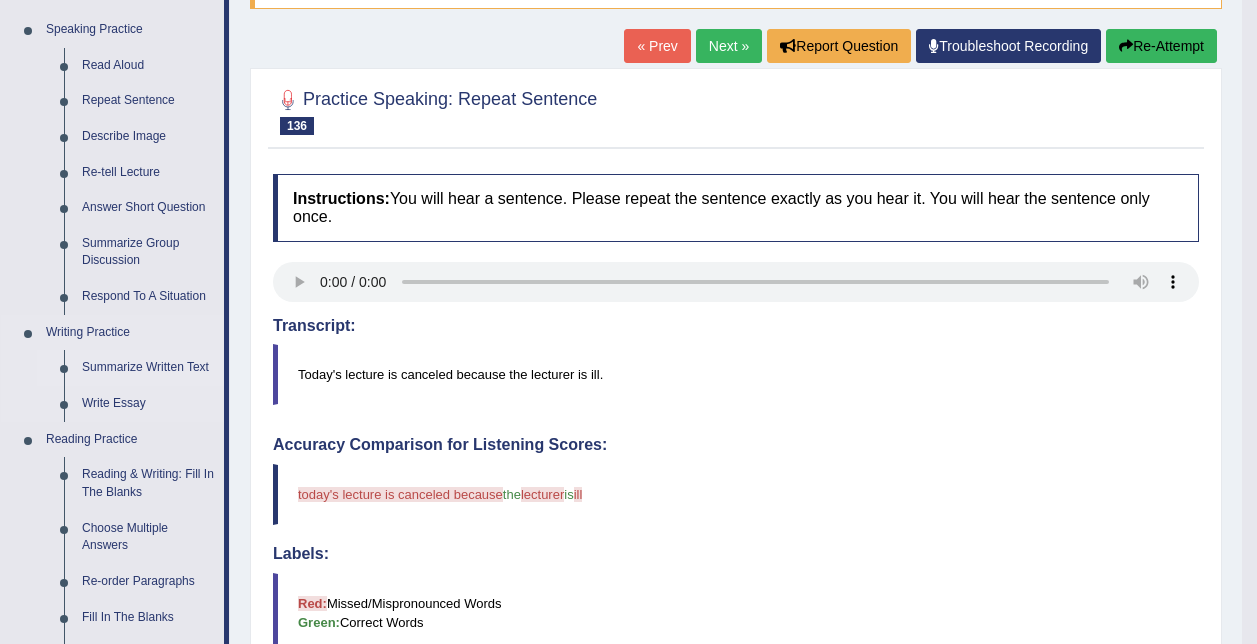 click on "Summarize Written Text" at bounding box center (148, 368) 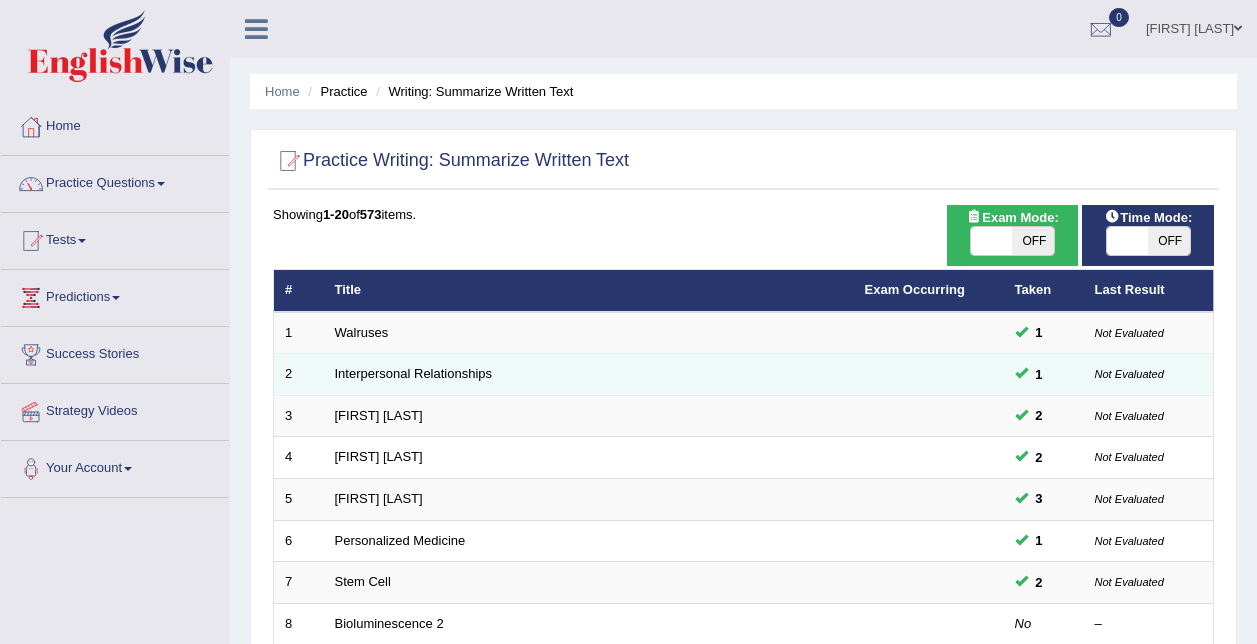 scroll, scrollTop: 0, scrollLeft: 0, axis: both 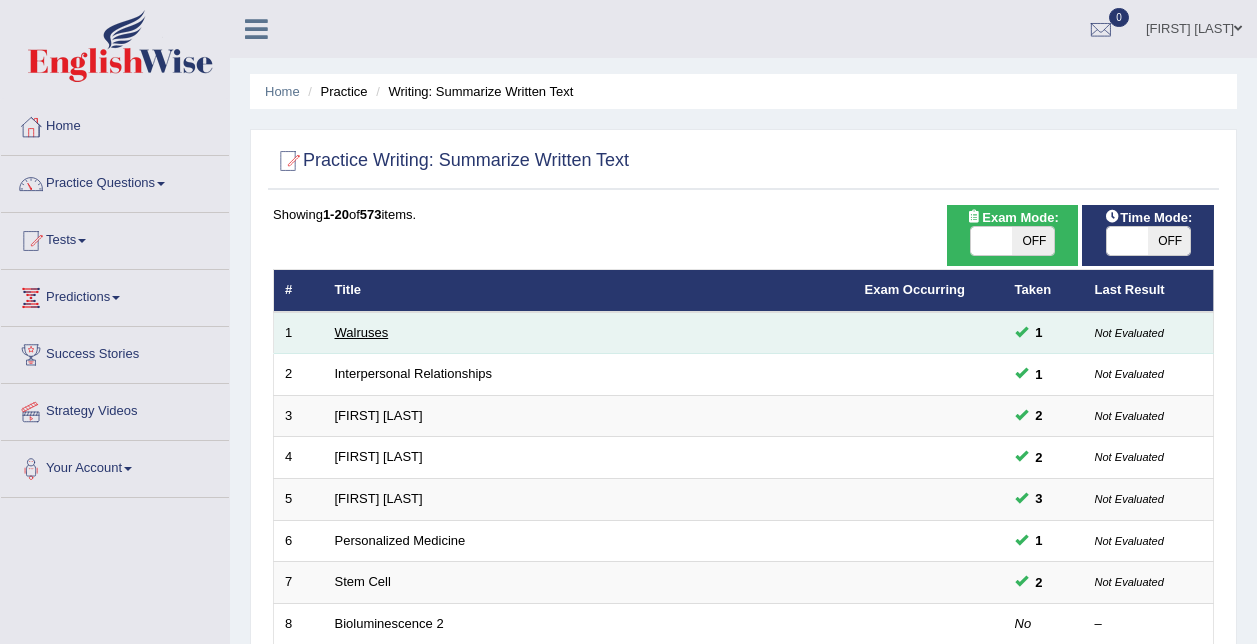 click on "Walruses" at bounding box center (362, 332) 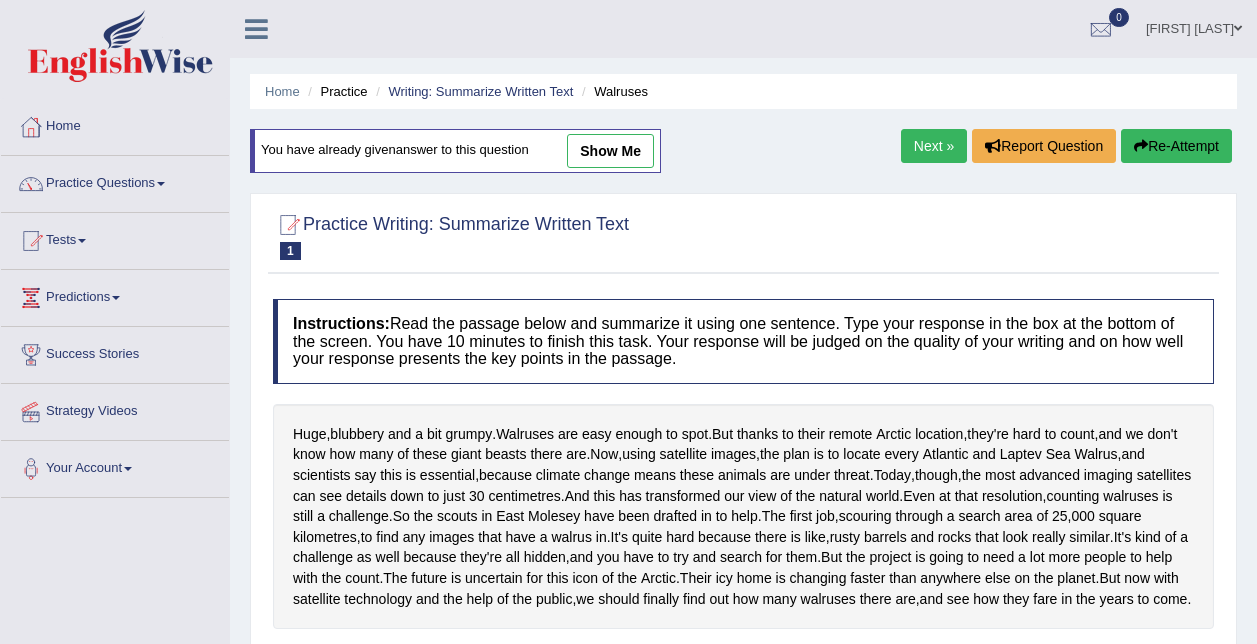 scroll, scrollTop: 0, scrollLeft: 0, axis: both 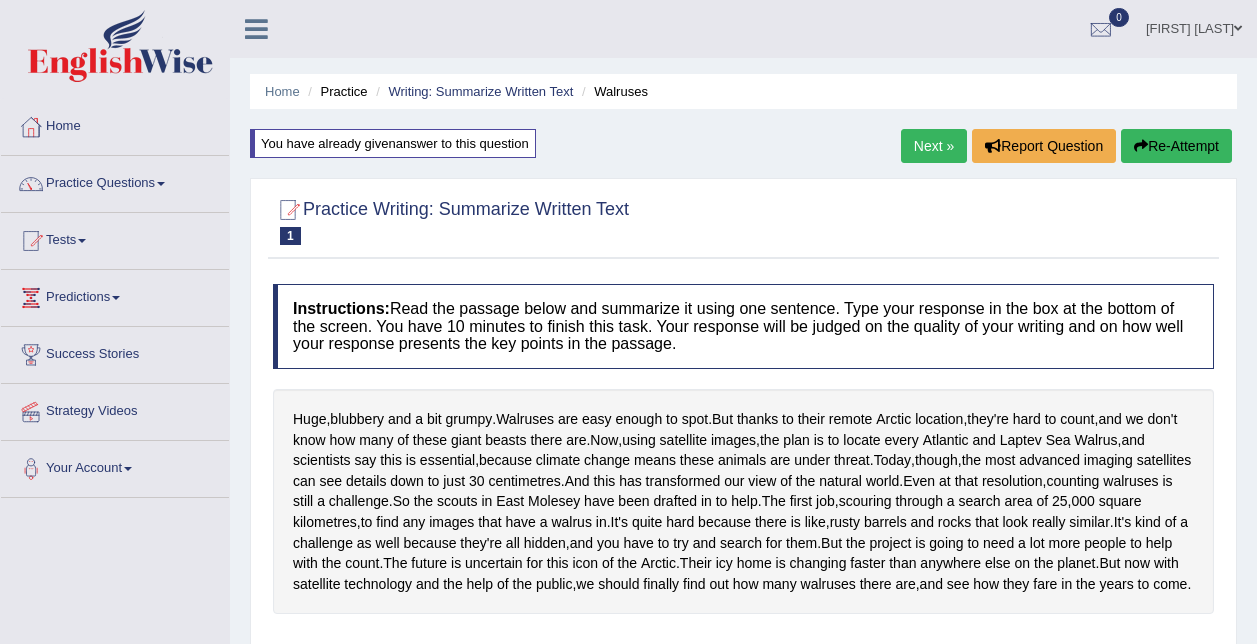 click on "Next »" at bounding box center [934, 146] 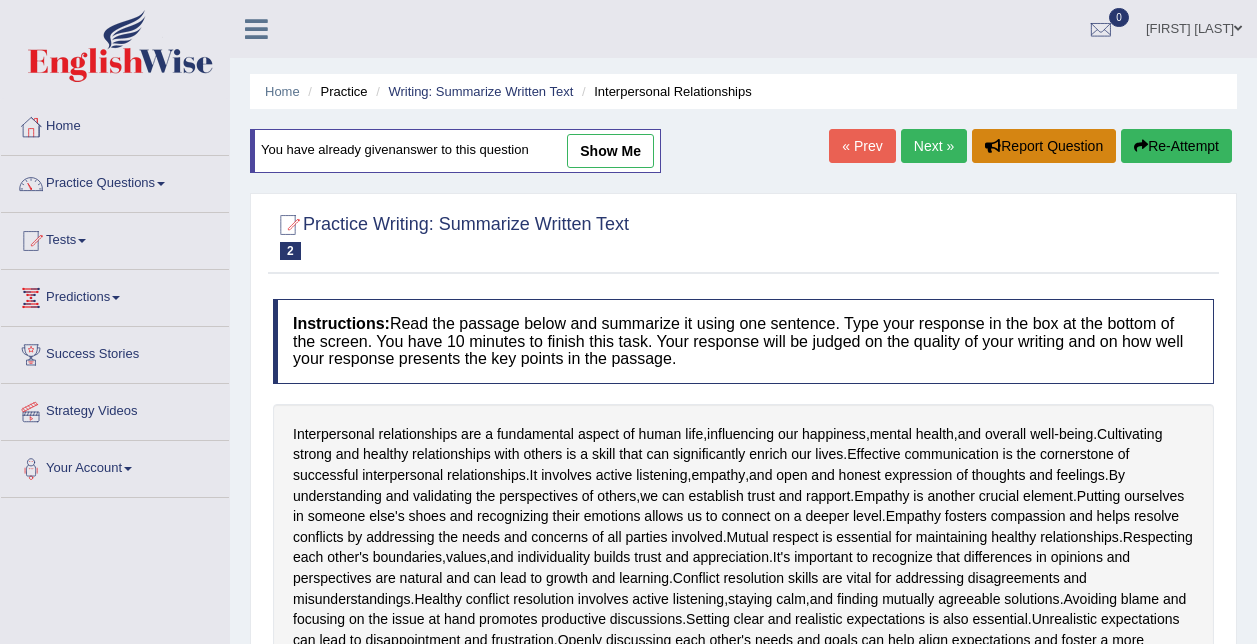 scroll, scrollTop: 0, scrollLeft: 0, axis: both 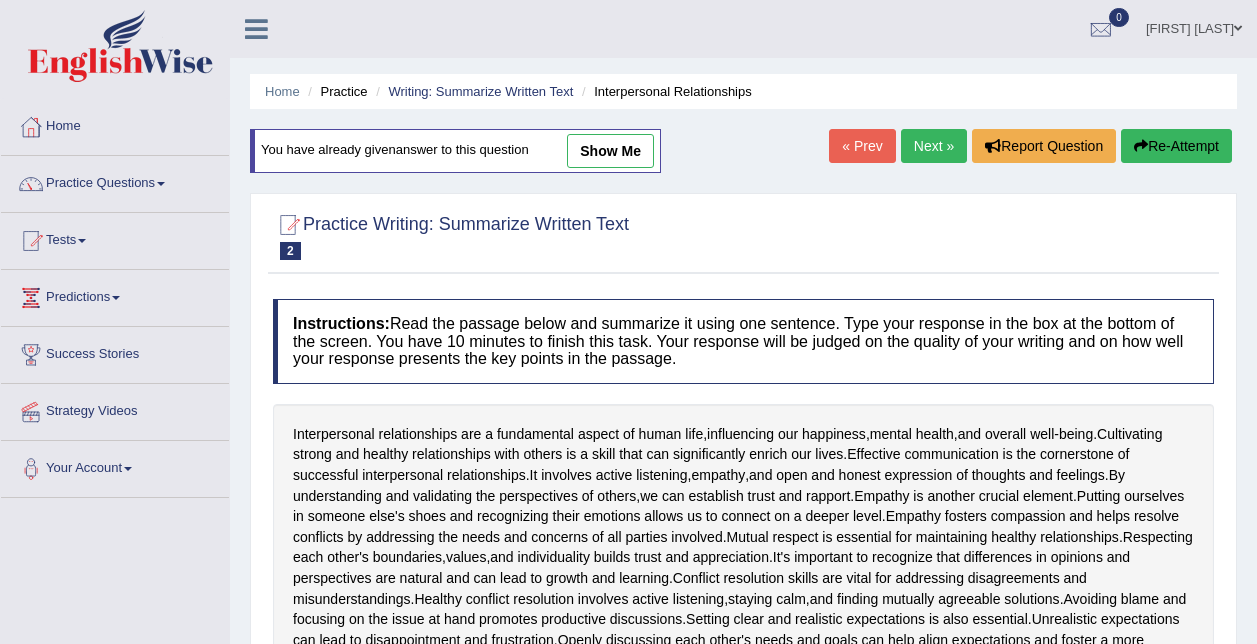 click on "show me" at bounding box center [610, 151] 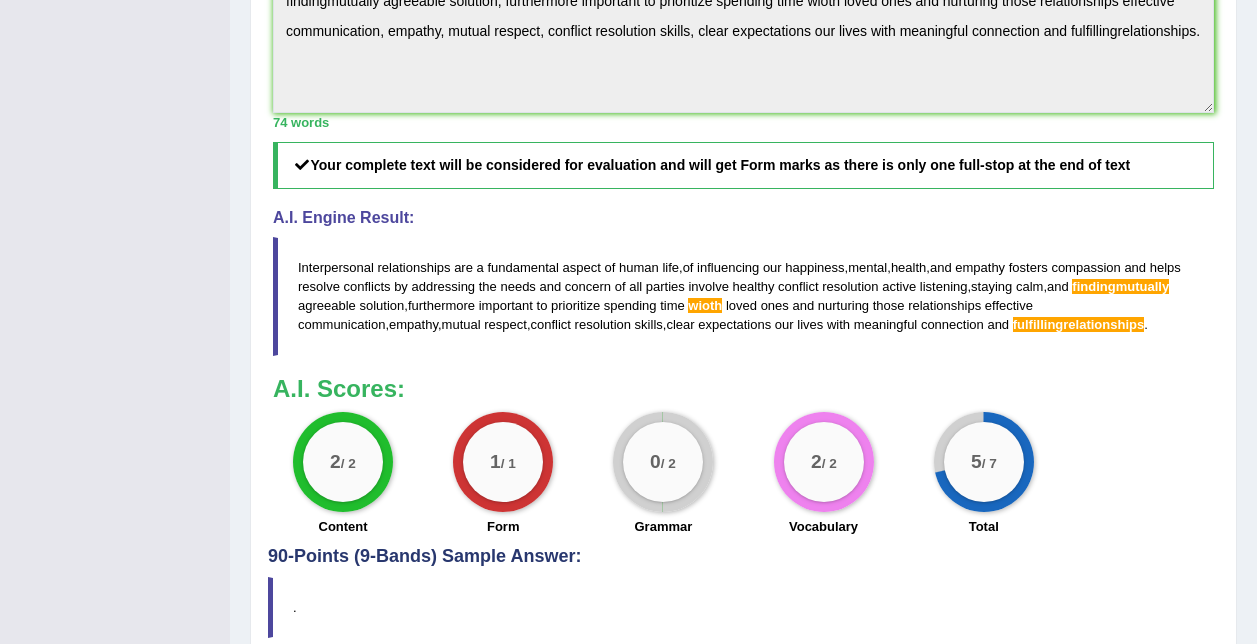 scroll, scrollTop: 880, scrollLeft: 0, axis: vertical 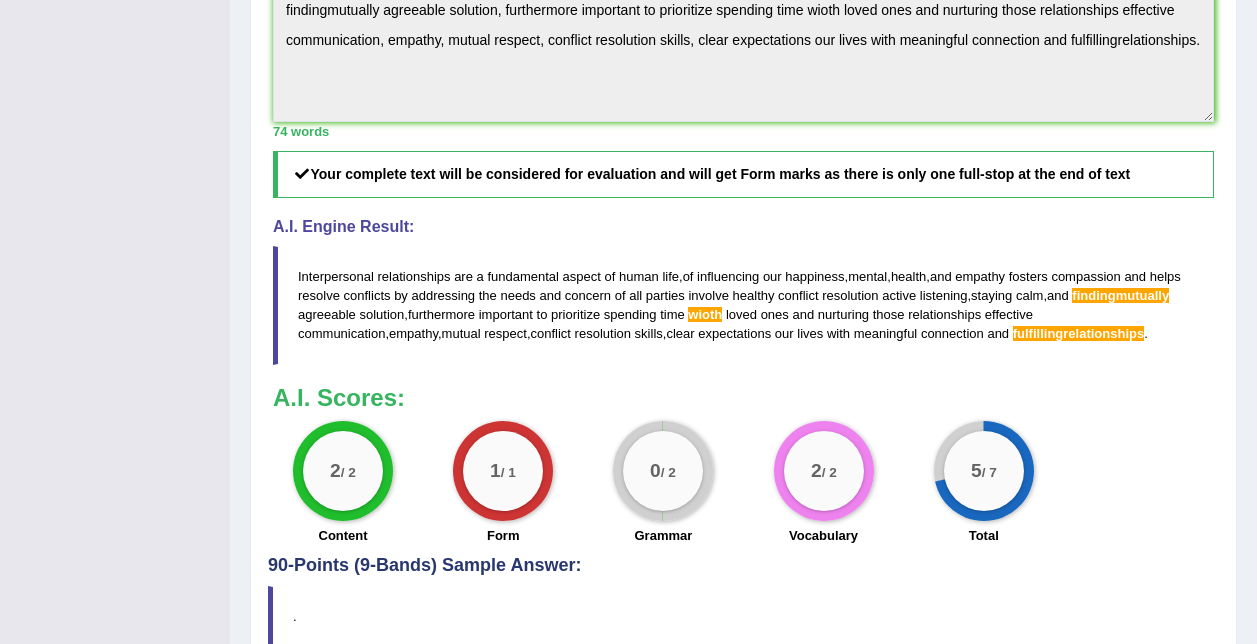 click on "loved" at bounding box center [741, 314] 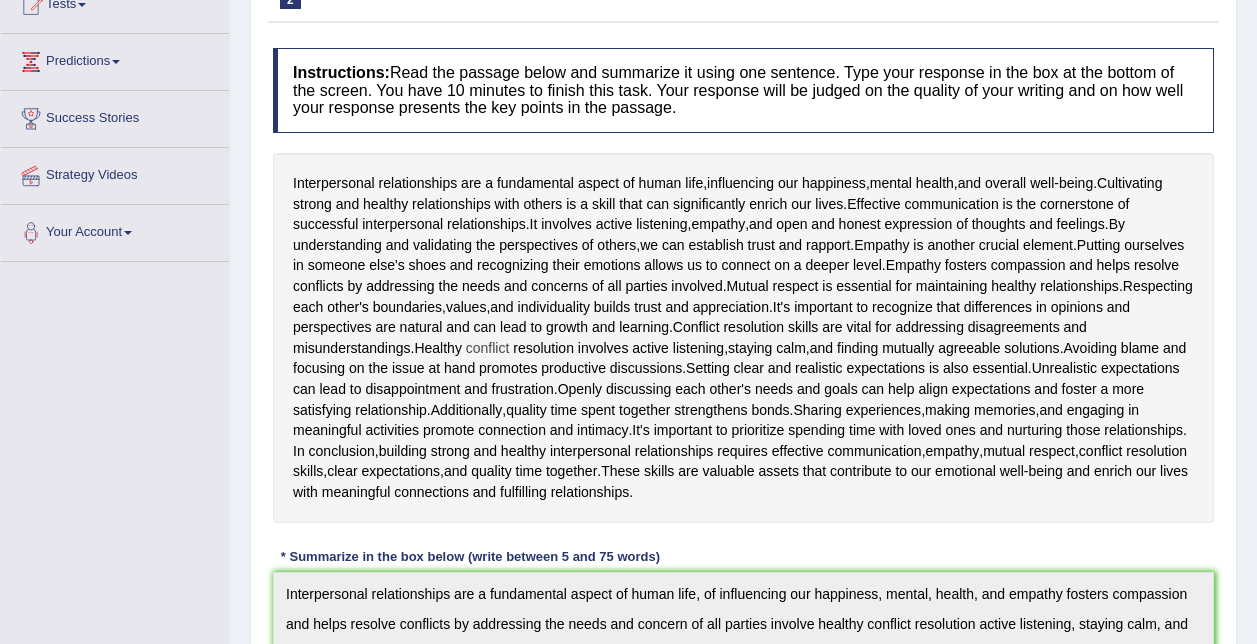 scroll, scrollTop: 180, scrollLeft: 0, axis: vertical 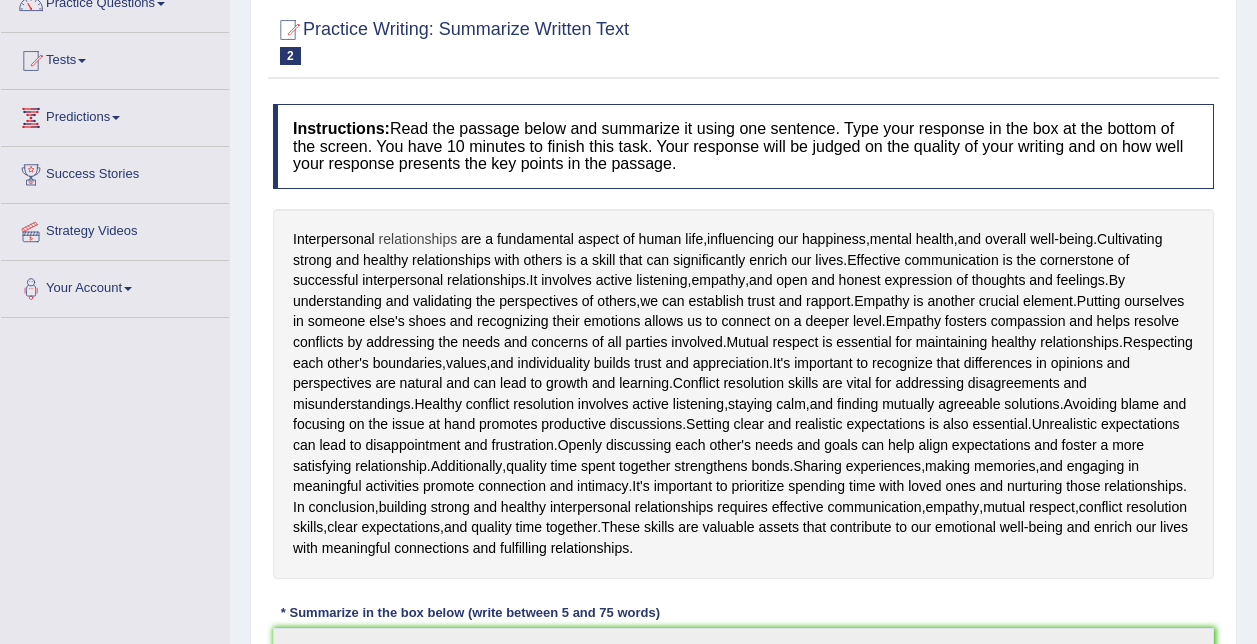 drag, startPoint x: 292, startPoint y: 230, endPoint x: 432, endPoint y: 236, distance: 140.12851 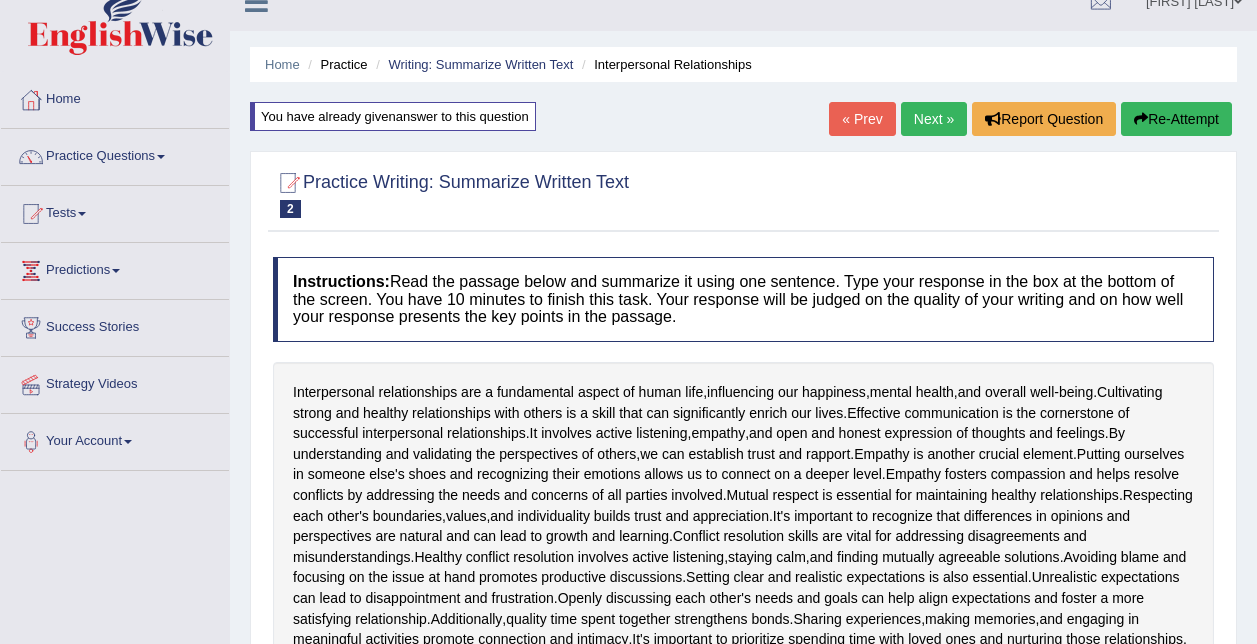 scroll, scrollTop: 0, scrollLeft: 0, axis: both 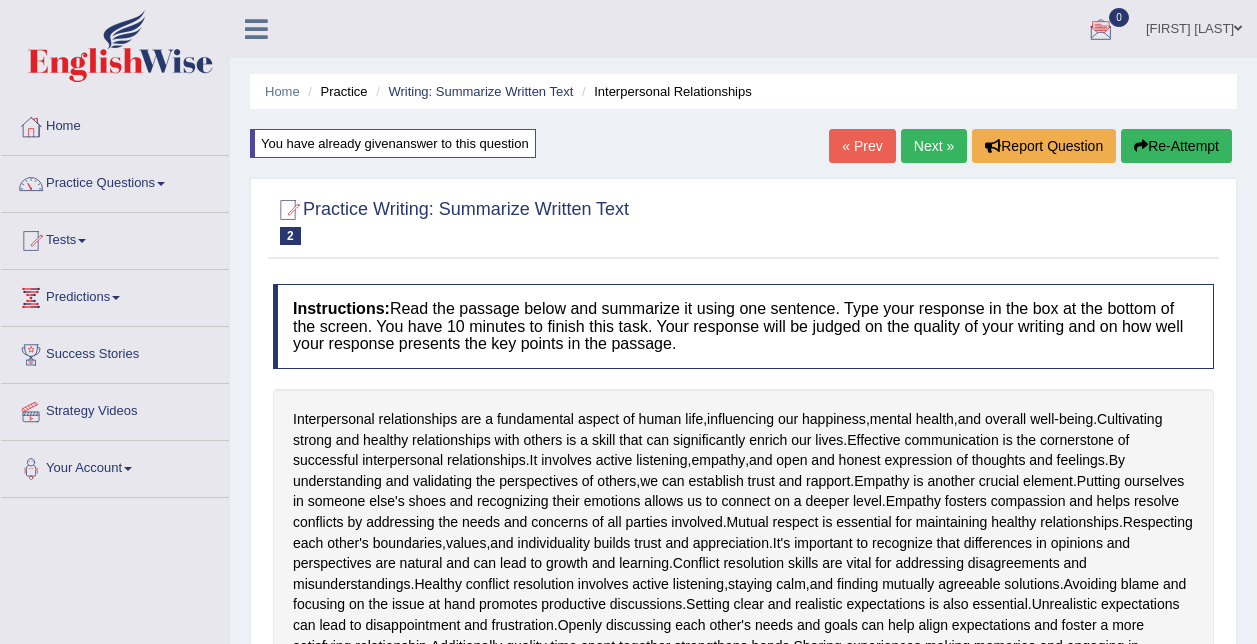 click on "Practice Questions" at bounding box center [115, 181] 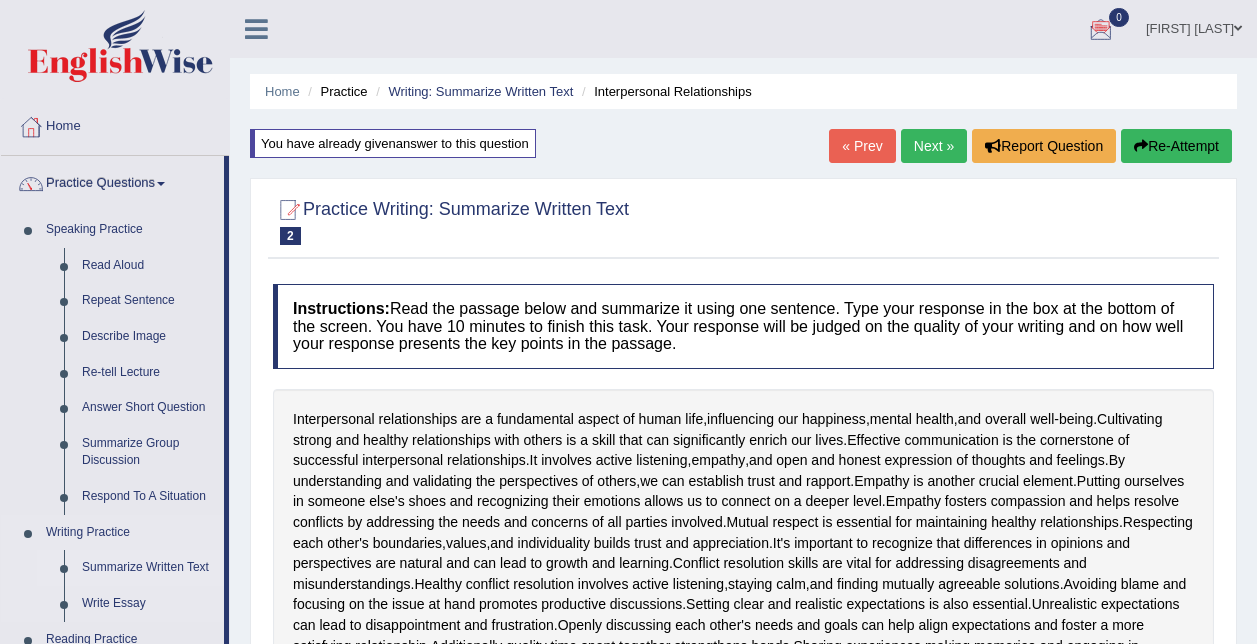 click on "Summarize Written Text" at bounding box center [148, 568] 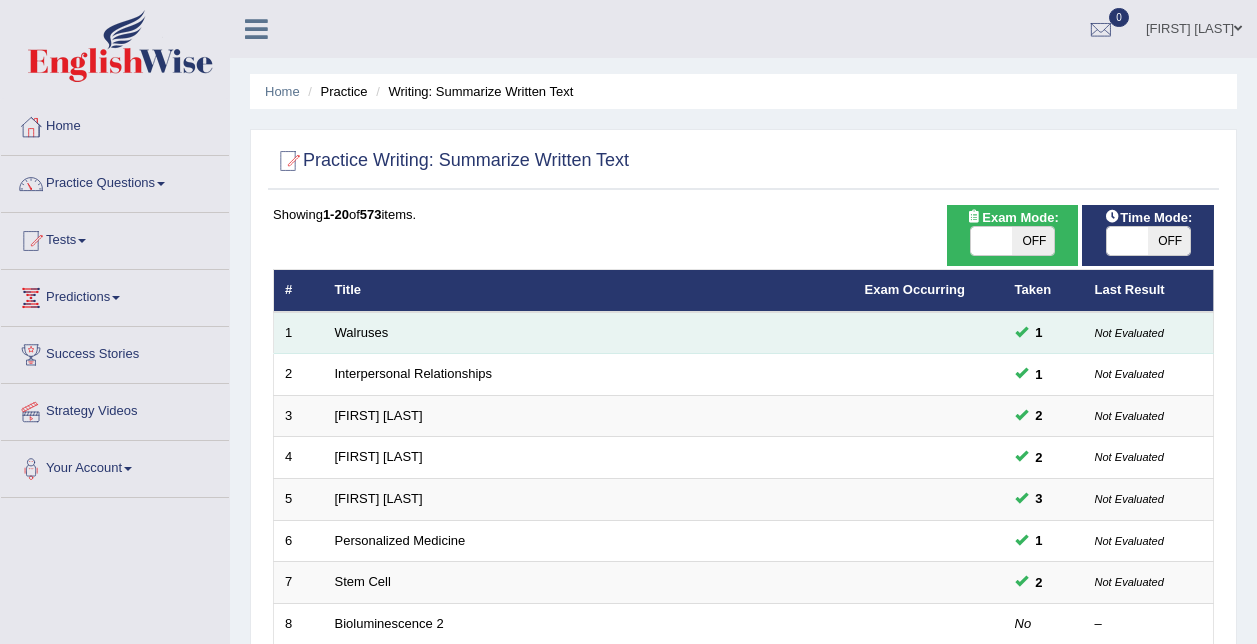 scroll, scrollTop: 0, scrollLeft: 0, axis: both 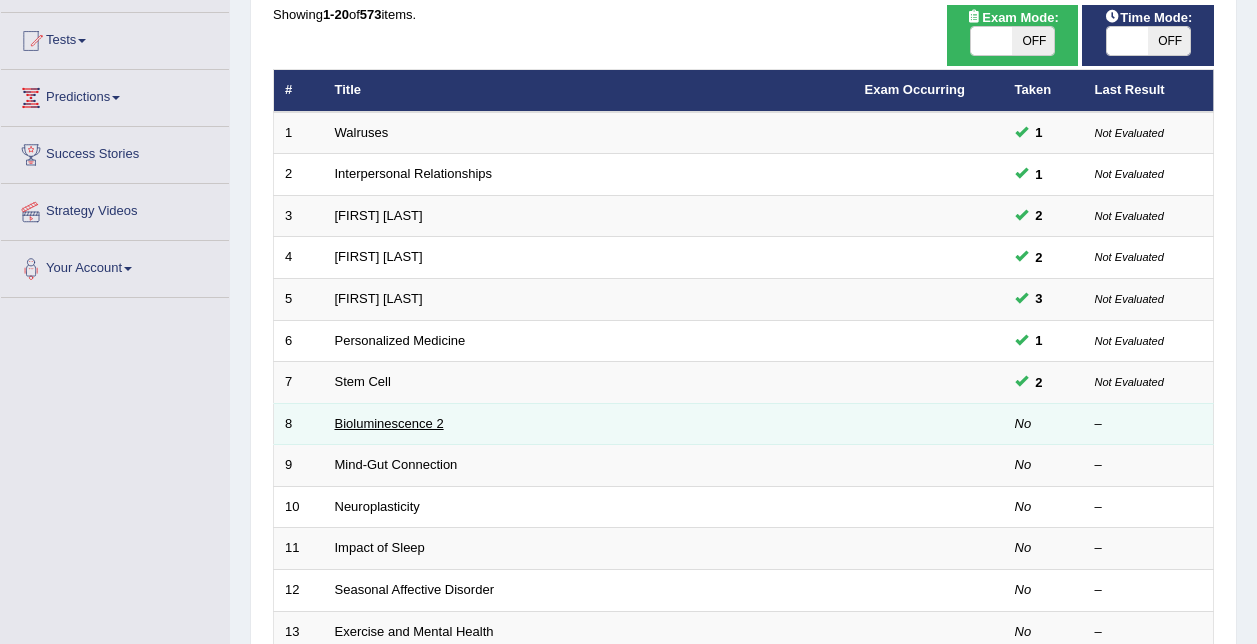 click on "Bioluminescence 2" at bounding box center [389, 423] 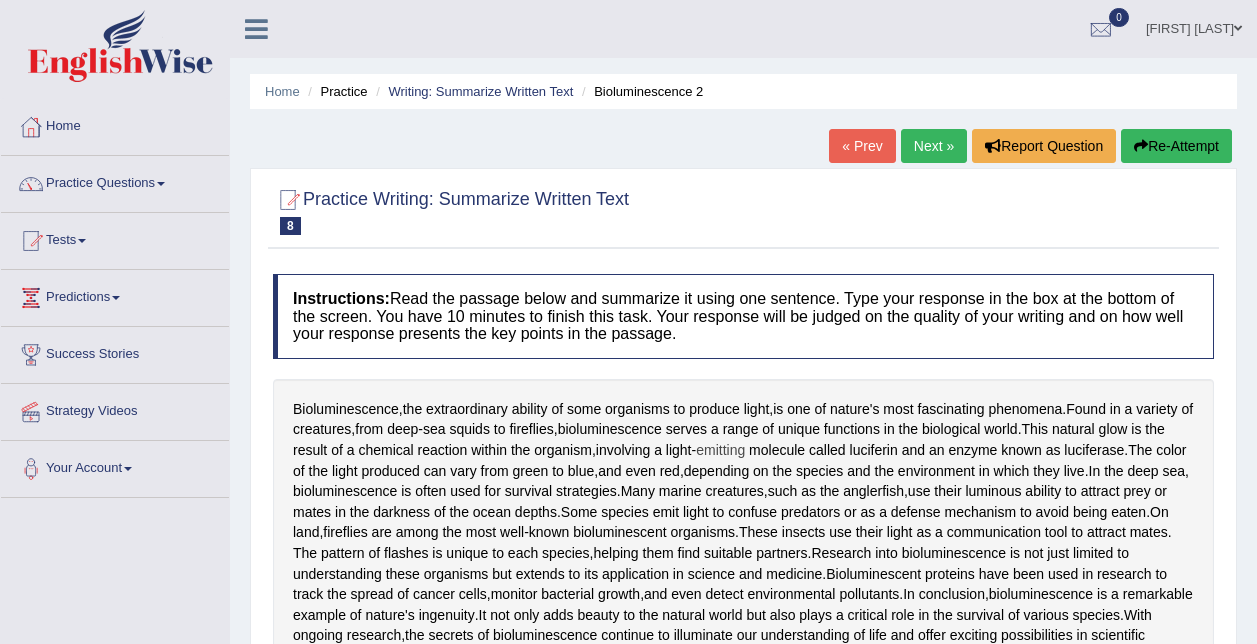 scroll, scrollTop: 0, scrollLeft: 0, axis: both 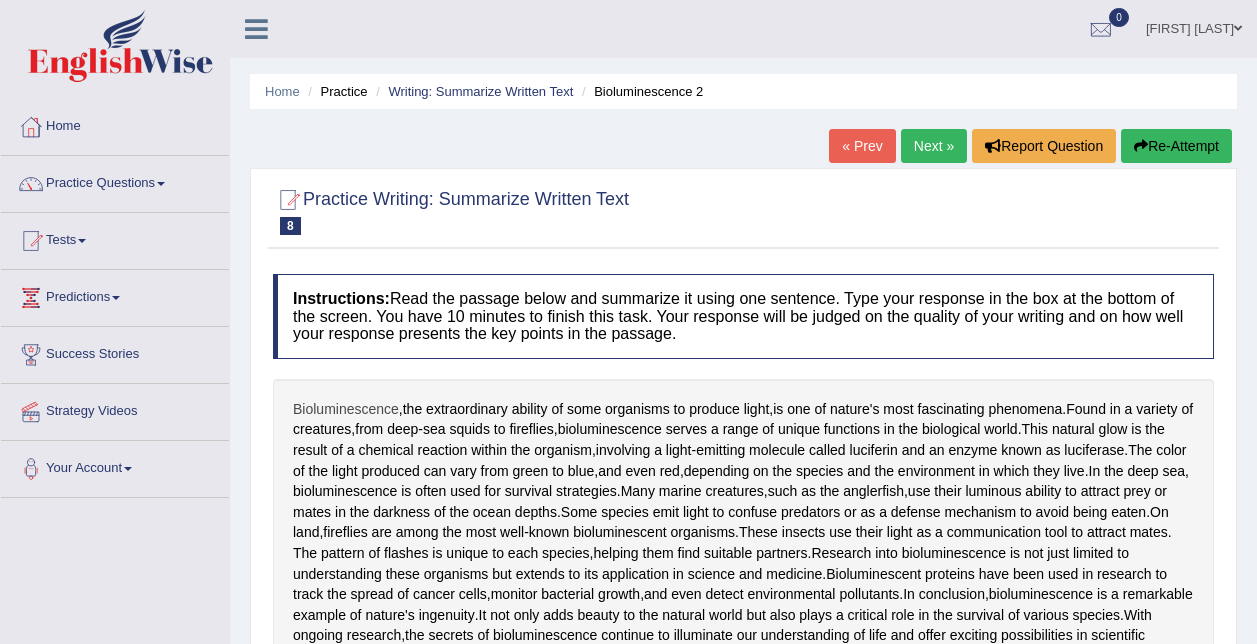 drag, startPoint x: 293, startPoint y: 408, endPoint x: 335, endPoint y: 409, distance: 42.0119 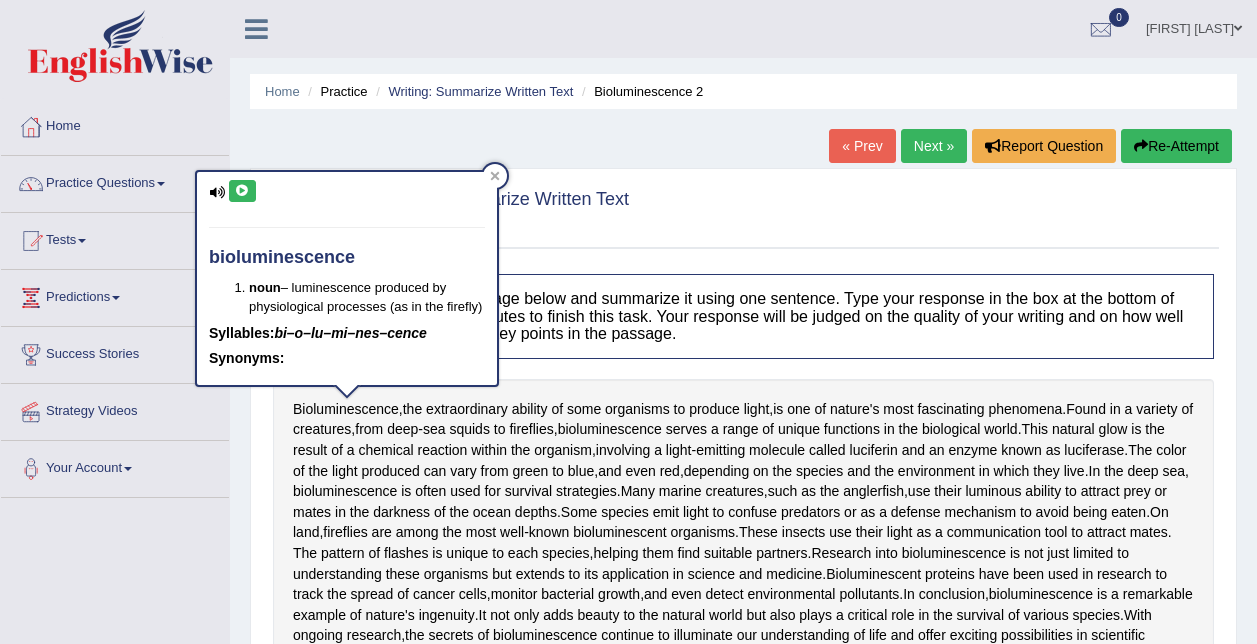 click on "[FIRST] [LAST]
Toggle navigation
Username: [USERNAME]
Access Type: Online
Subscription: Diamond Package
Log out
0
See All Alerts" at bounding box center (897, 28) 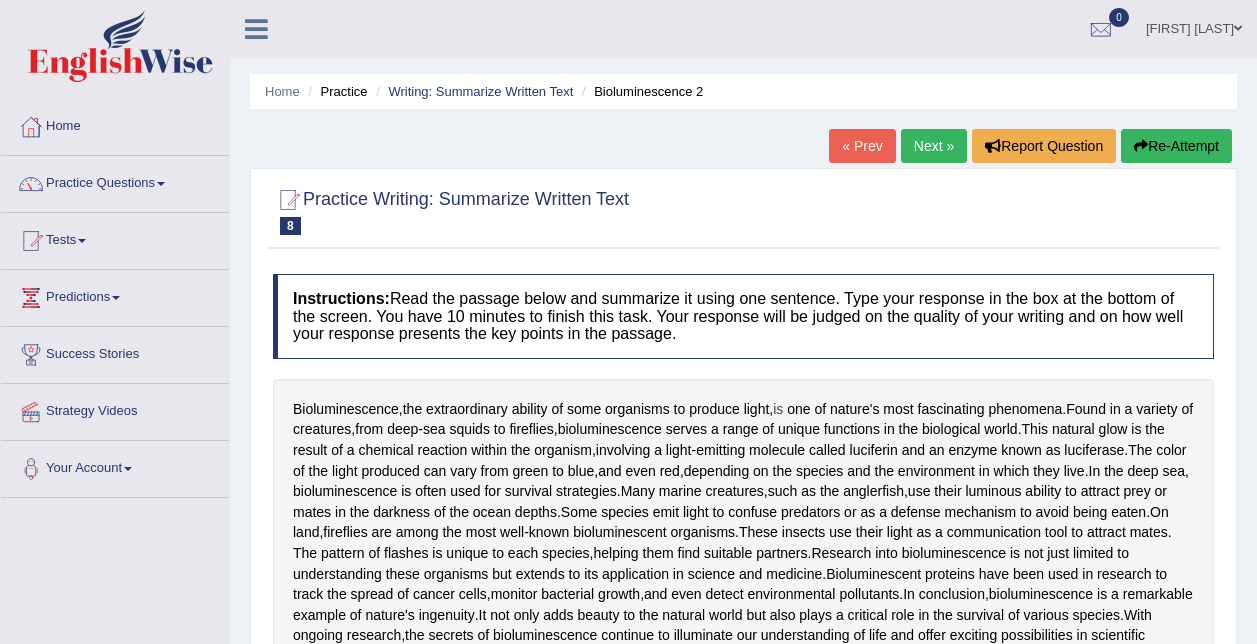 drag, startPoint x: 293, startPoint y: 408, endPoint x: 782, endPoint y: 409, distance: 489.00104 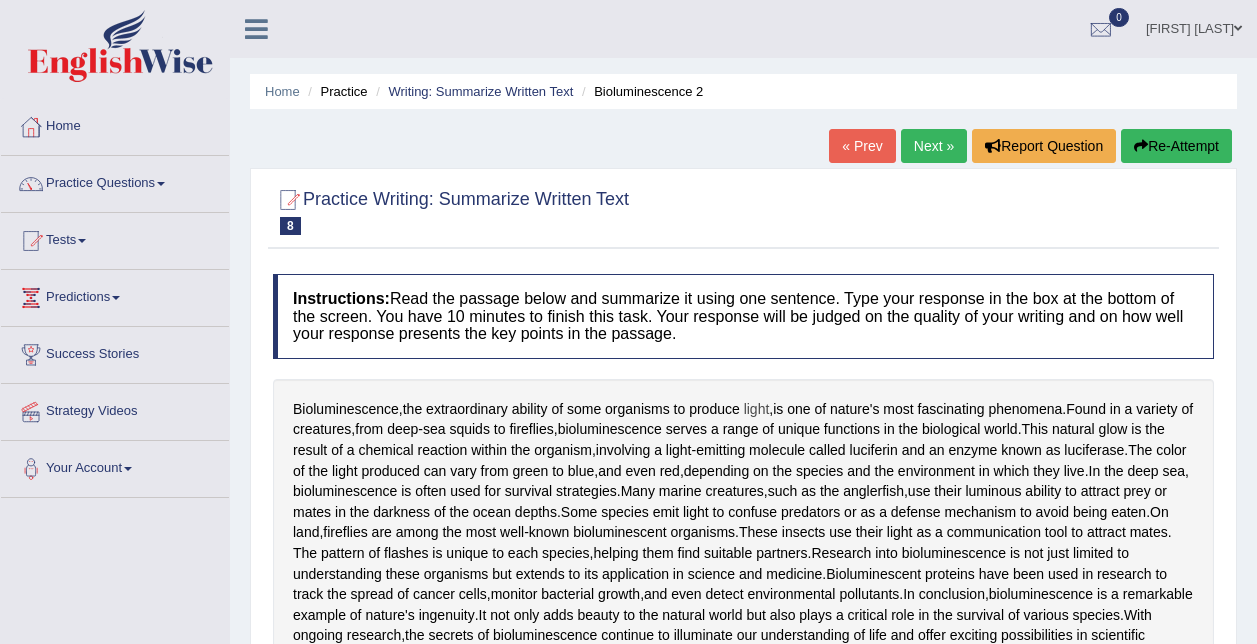click on "light" at bounding box center (757, 409) 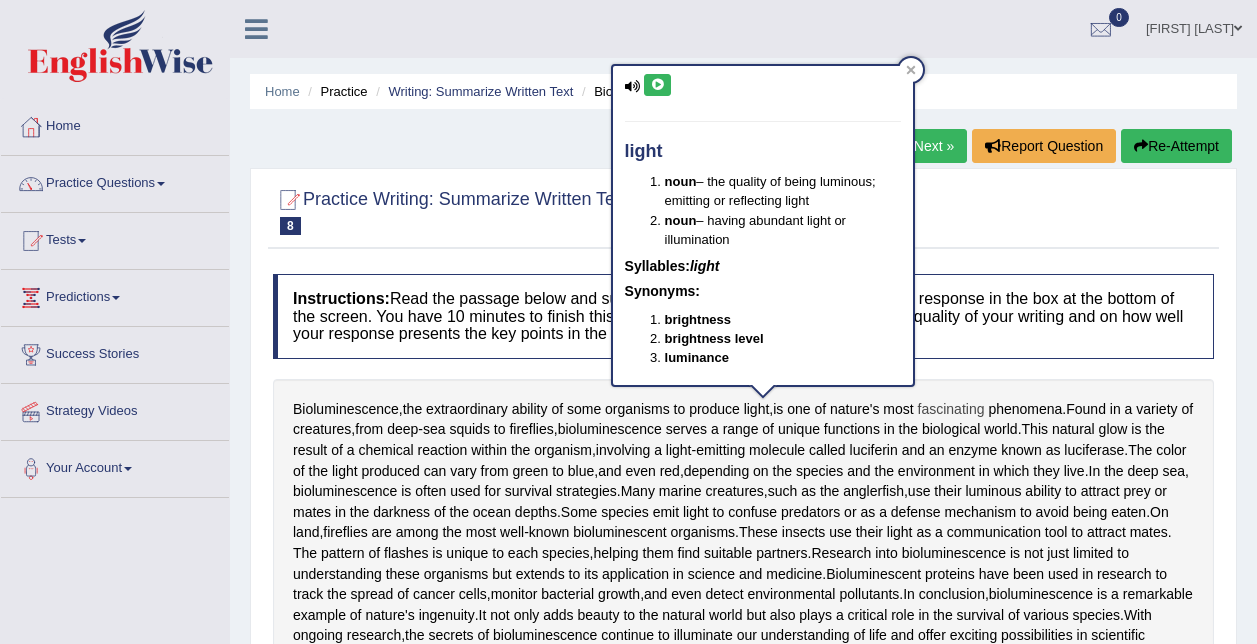 click on "fascinating" at bounding box center (951, 409) 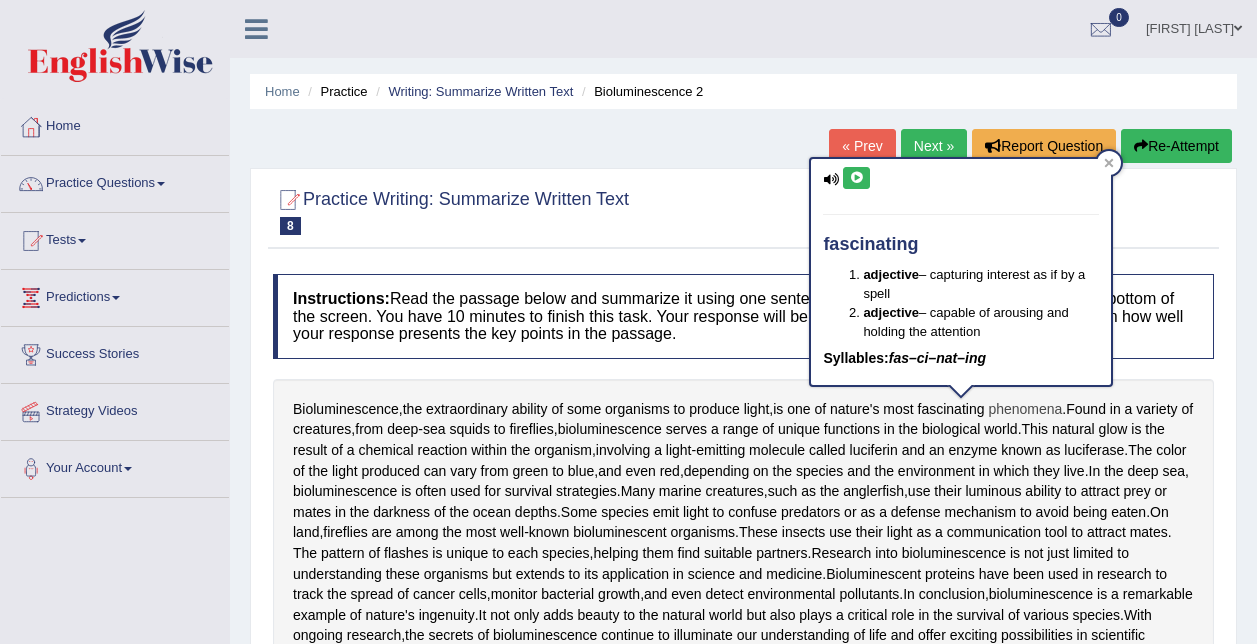 click on "phenomena" at bounding box center (1025, 409) 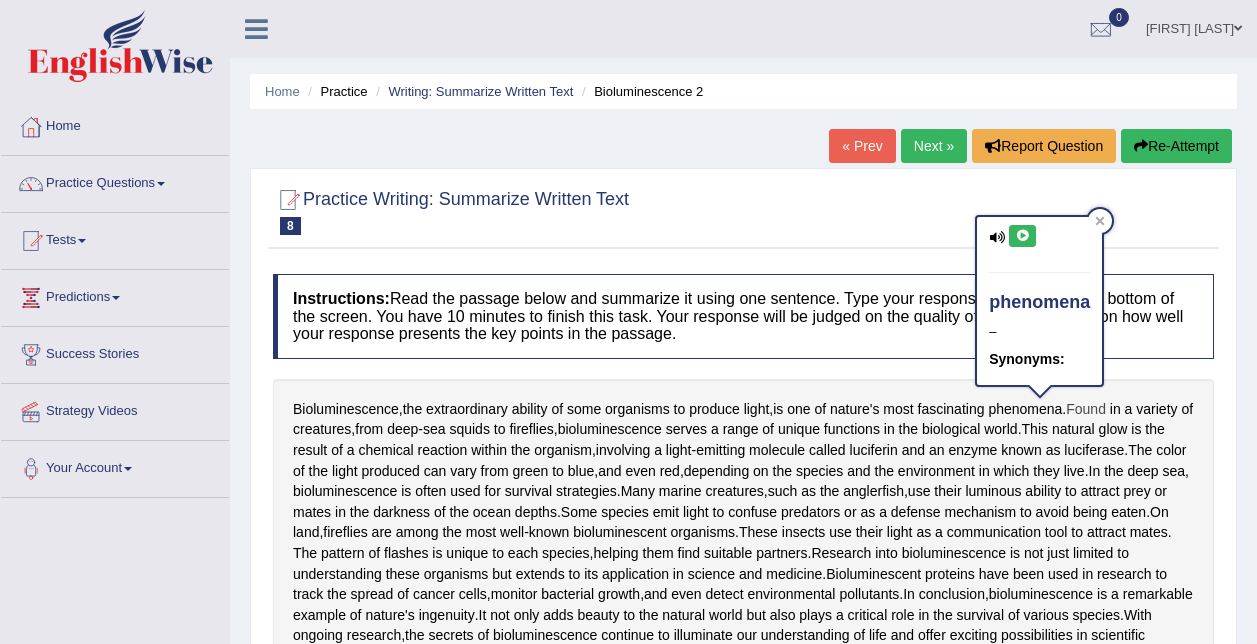 click on "Found" at bounding box center [1086, 409] 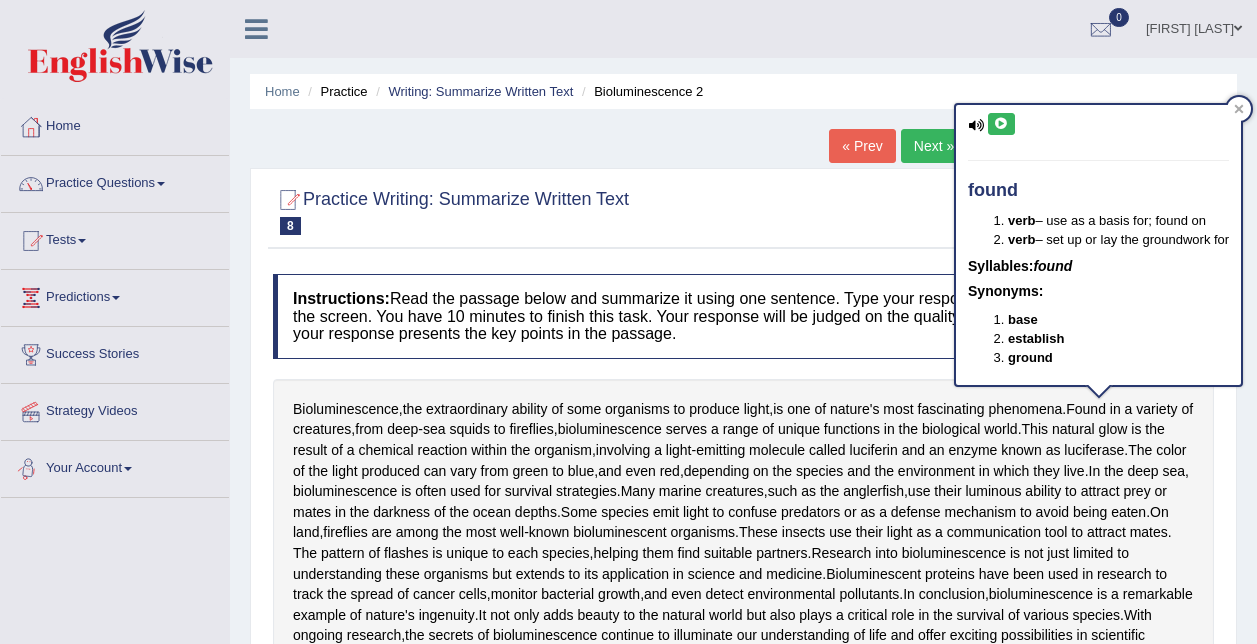 drag, startPoint x: 126, startPoint y: 556, endPoint x: 169, endPoint y: 534, distance: 48.30114 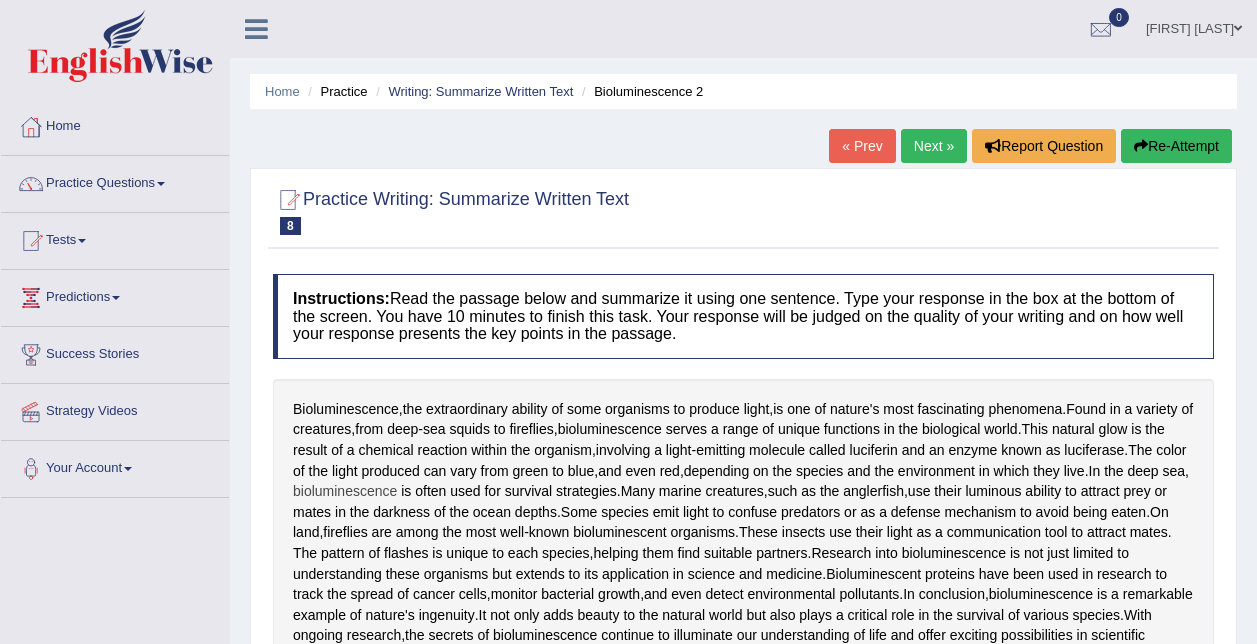 click on "bioluminescence" at bounding box center (345, 491) 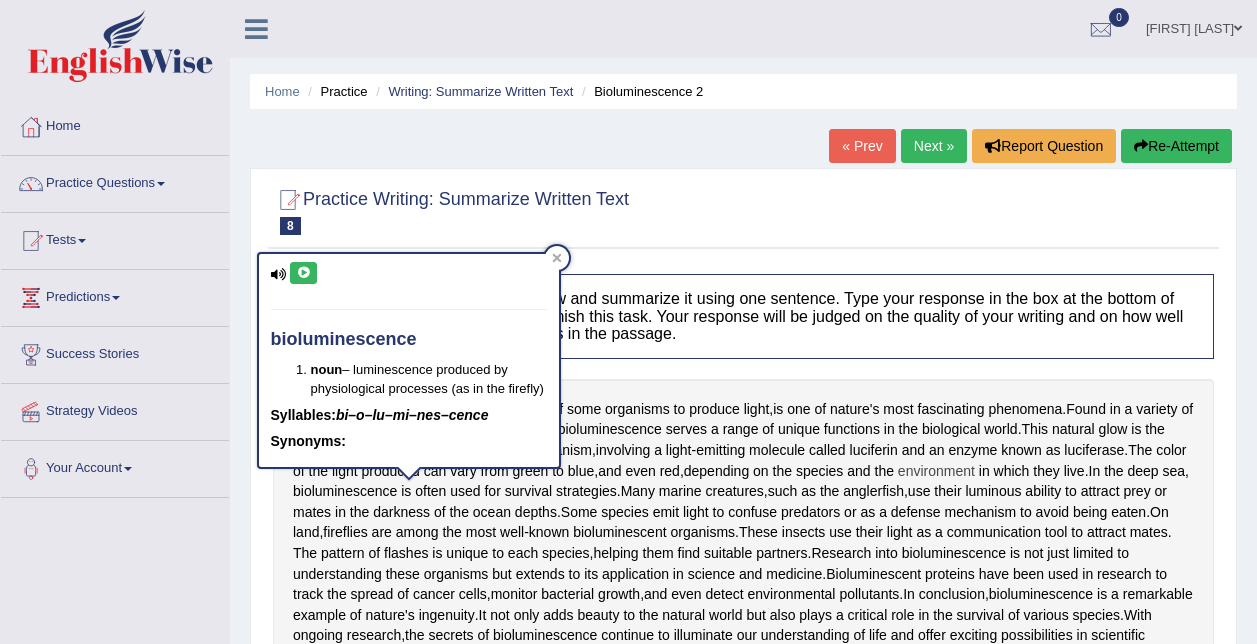 click on "environment" at bounding box center (936, 471) 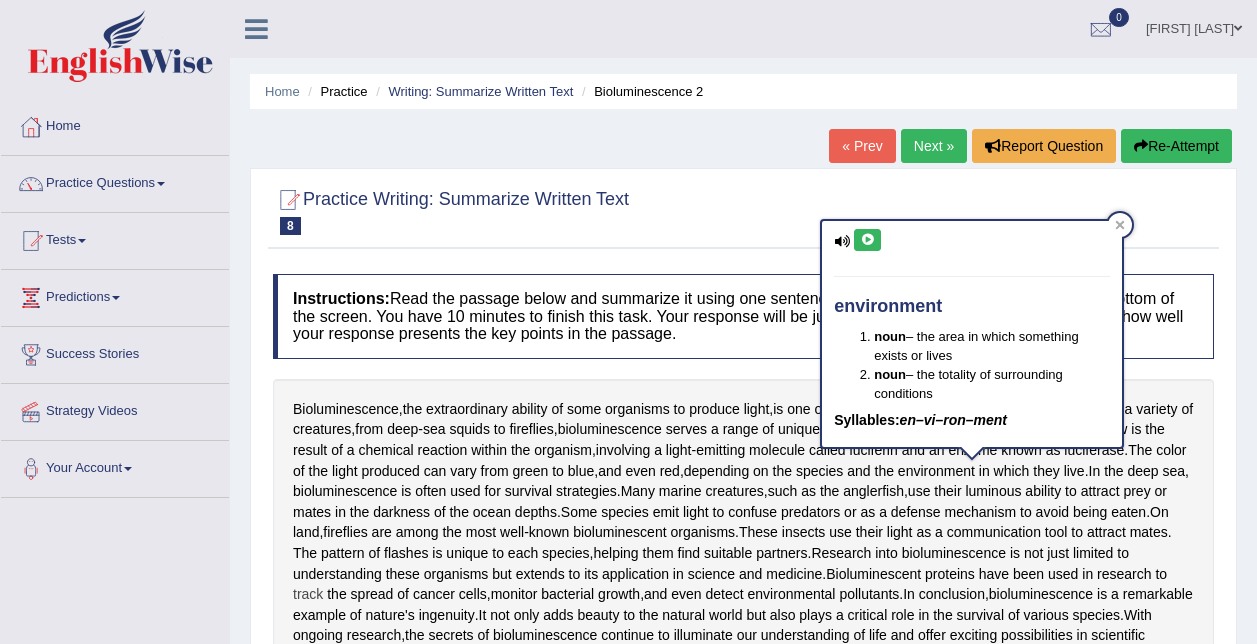 click on "track" at bounding box center (308, 594) 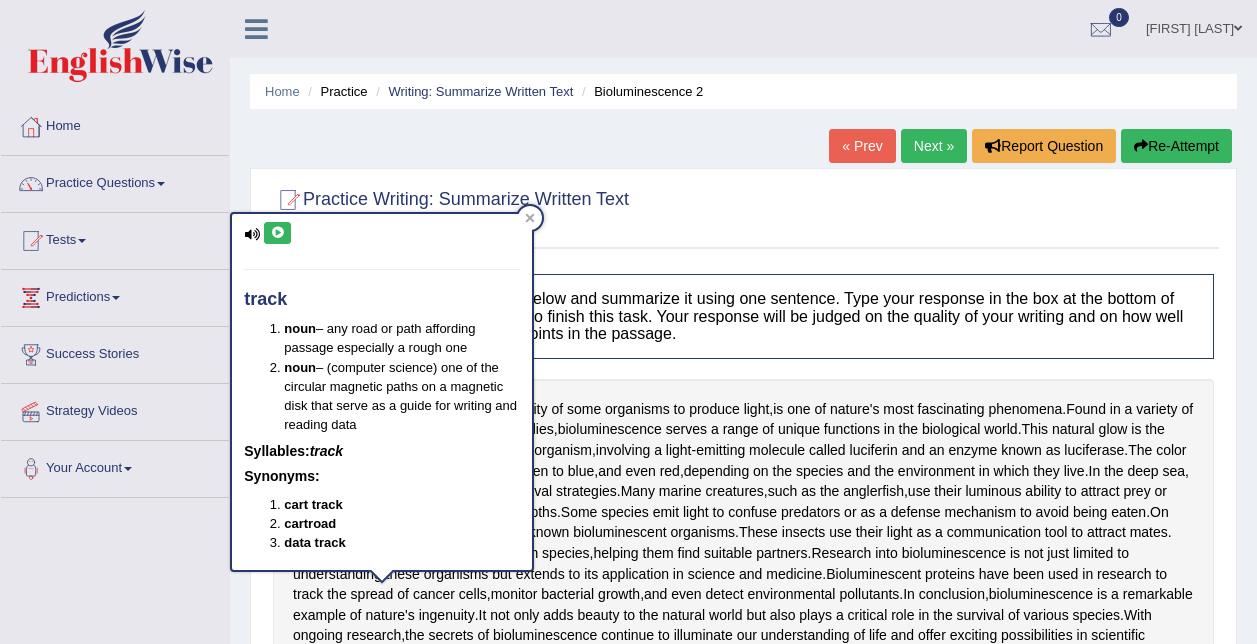 click at bounding box center [743, 210] 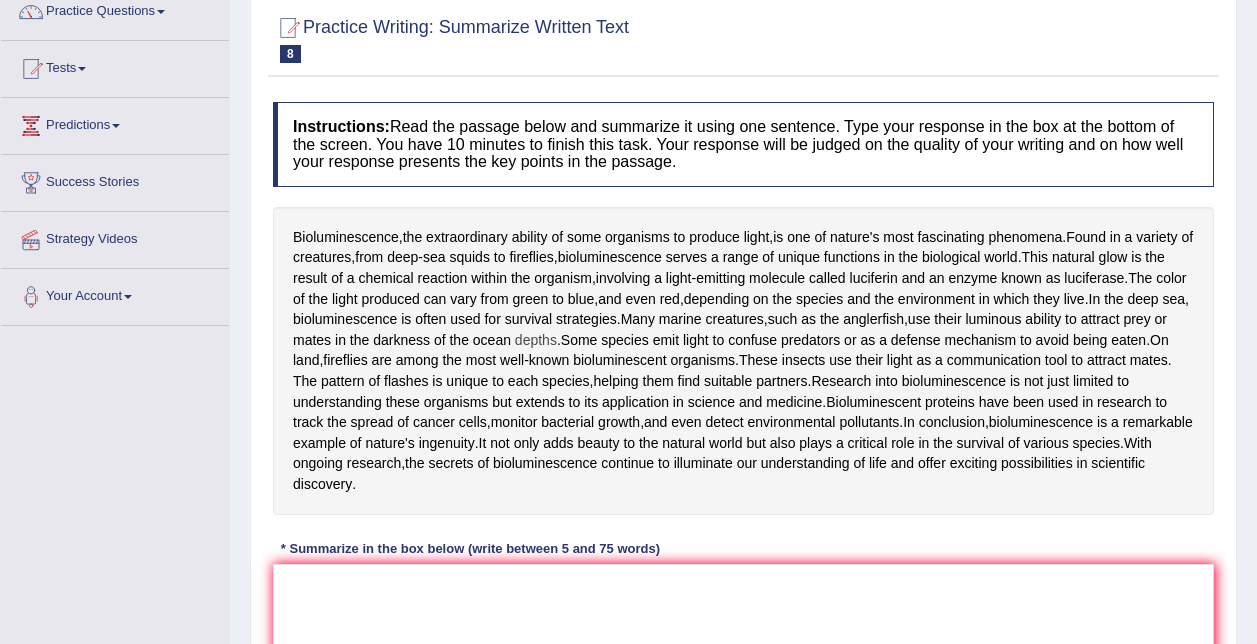scroll, scrollTop: 200, scrollLeft: 0, axis: vertical 